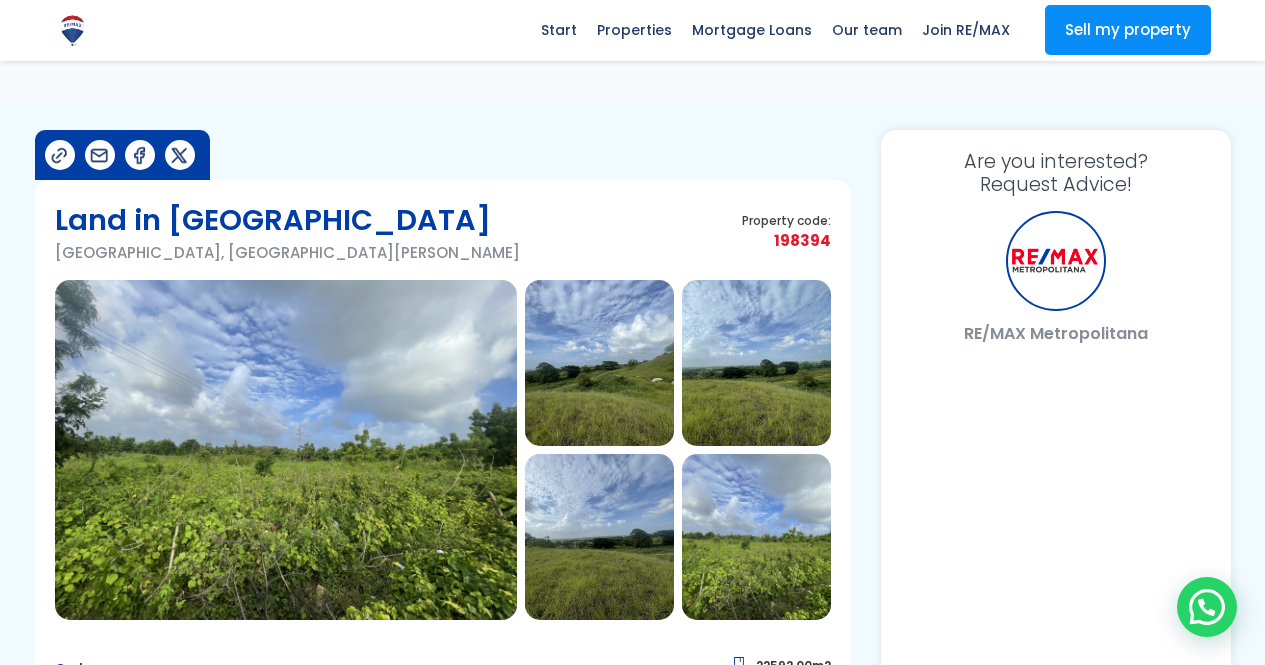 scroll, scrollTop: 383, scrollLeft: 0, axis: vertical 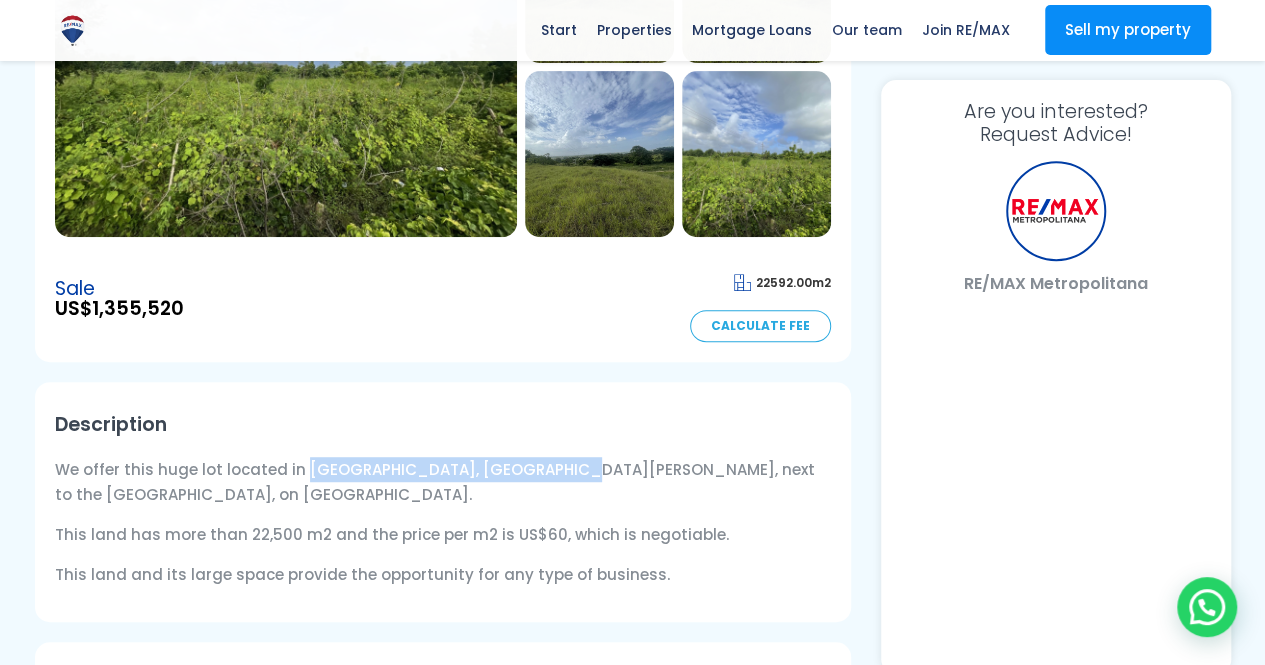 select on "US" 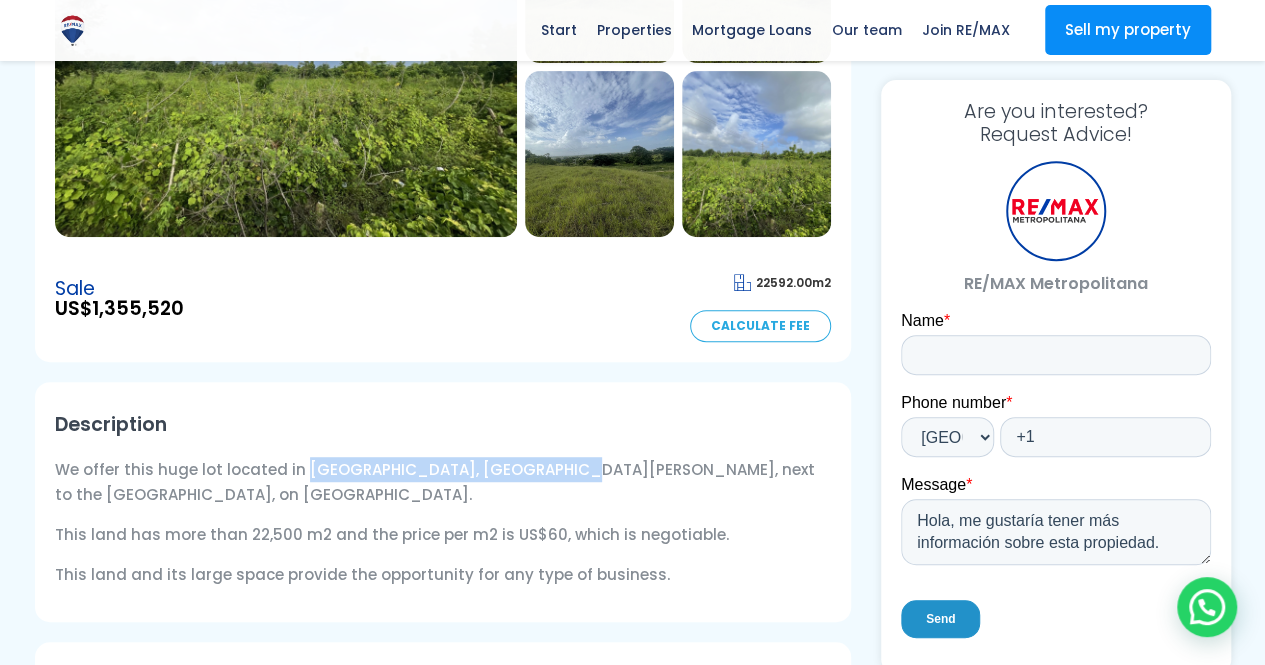 scroll, scrollTop: 0, scrollLeft: 0, axis: both 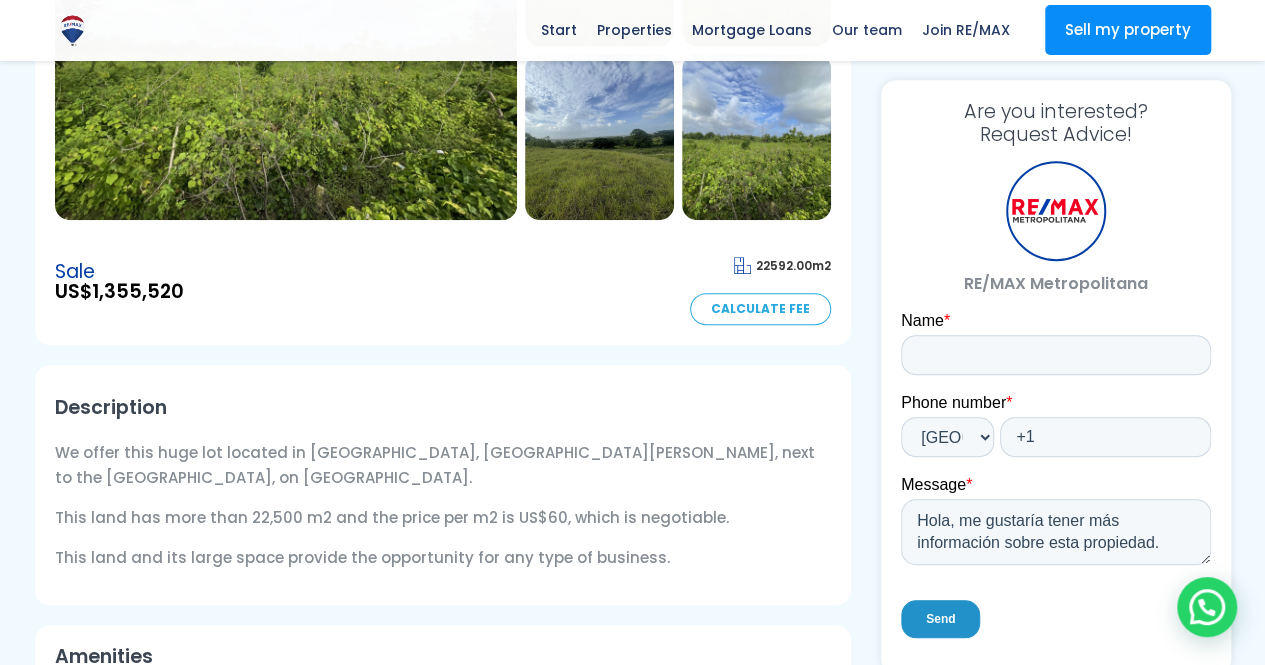 click on "Land in Hato Nuevo
Hato Nuevo, Santo Domingo West
Property code:
198394
Sale" at bounding box center (443, 599) 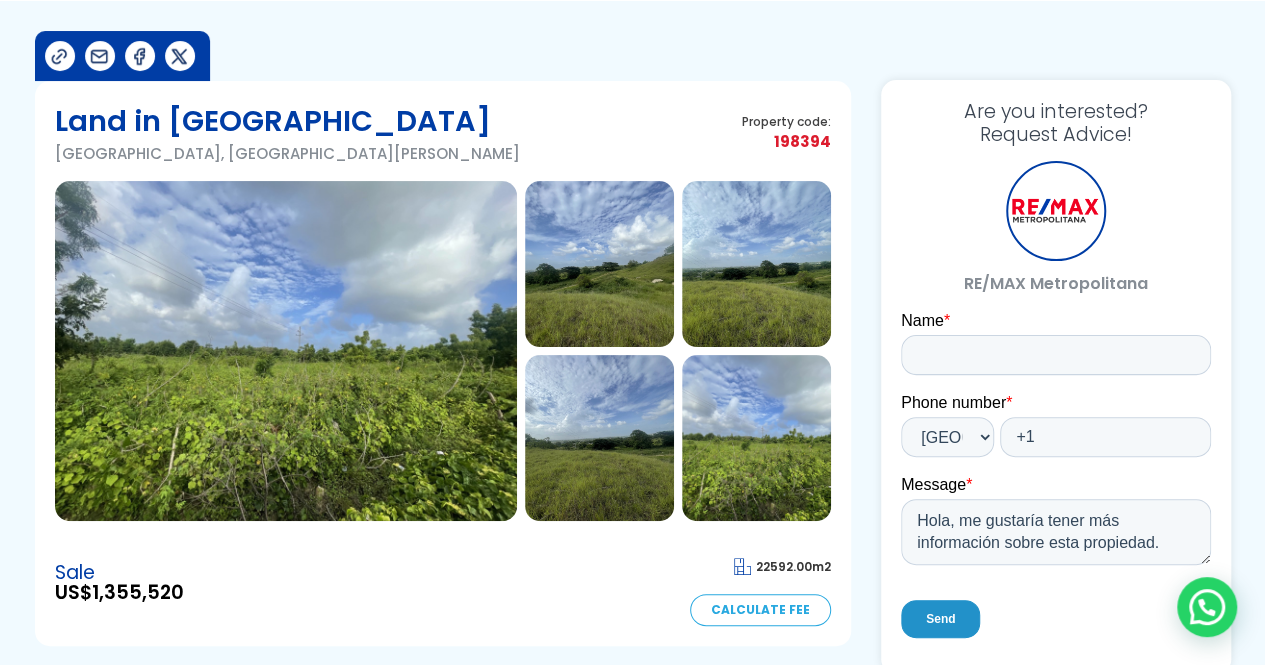 scroll, scrollTop: 0, scrollLeft: 0, axis: both 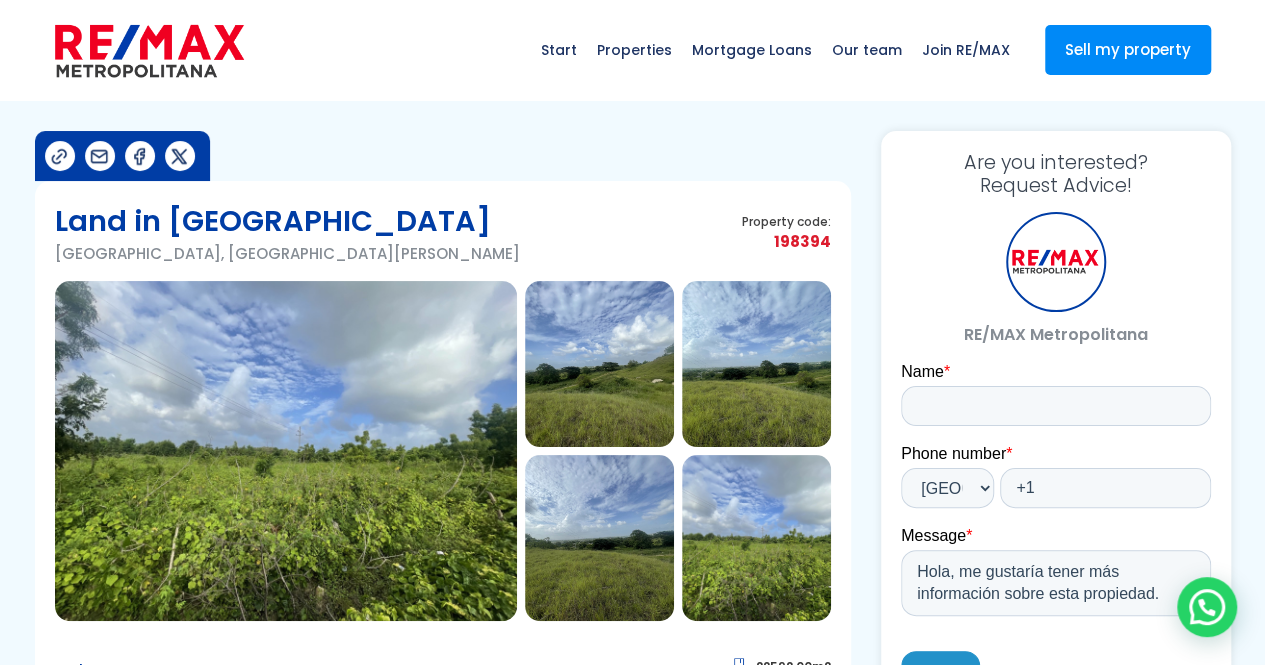 click at bounding box center [99, 156] 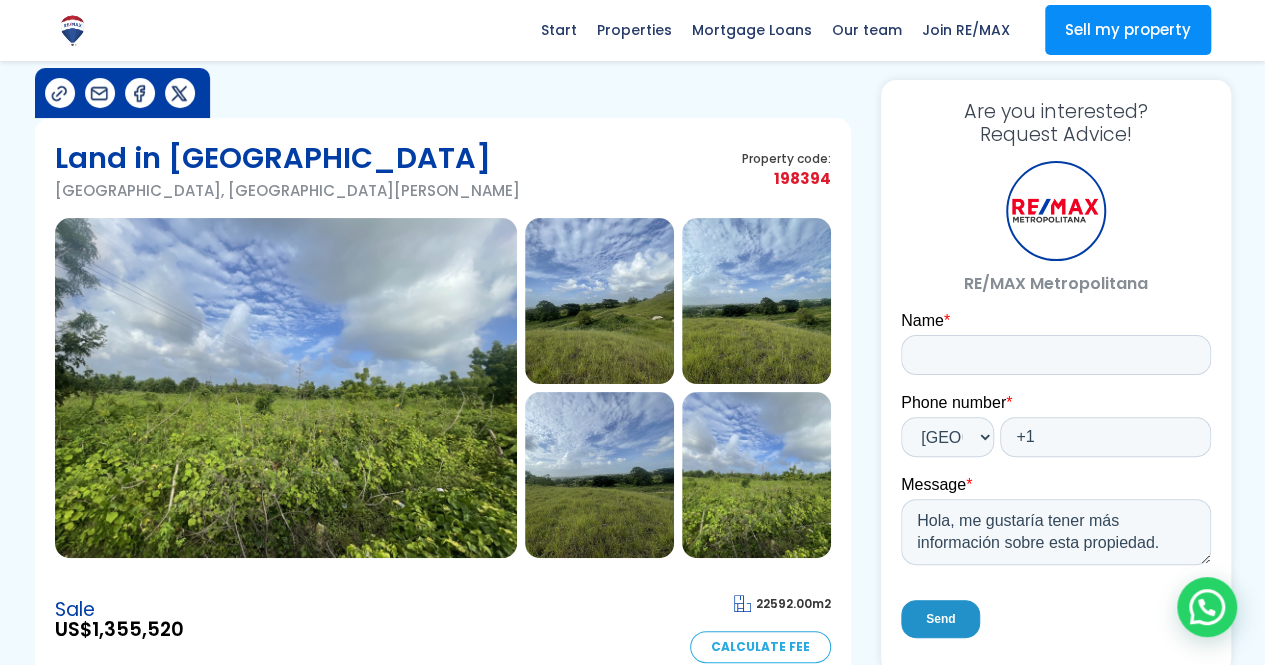 scroll, scrollTop: 0, scrollLeft: 0, axis: both 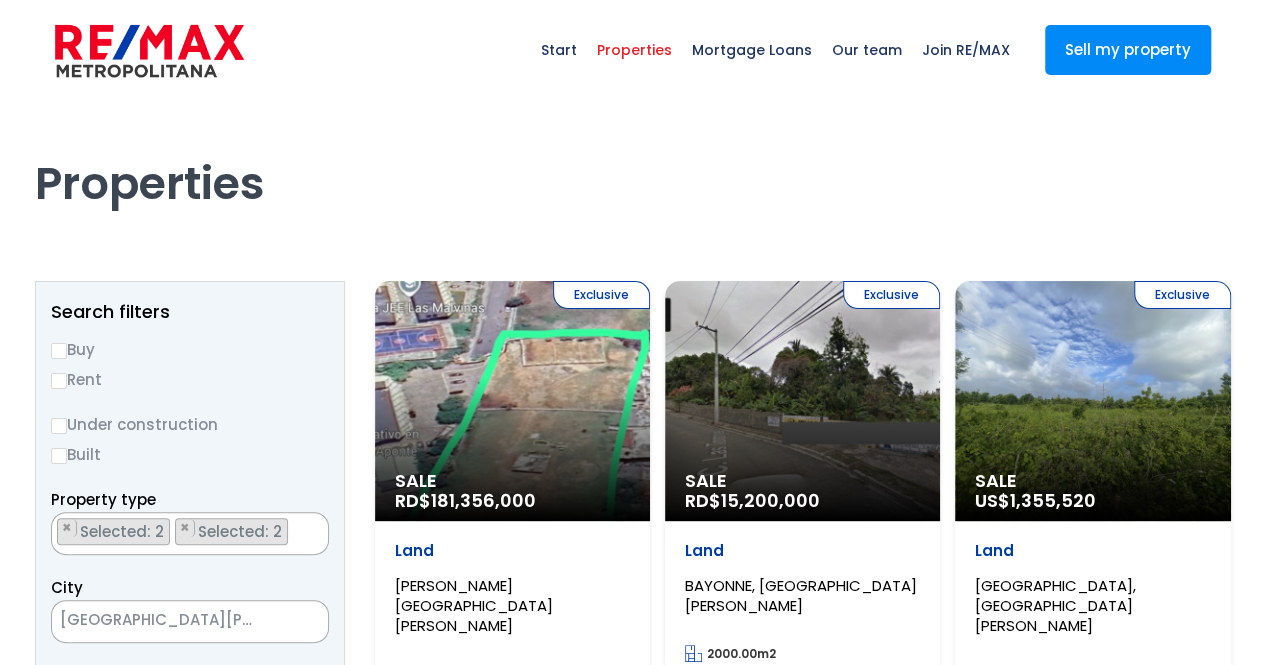 select 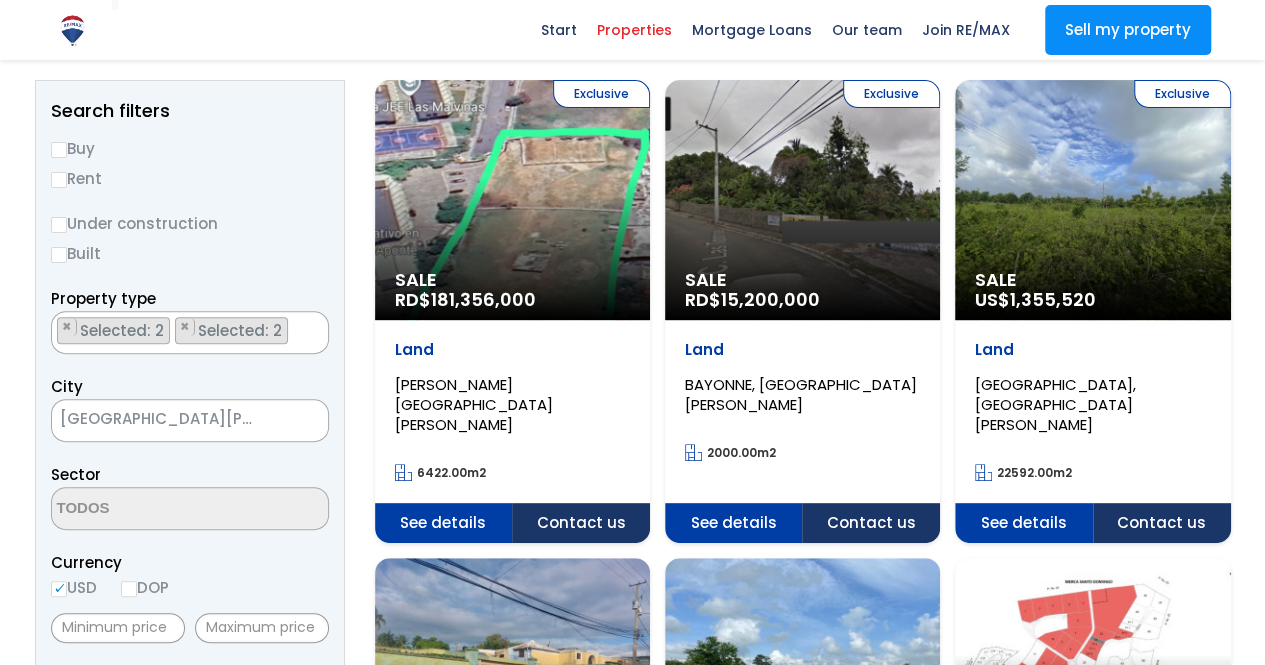 scroll, scrollTop: 300, scrollLeft: 0, axis: vertical 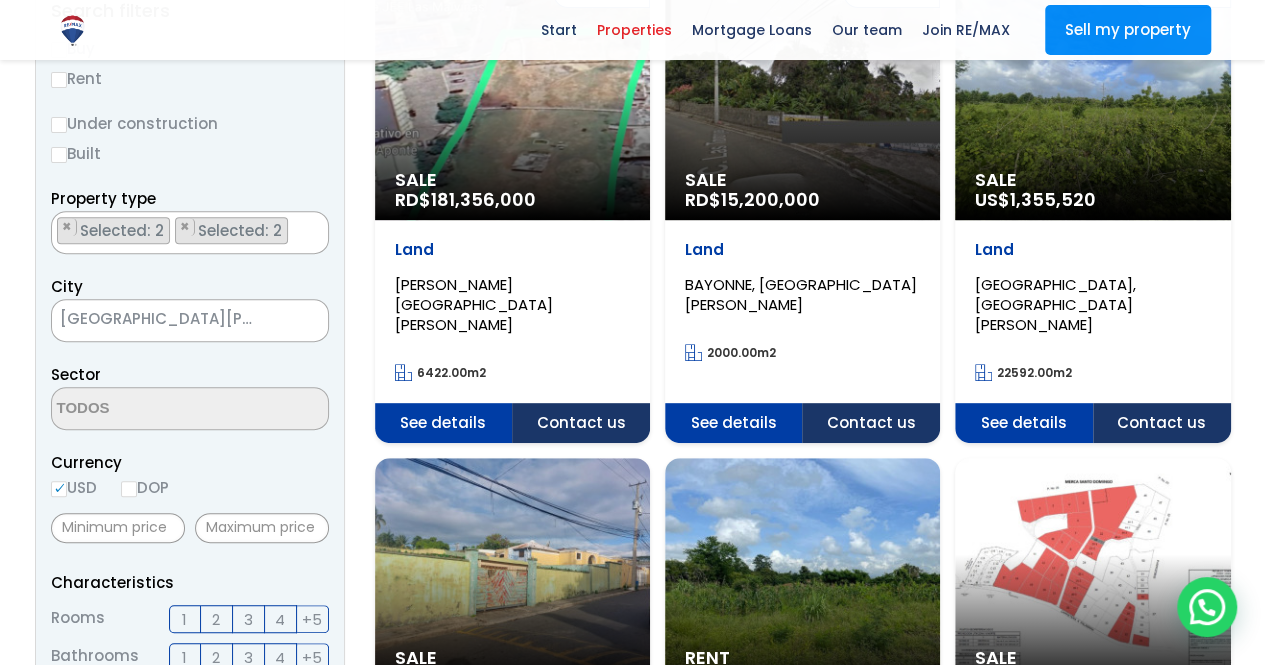click on "SANTO DOMINGO WEST" at bounding box center (165, 319) 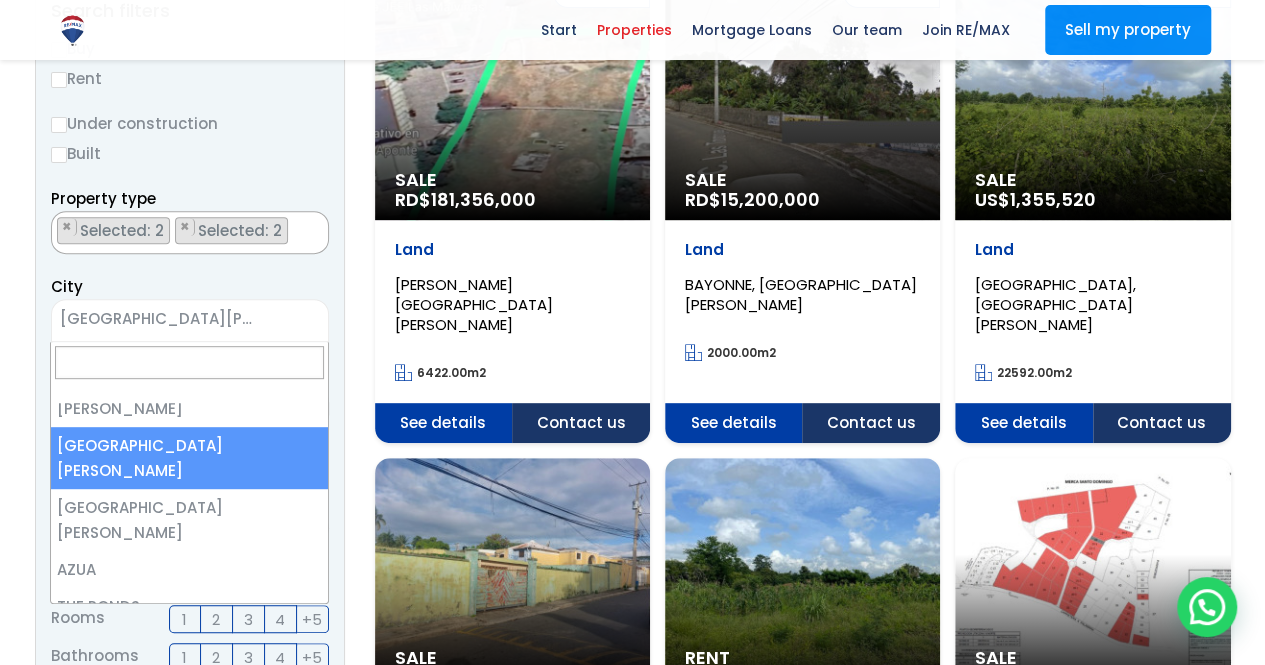 scroll, scrollTop: 0, scrollLeft: 0, axis: both 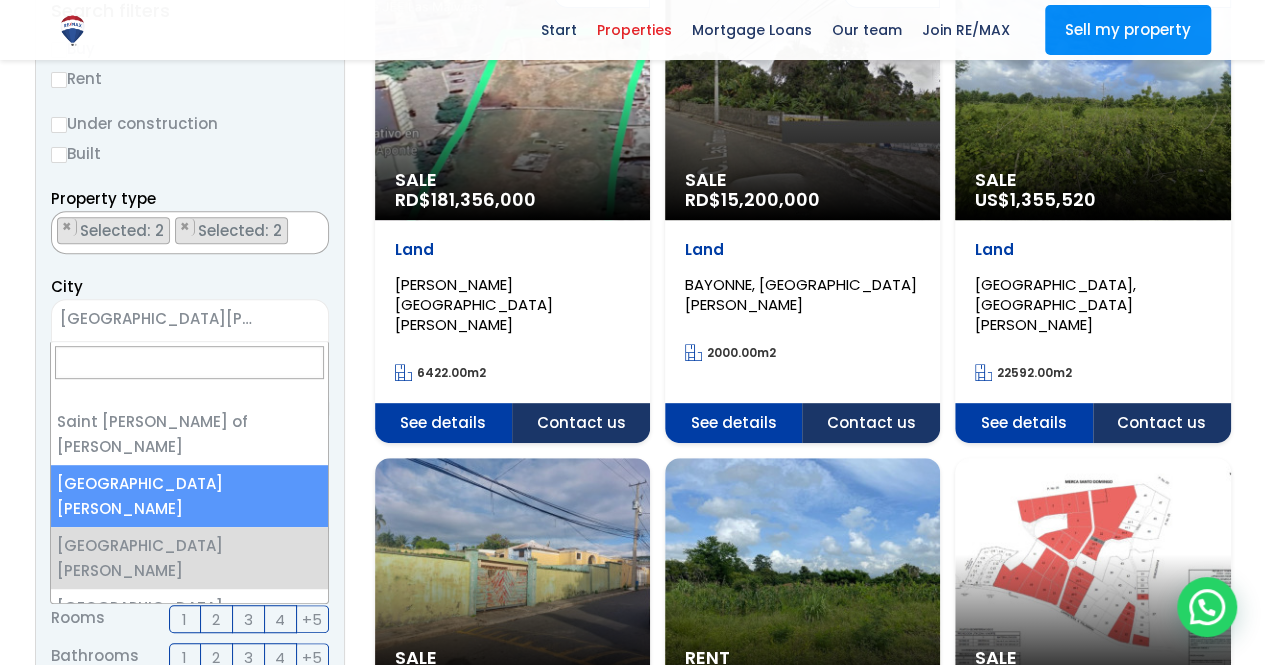 select on "148" 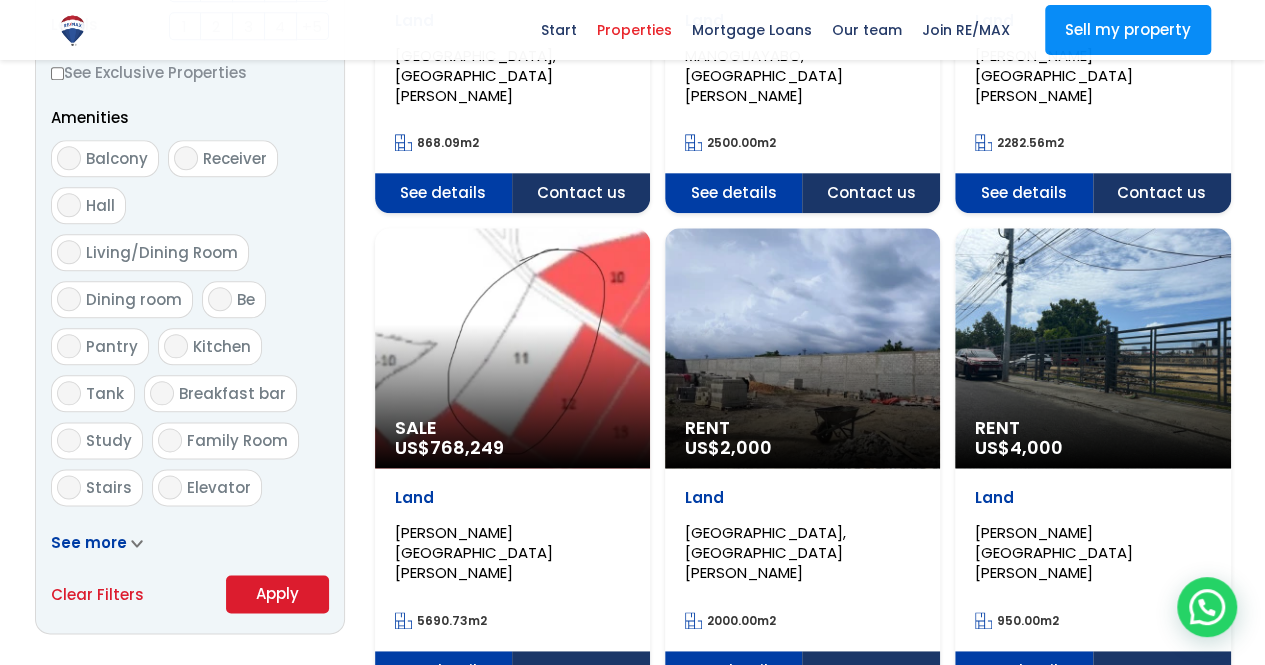 scroll, scrollTop: 1200, scrollLeft: 0, axis: vertical 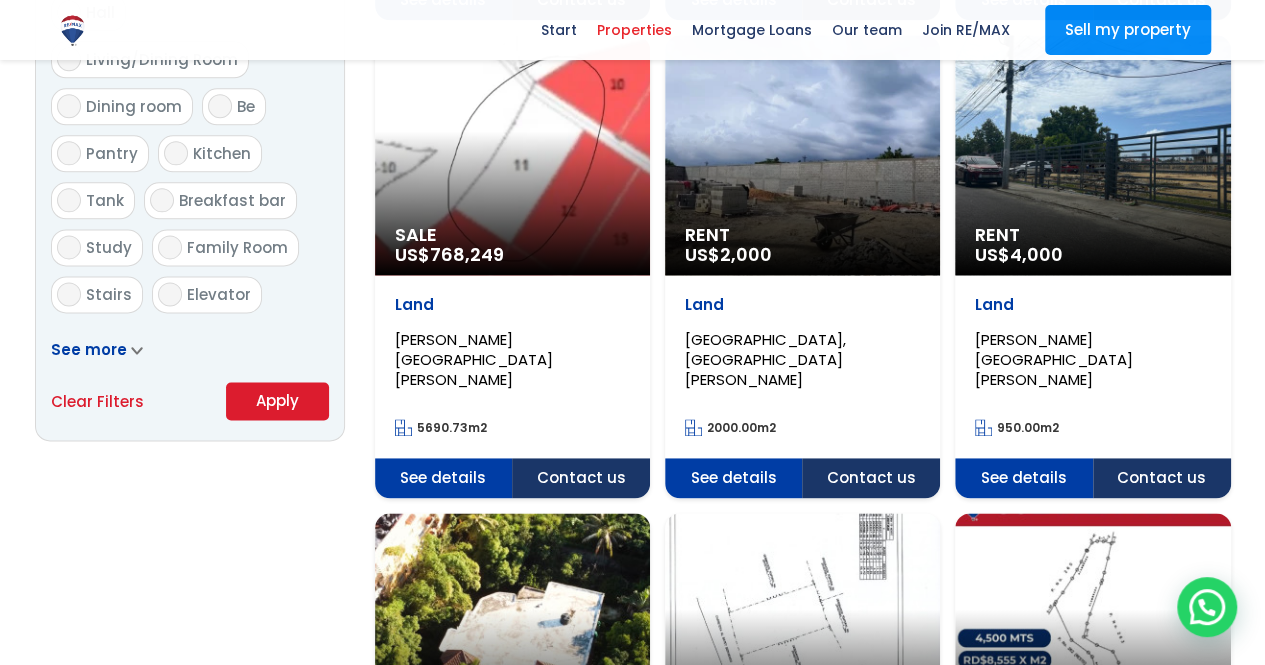 click on "Apply" at bounding box center [277, 400] 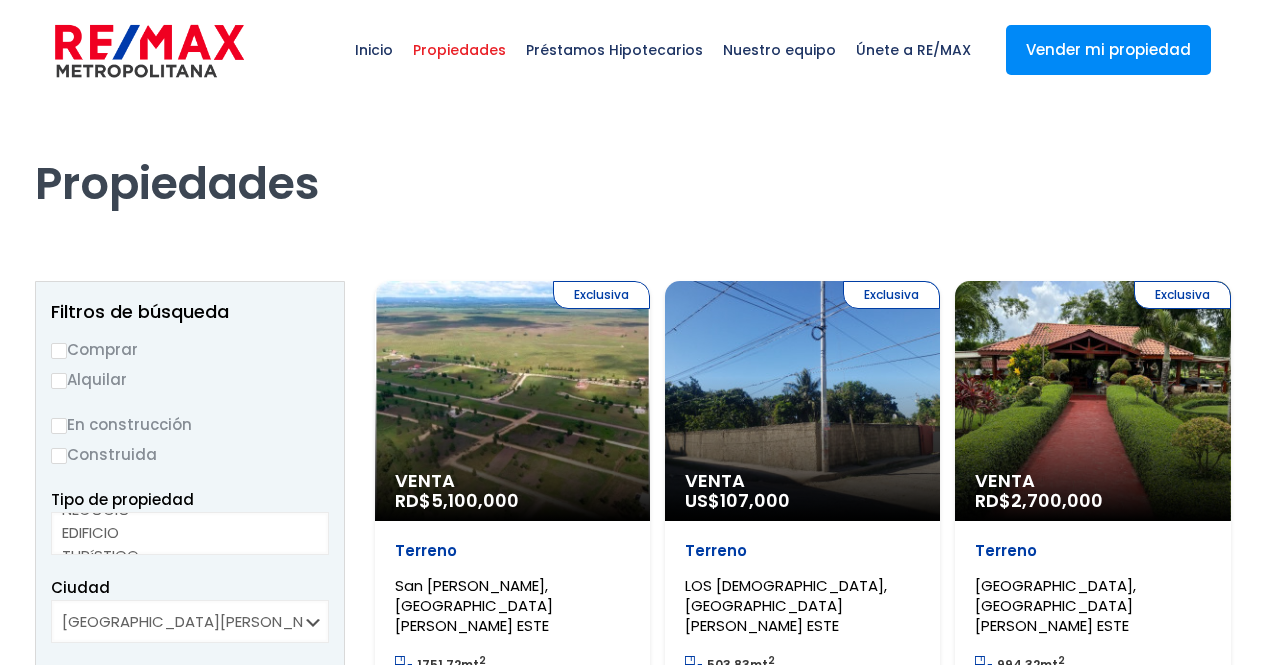 scroll, scrollTop: 0, scrollLeft: 0, axis: both 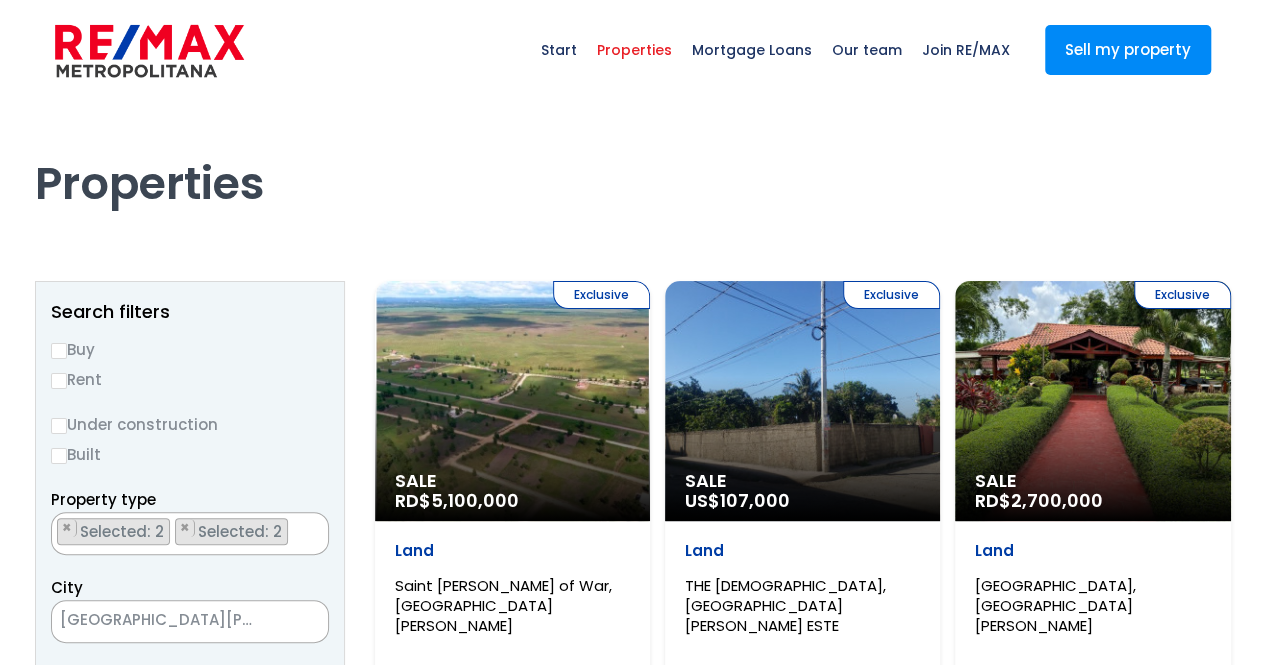 select 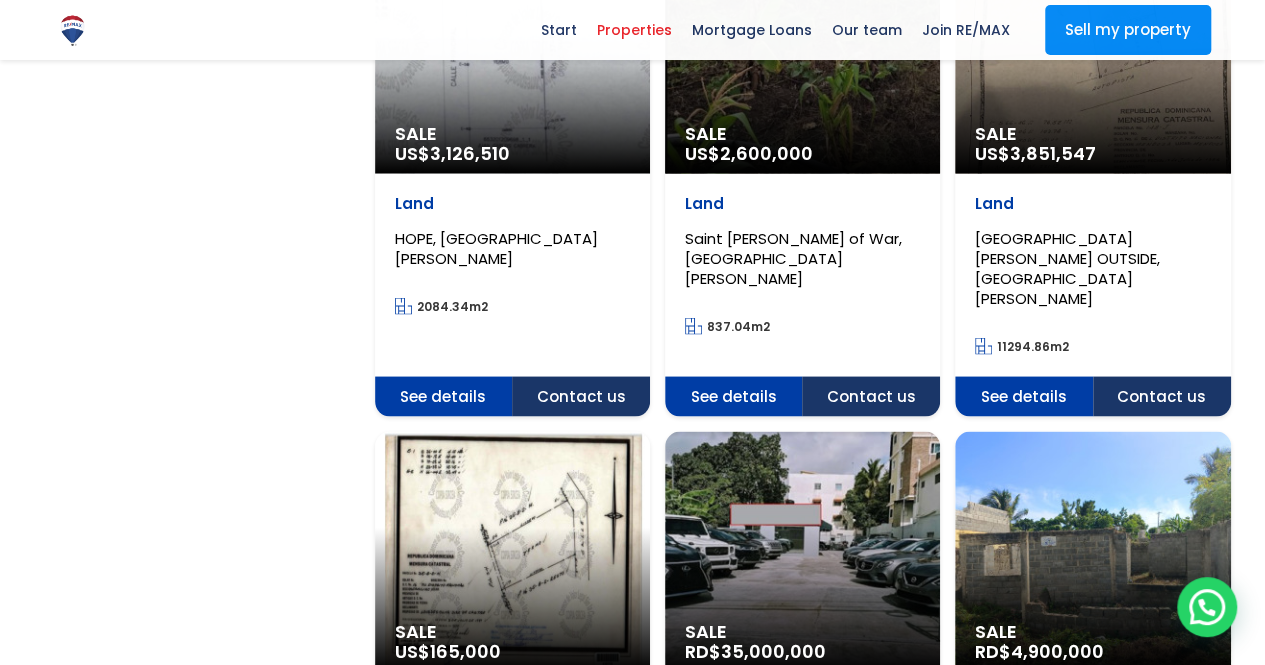 scroll, scrollTop: 1700, scrollLeft: 0, axis: vertical 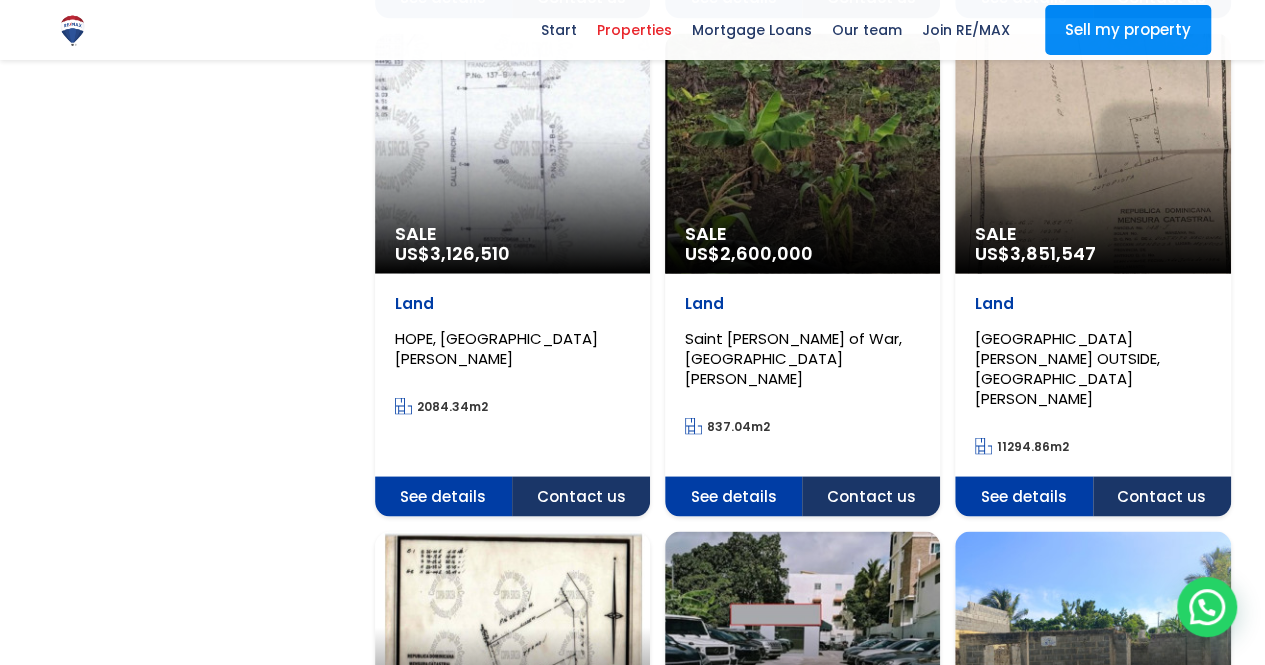 click on "Search filters
Buy
Rent
Under construction
Built
Property type
APARTMENT
HOME
COMMERCIAL PREMISES
INDUSTRIAL UNIT
ESTATE
LAND
BUSINESS
BUILDING
Tourist
HOTEL
HOUSE OR LAND
BUILDING OR LAND
PROJECT
PENTHOUSE
FUEL STATION
× × × City" at bounding box center [633, 96] 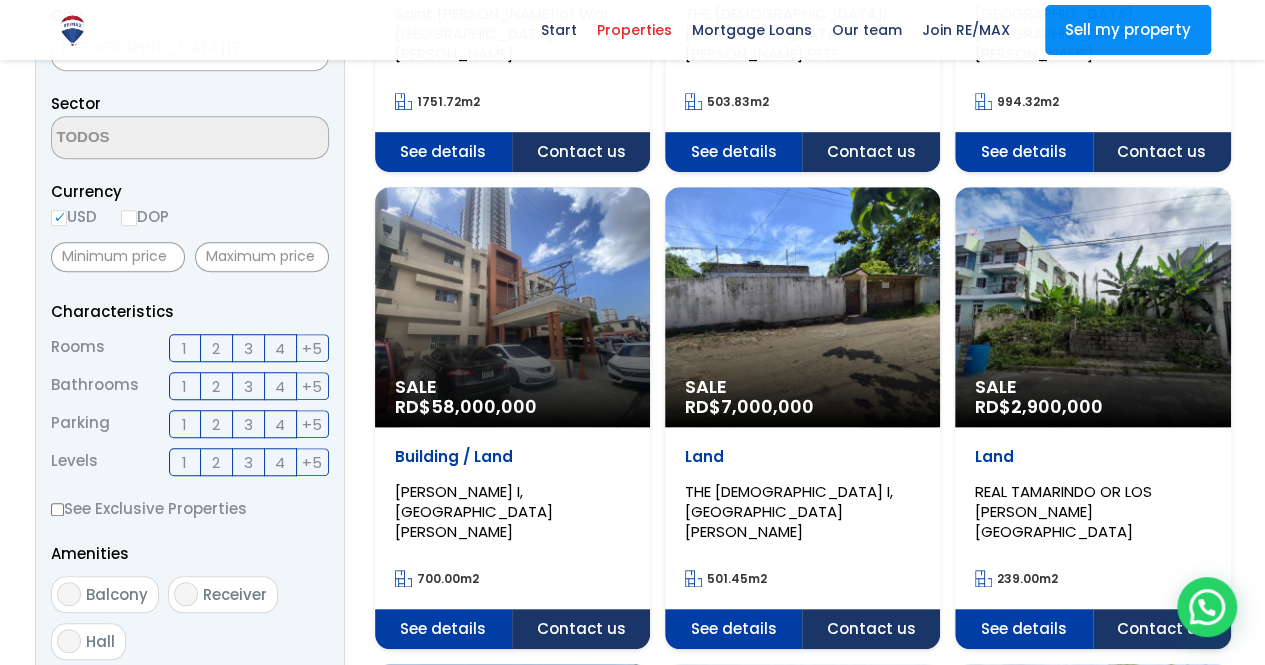 scroll, scrollTop: 100, scrollLeft: 0, axis: vertical 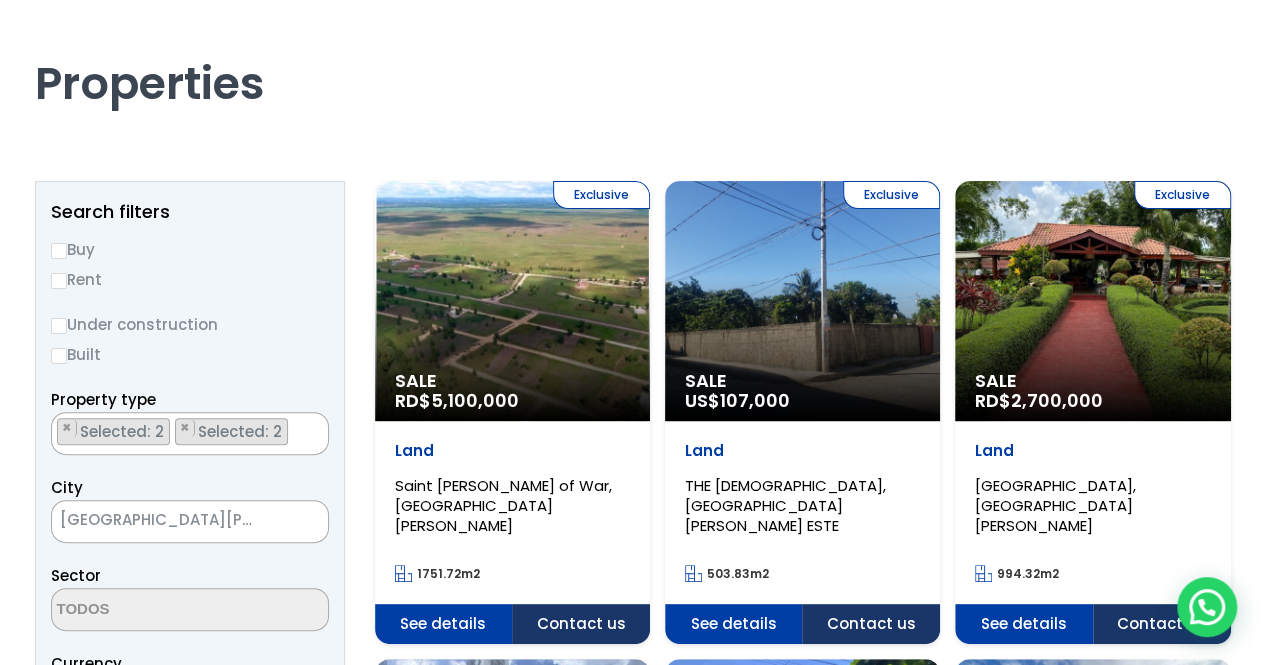 click on "[GEOGRAPHIC_DATA][PERSON_NAME]" at bounding box center (165, 520) 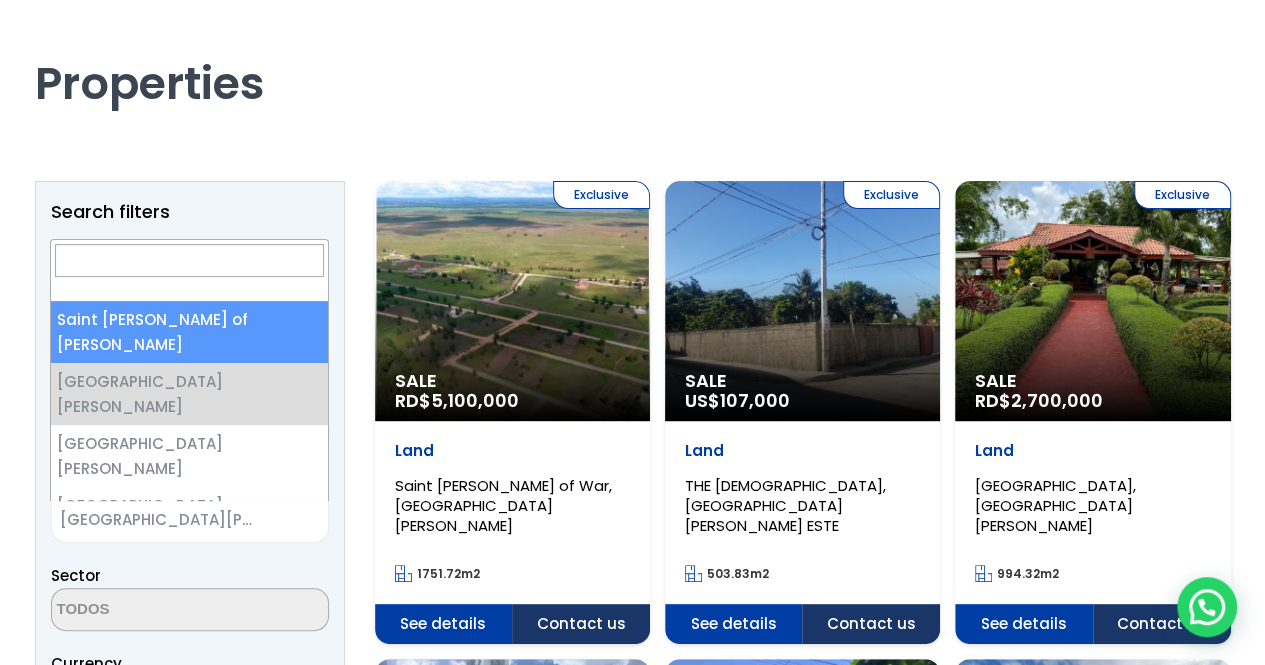 scroll, scrollTop: 0, scrollLeft: 0, axis: both 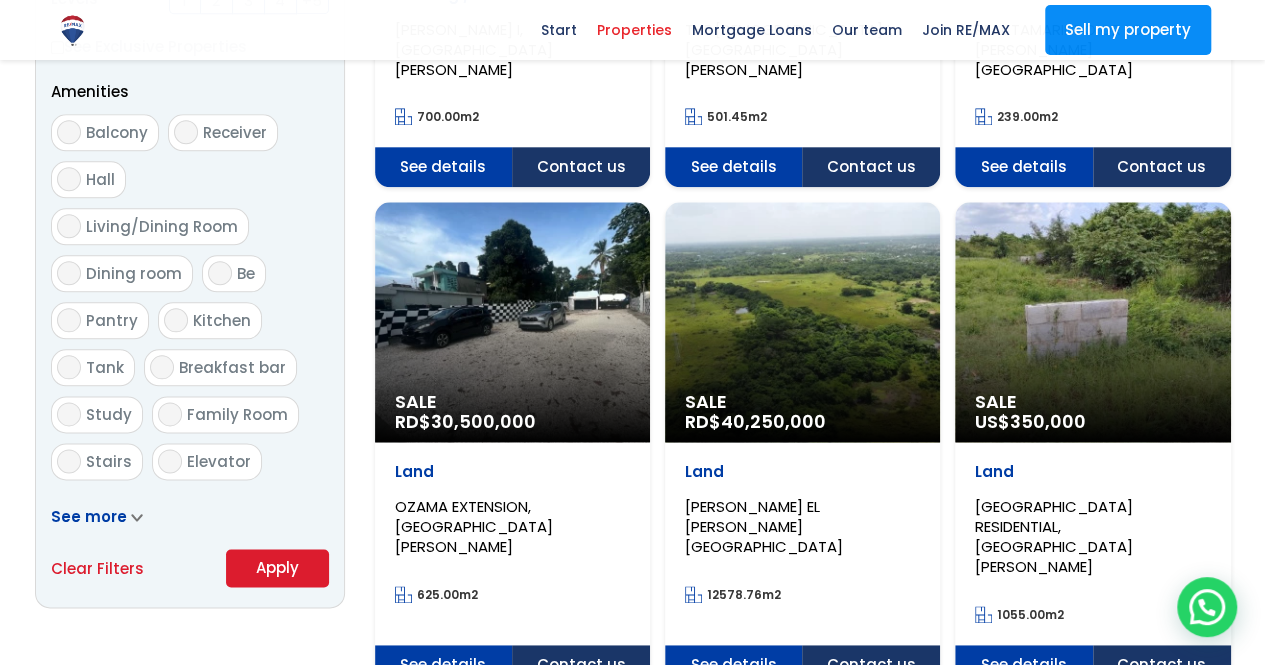 click on "Sale
RD$  40,250,000" at bounding box center (512, -633) 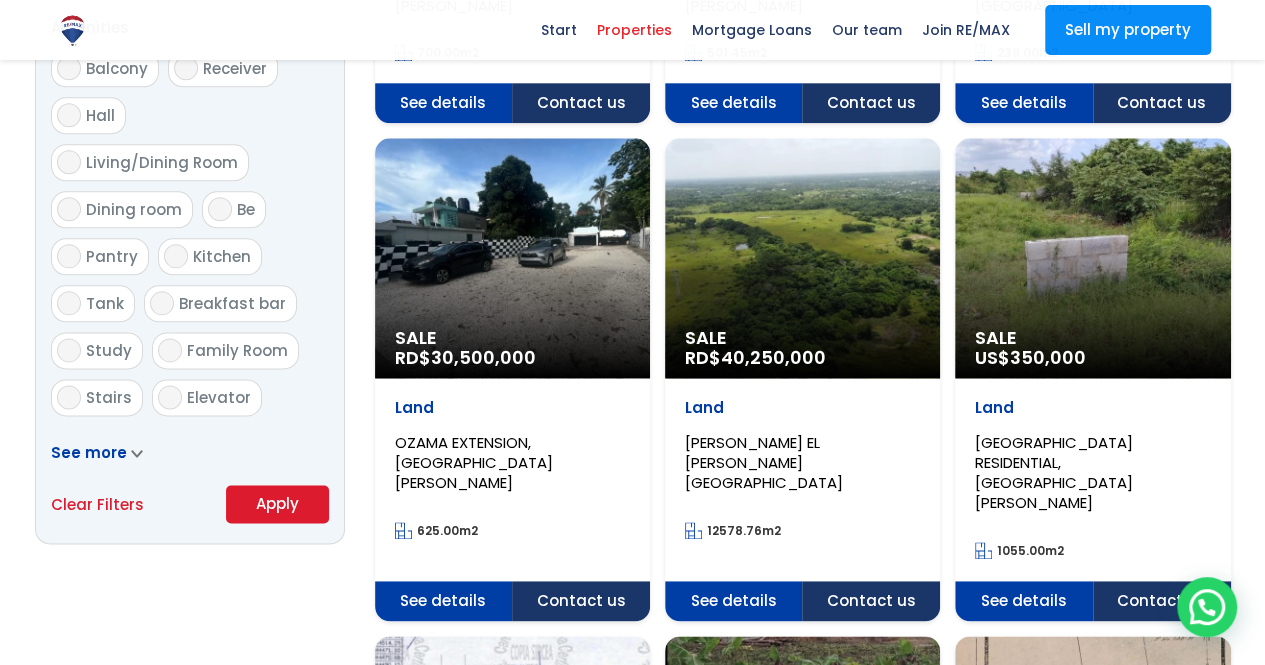 scroll, scrollTop: 1127, scrollLeft: 0, axis: vertical 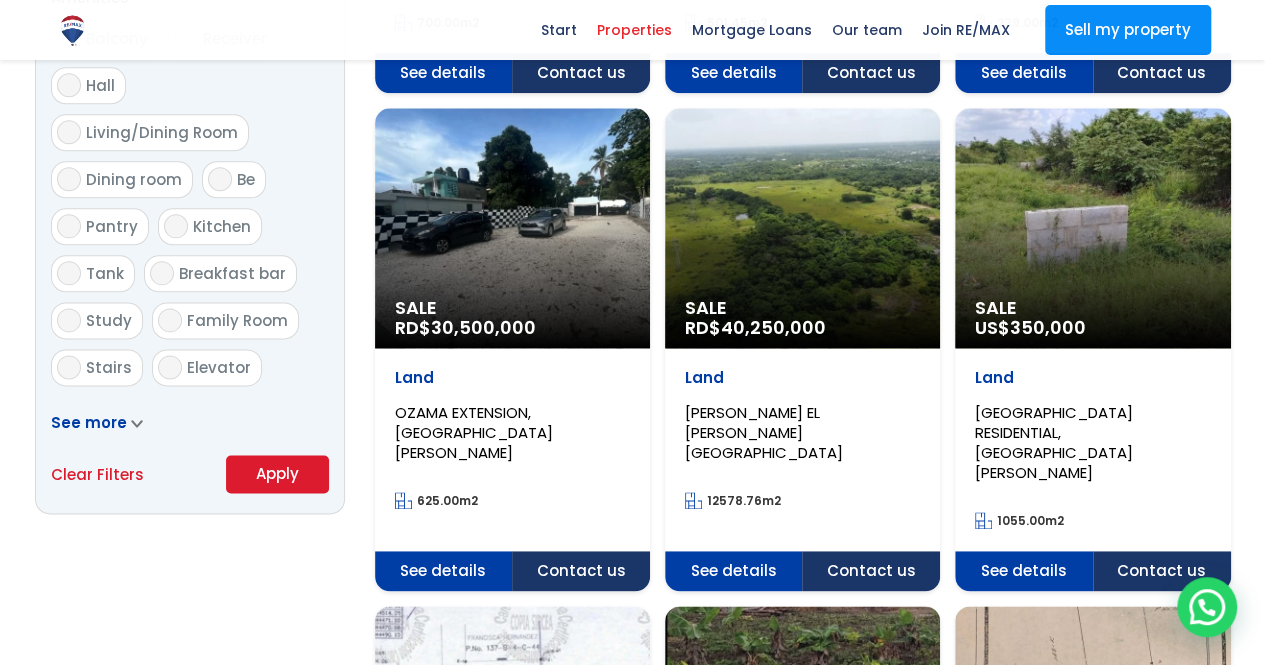 click on "Sale
RD$  40,250,000" at bounding box center (512, -727) 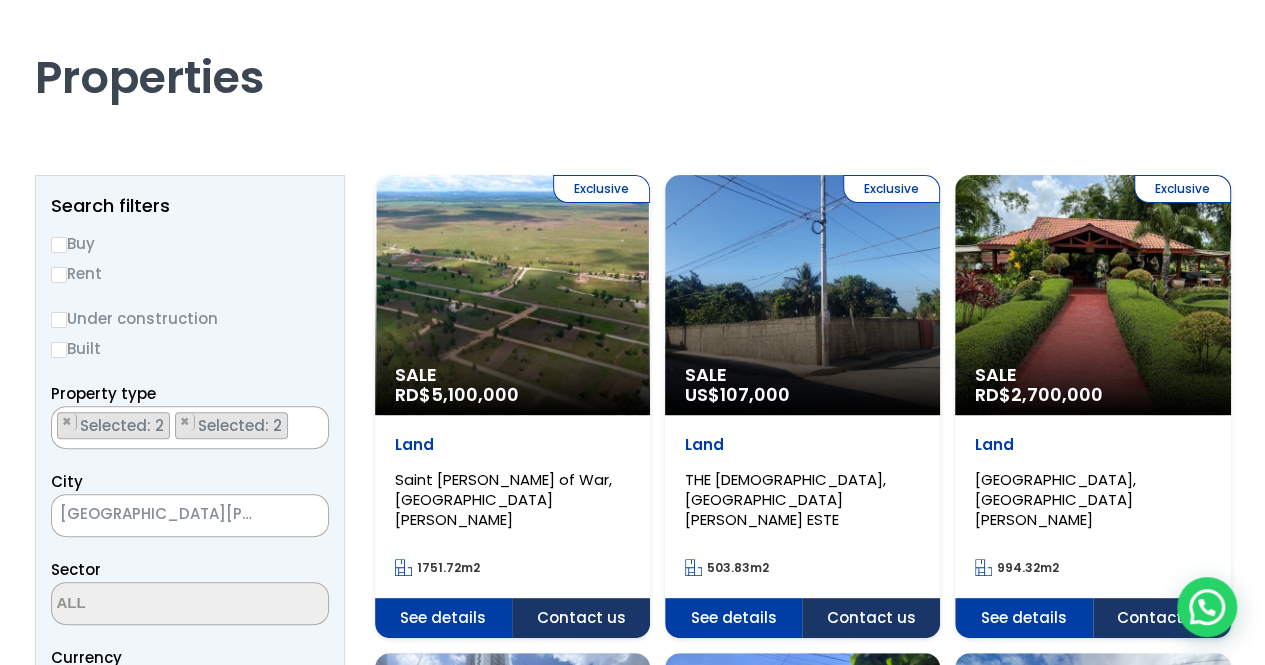 scroll, scrollTop: 300, scrollLeft: 0, axis: vertical 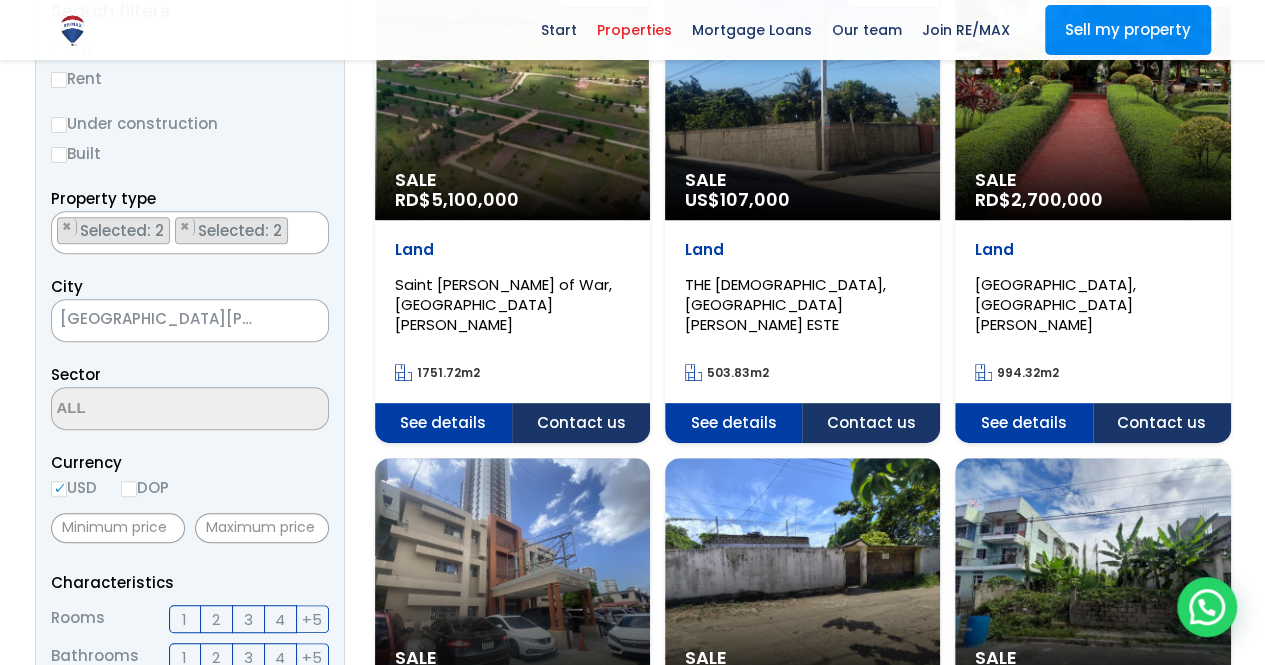 click on "[GEOGRAPHIC_DATA][PERSON_NAME]" at bounding box center (206, 318) 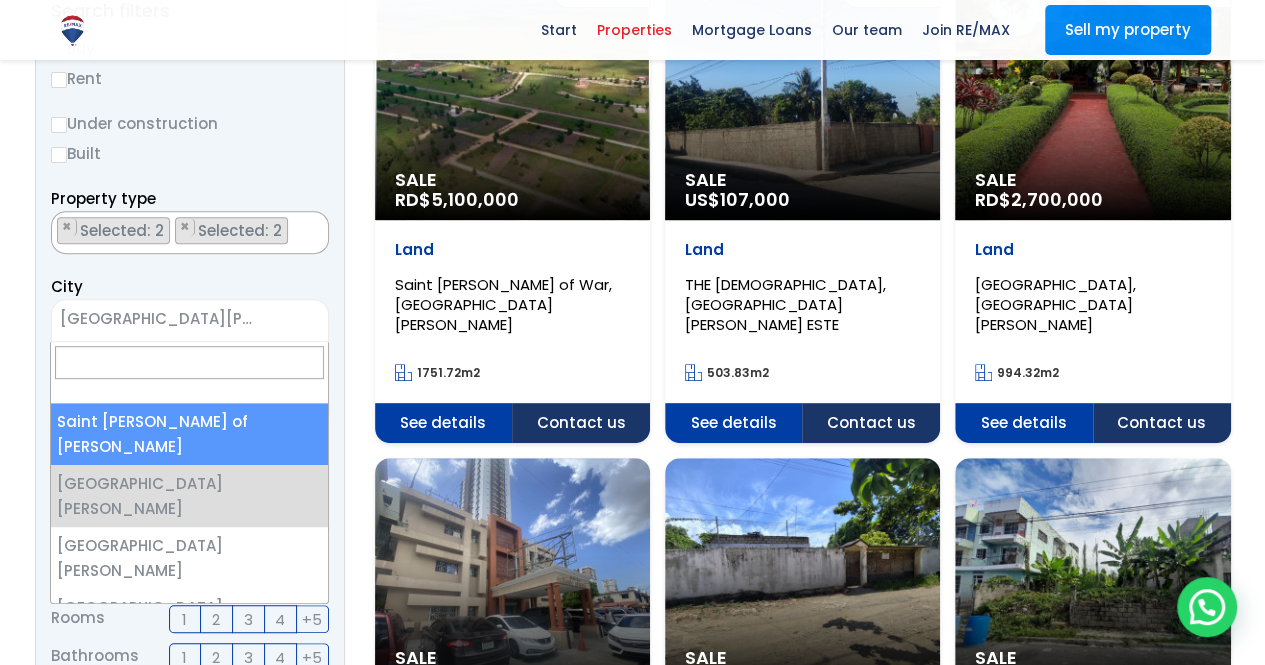 select on "1" 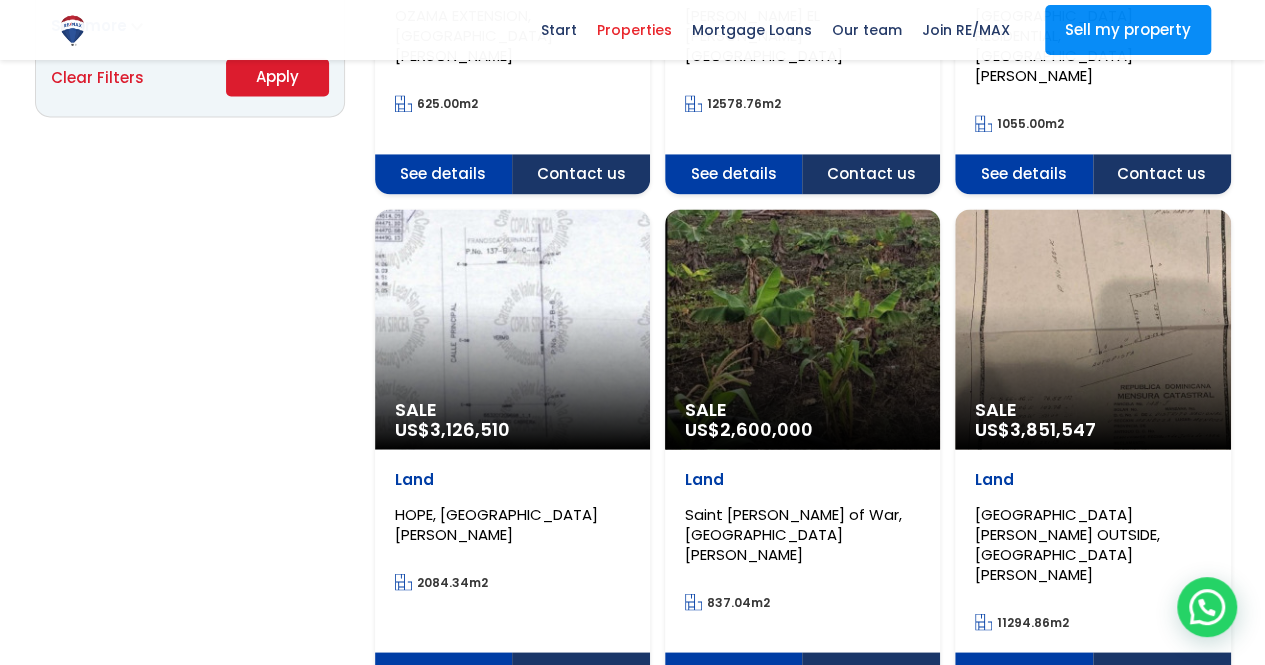 scroll, scrollTop: 1300, scrollLeft: 0, axis: vertical 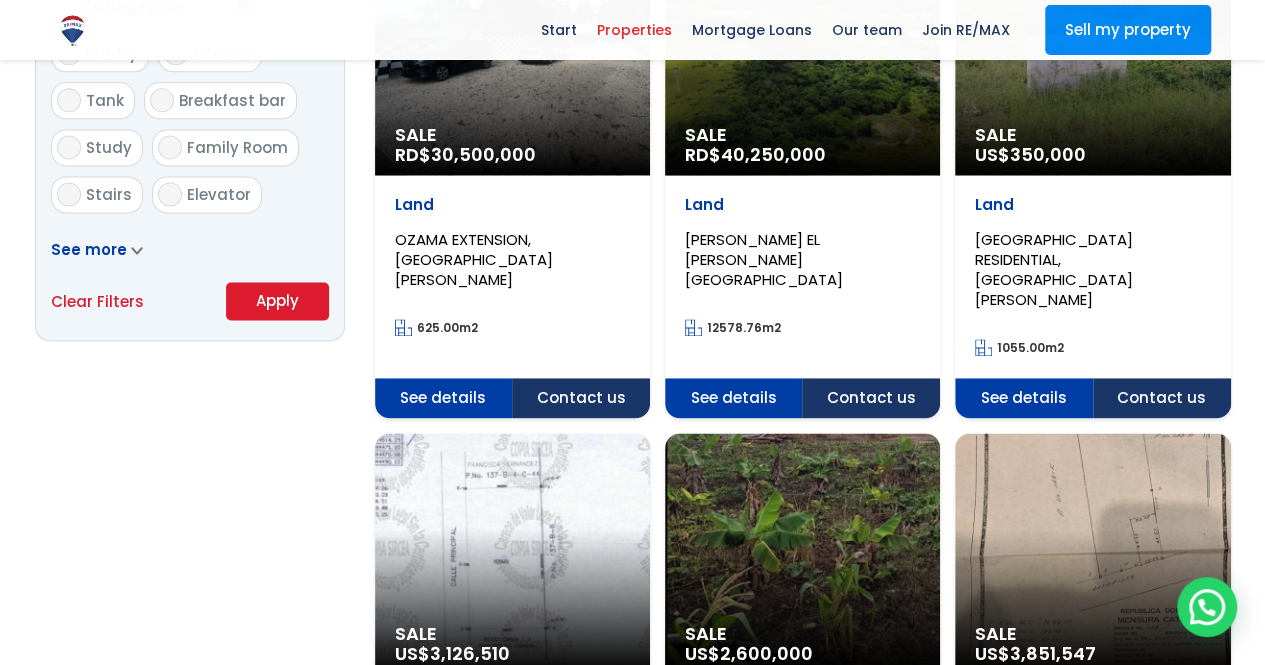 click on "Apply" at bounding box center (277, 300) 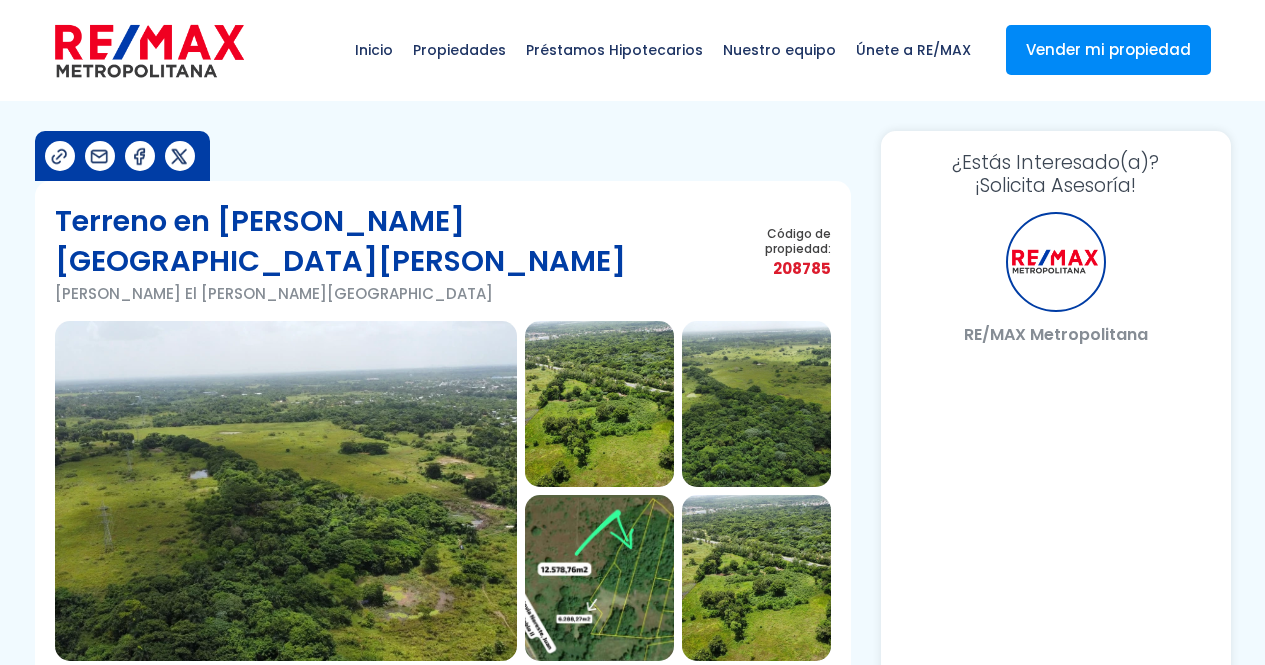 scroll, scrollTop: 0, scrollLeft: 0, axis: both 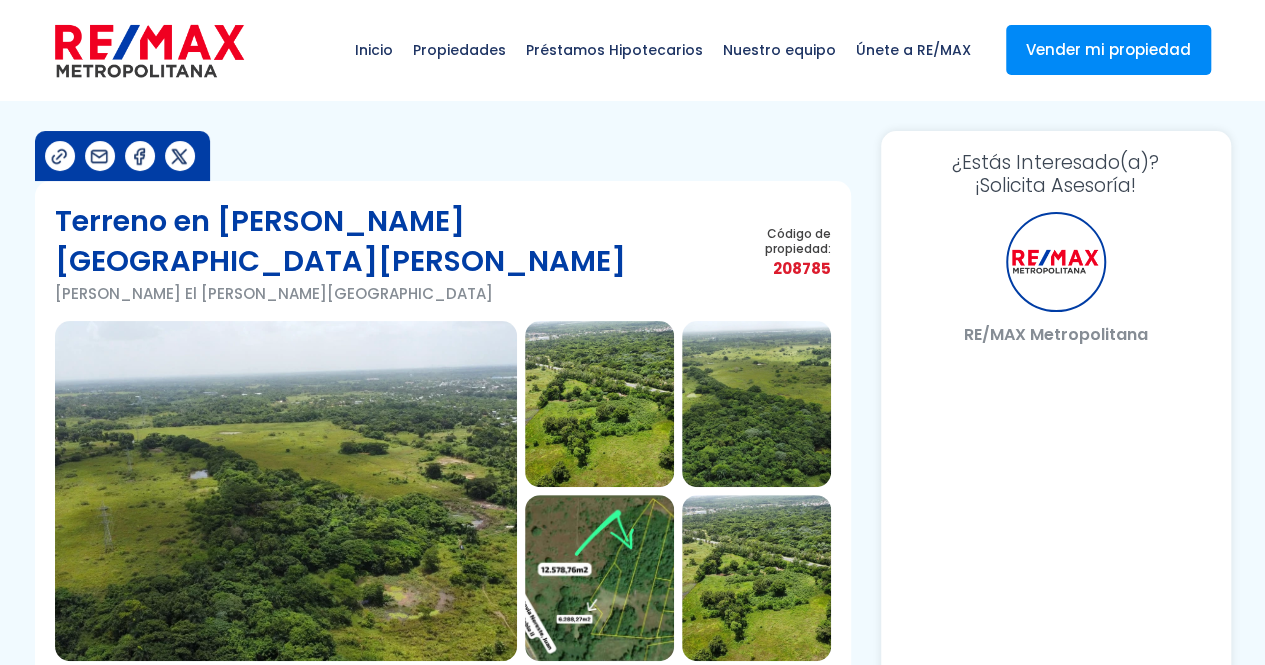 select on "US" 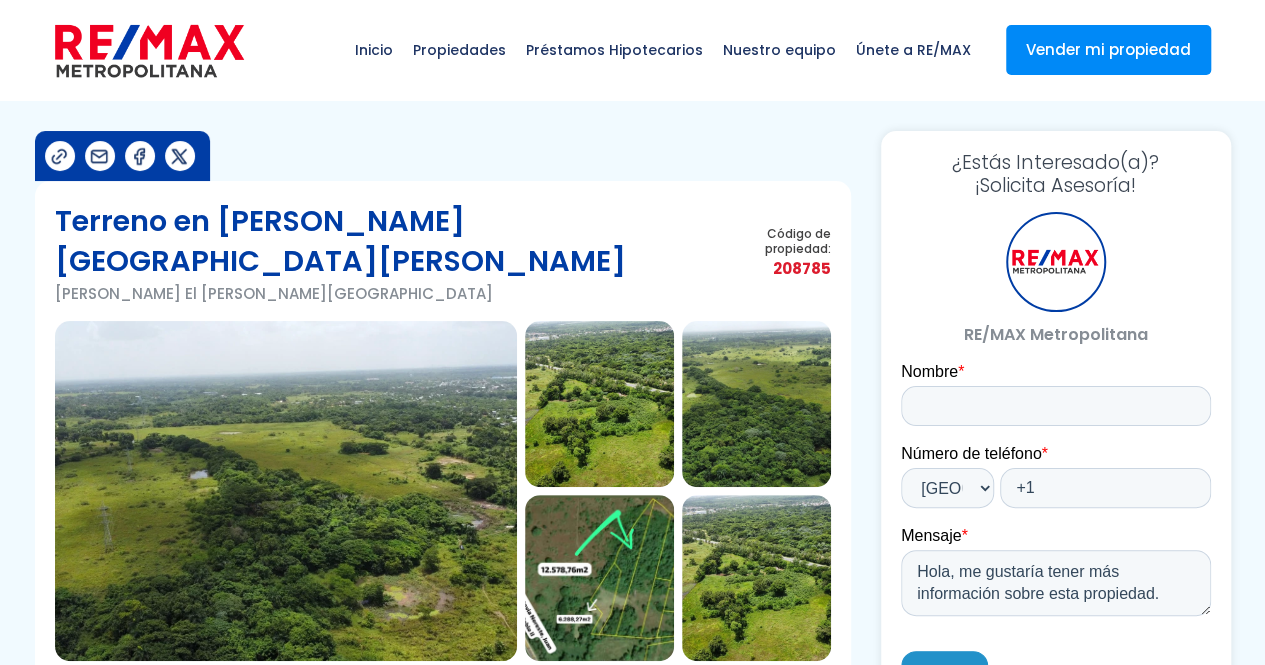 scroll, scrollTop: 0, scrollLeft: 0, axis: both 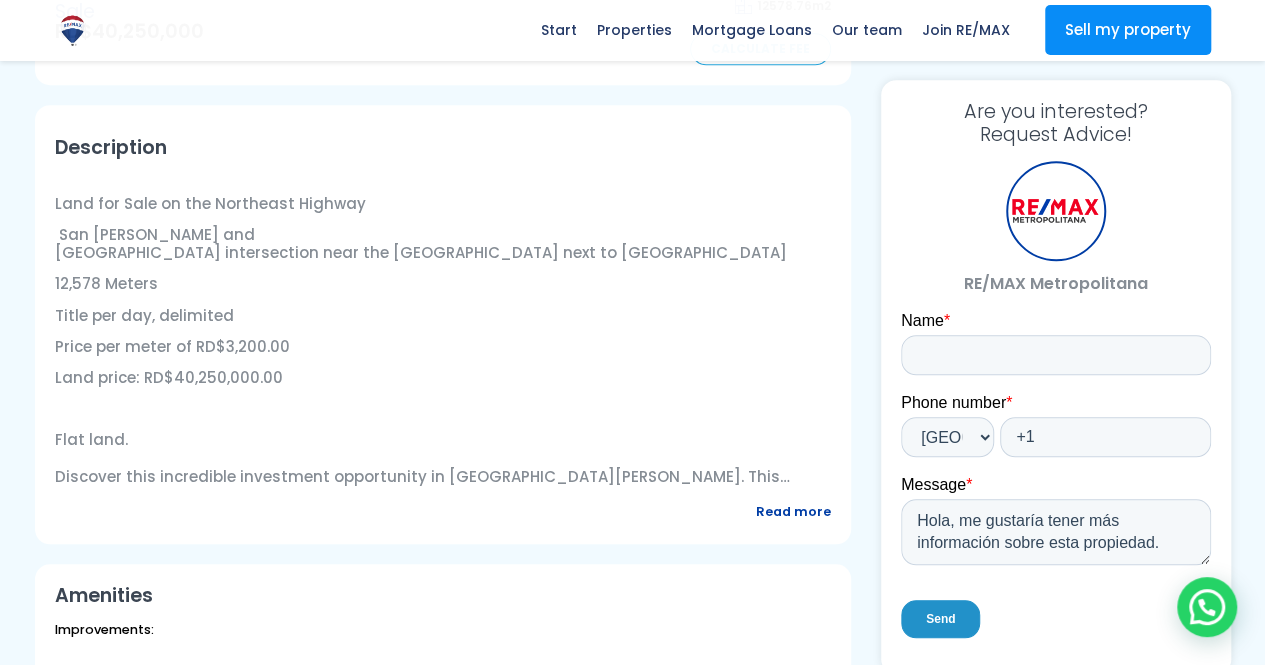 click on "Read more" at bounding box center [793, 511] 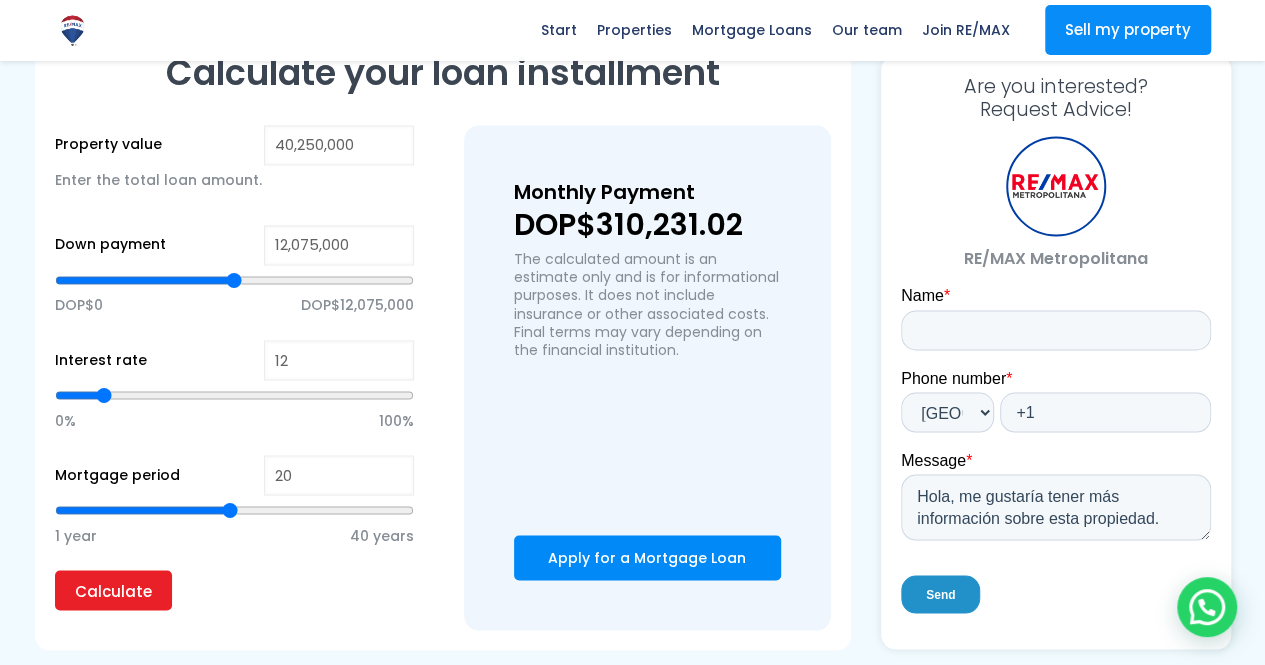 scroll, scrollTop: 1700, scrollLeft: 0, axis: vertical 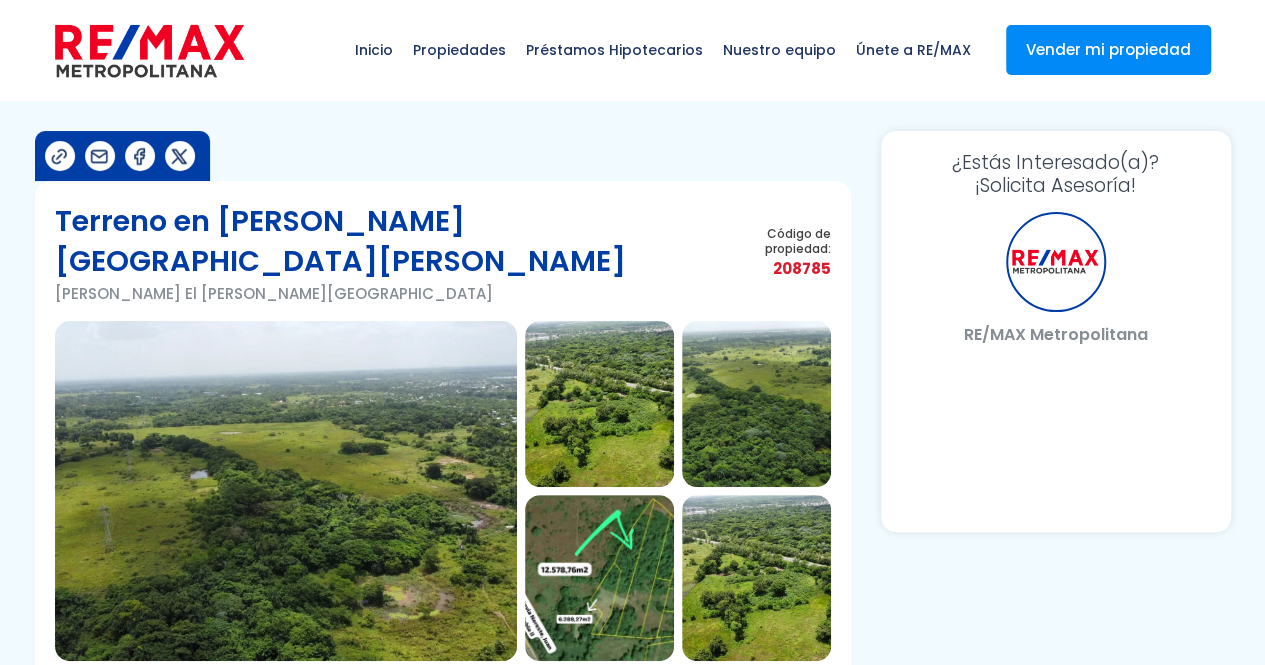 select on "US" 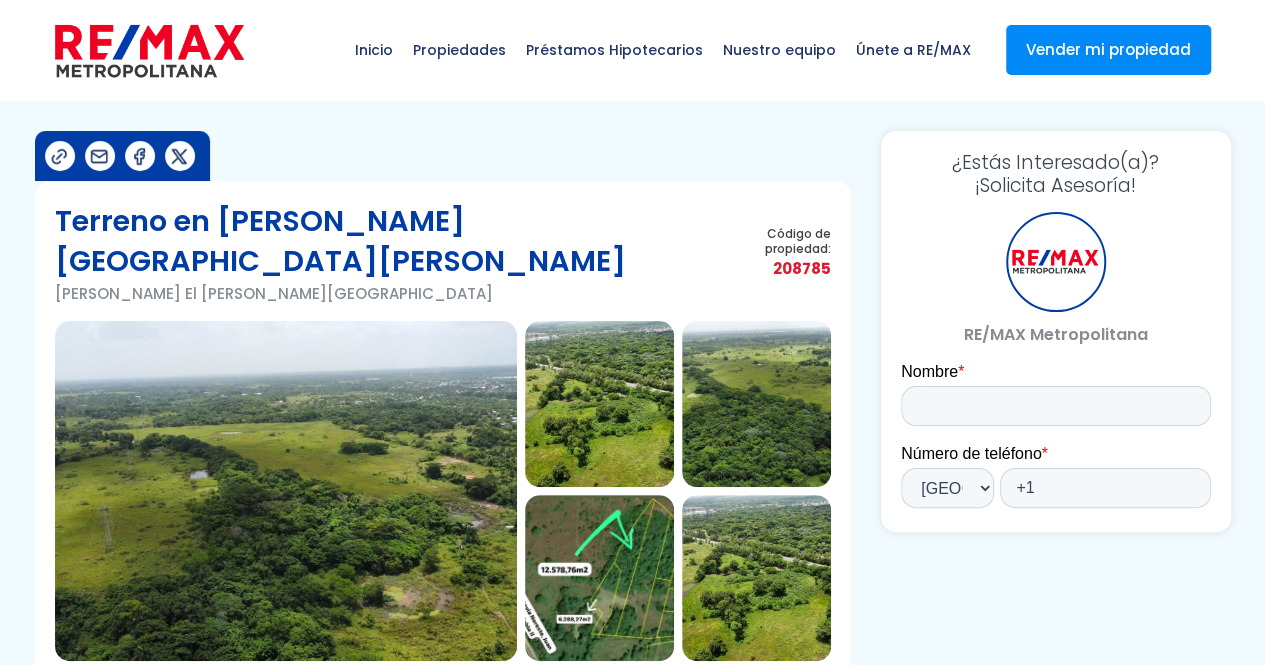 scroll, scrollTop: 0, scrollLeft: 0, axis: both 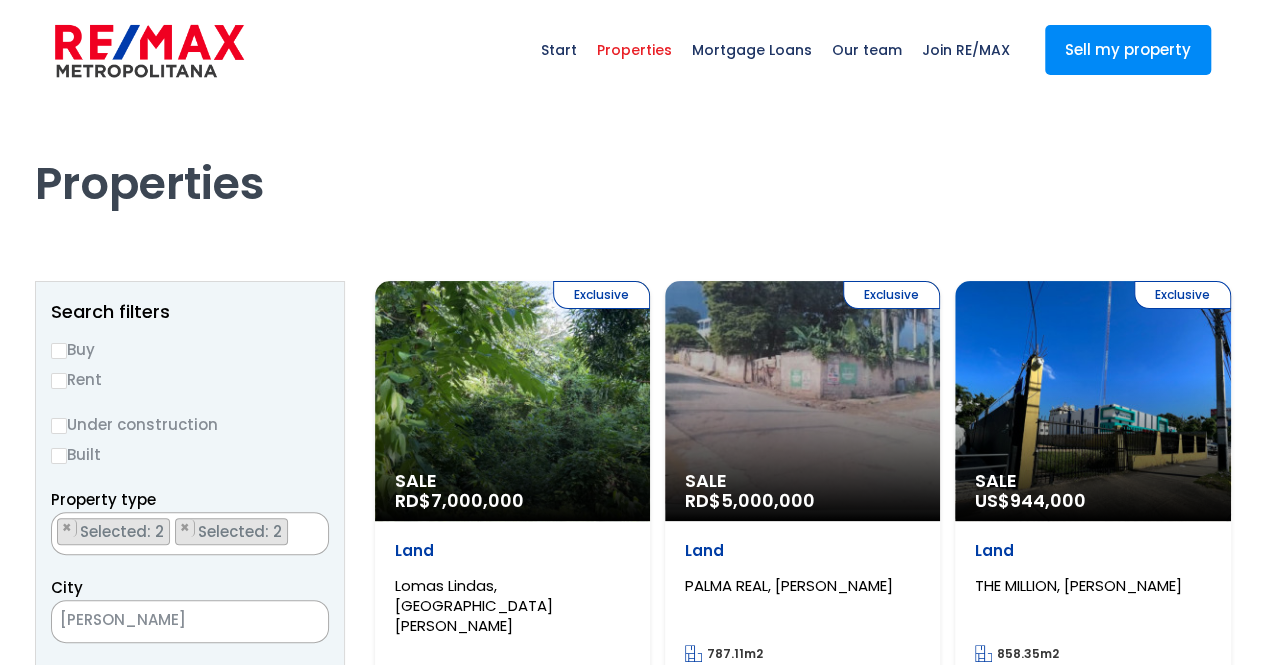select 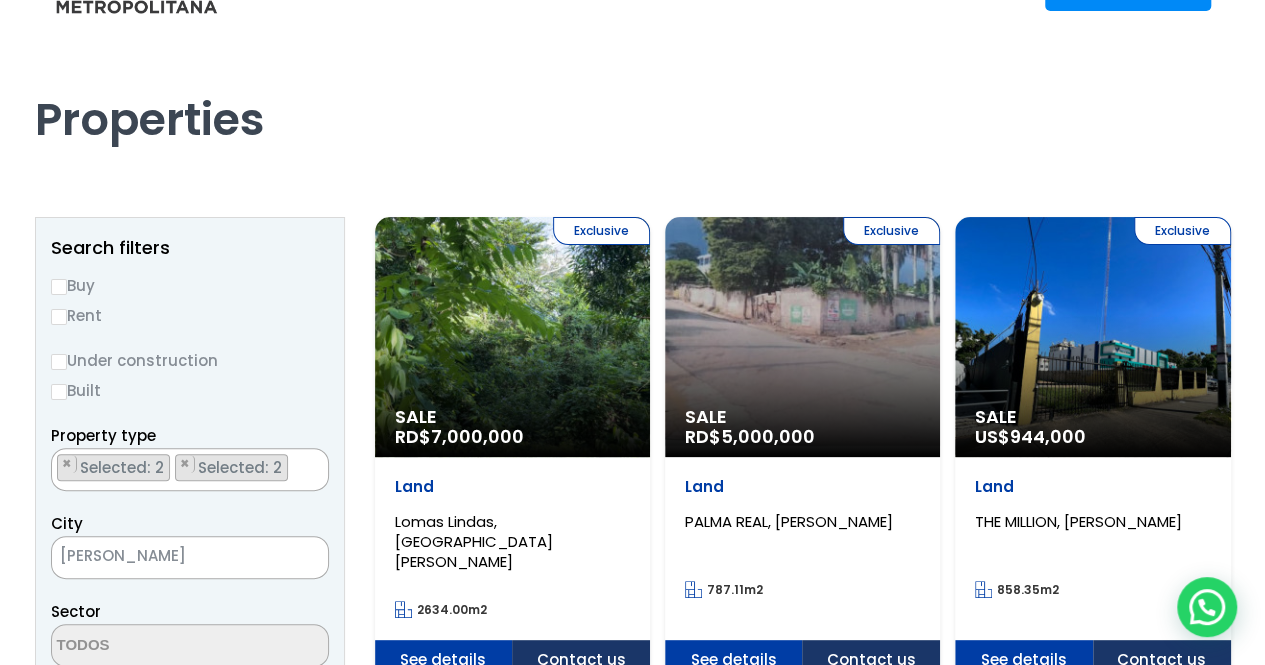 scroll, scrollTop: 0, scrollLeft: 0, axis: both 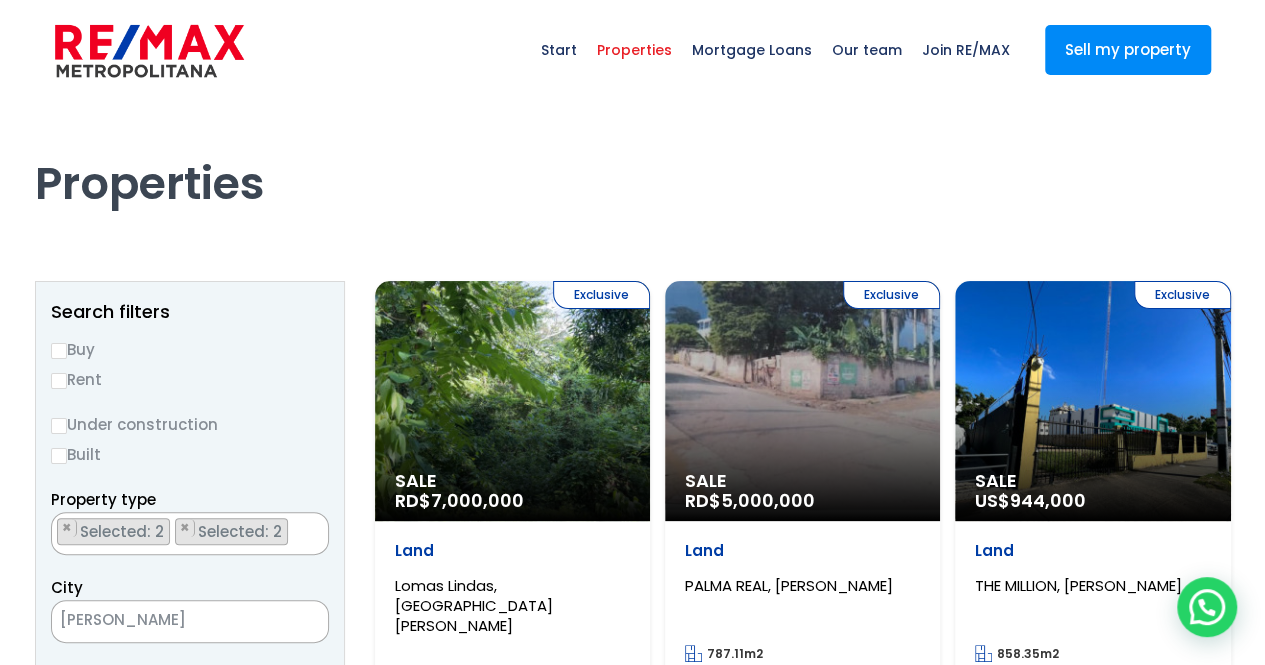 click on "Rent" at bounding box center (59, 381) 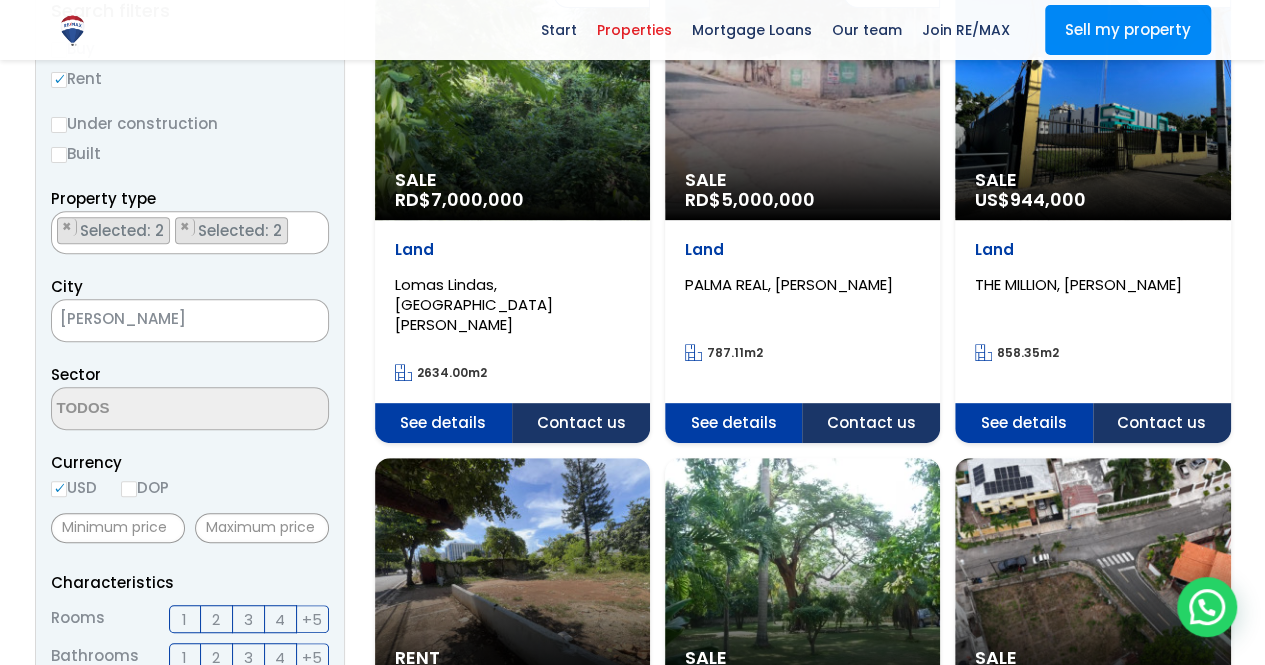 scroll, scrollTop: 400, scrollLeft: 0, axis: vertical 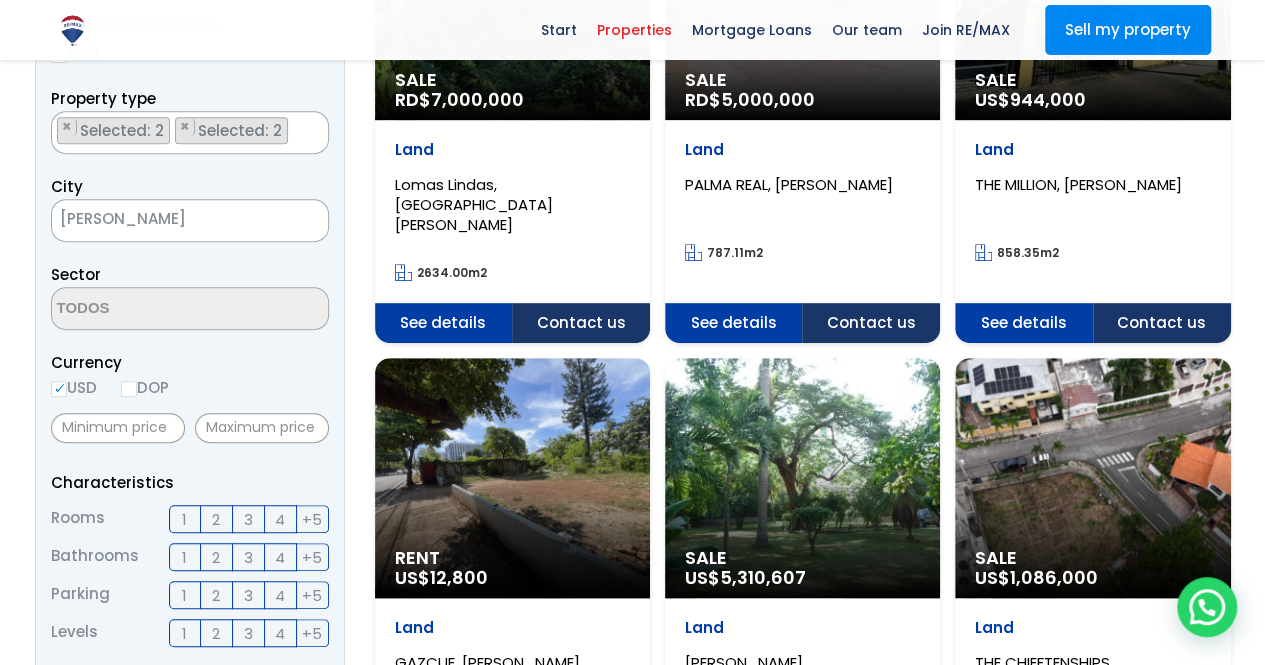 select 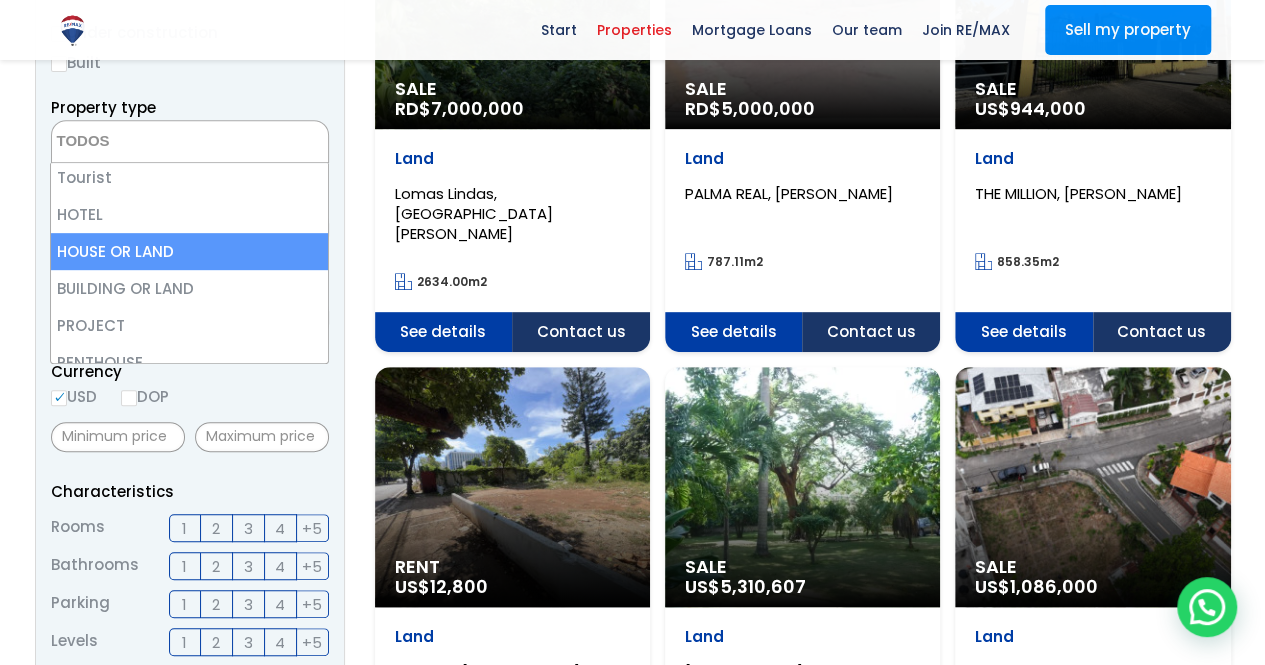 scroll, scrollTop: 392, scrollLeft: 0, axis: vertical 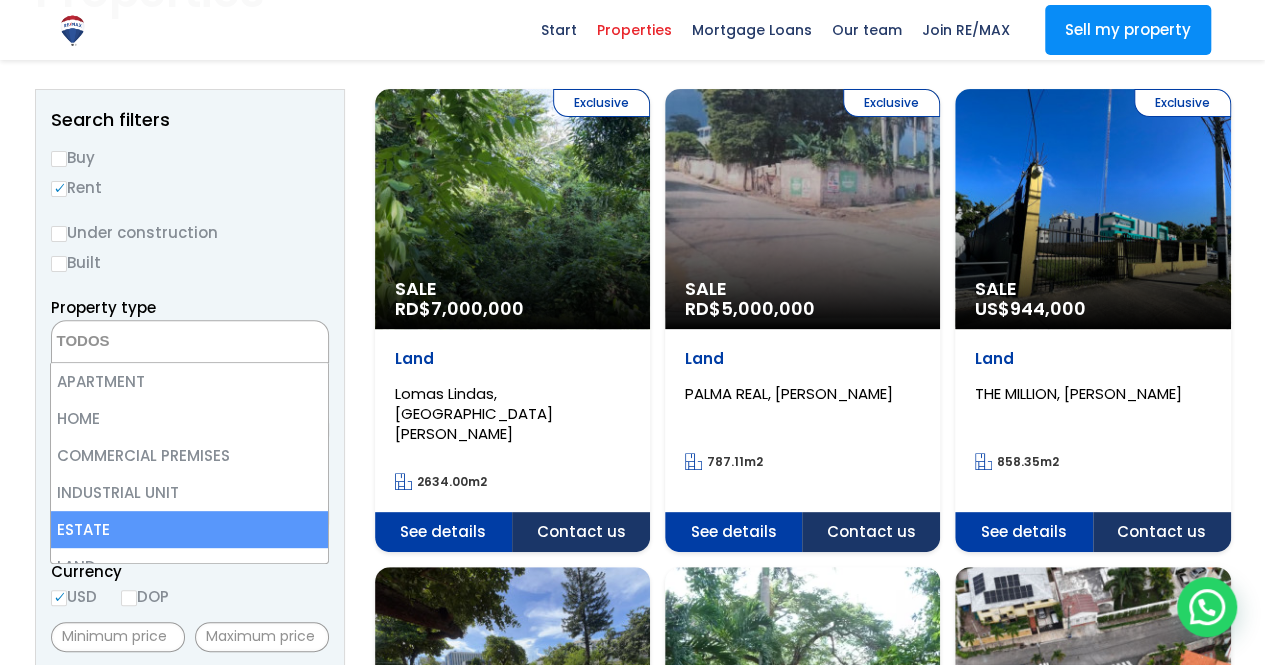 click at bounding box center [632, 1503] 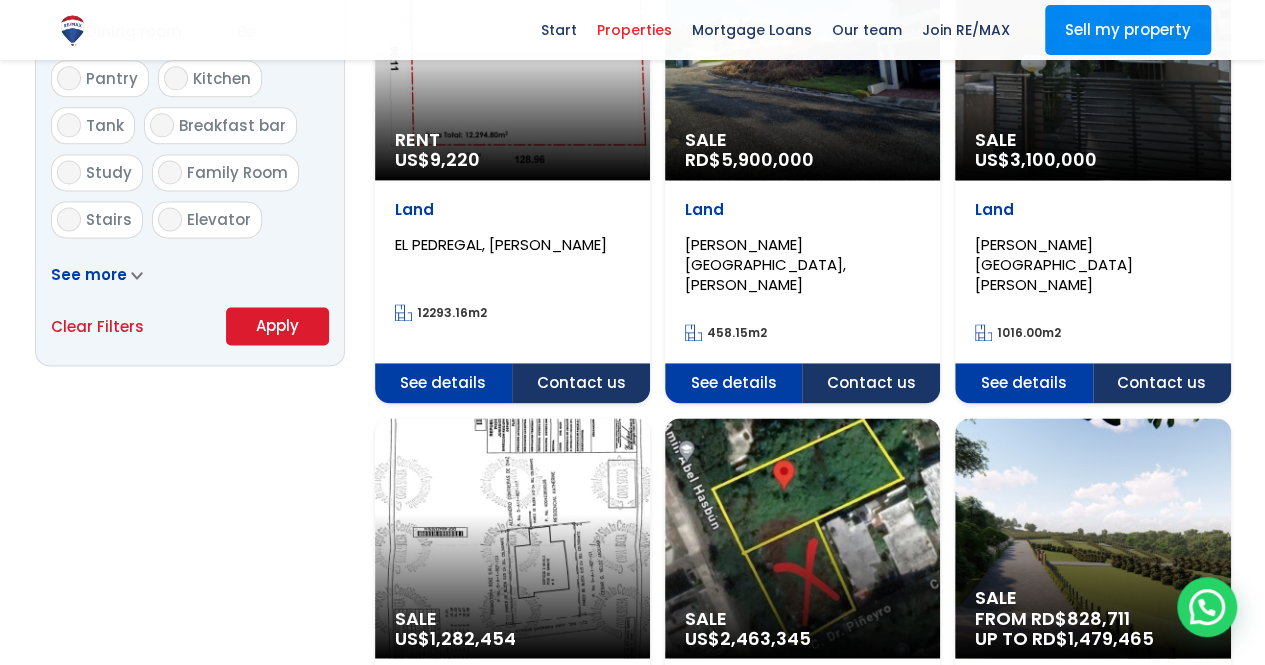 scroll, scrollTop: 1291, scrollLeft: 0, axis: vertical 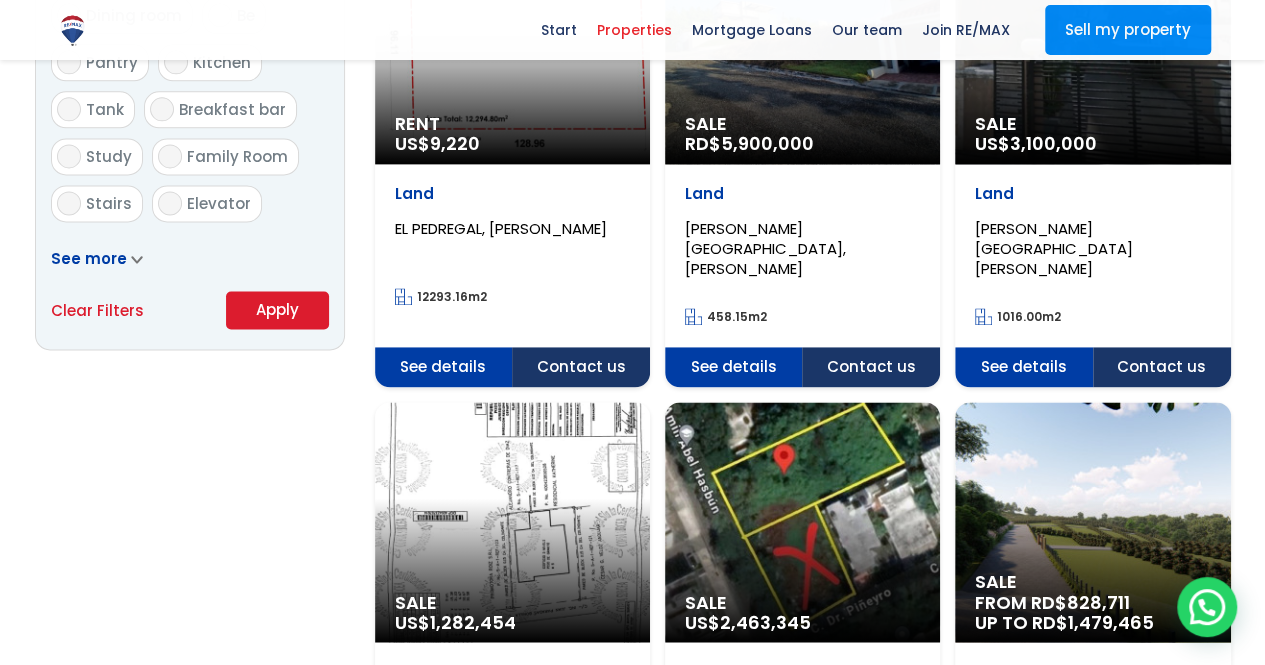 click on "Apply" at bounding box center [277, 309] 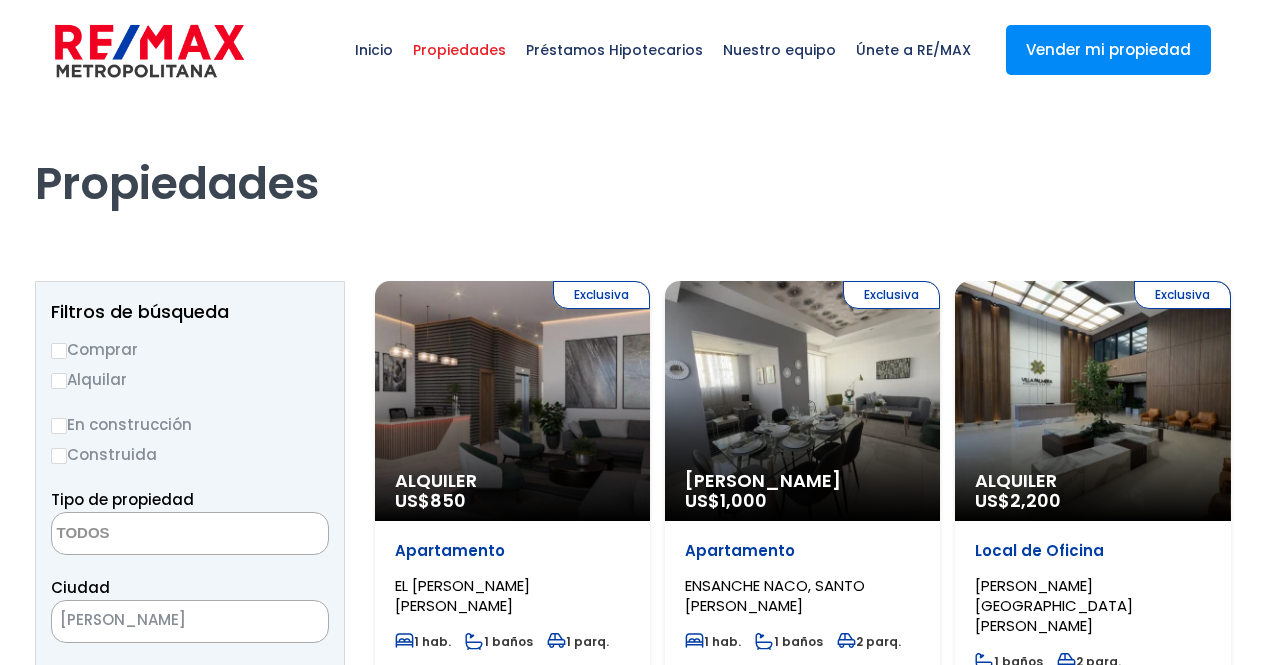 select 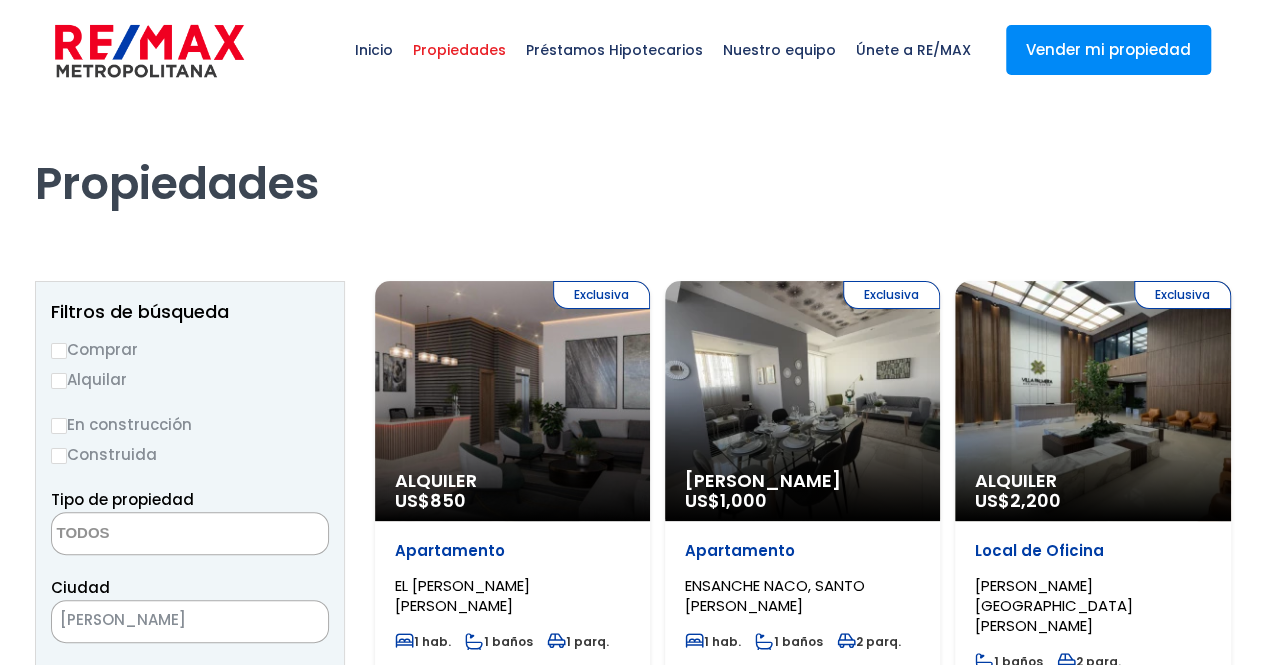 scroll, scrollTop: 0, scrollLeft: 0, axis: both 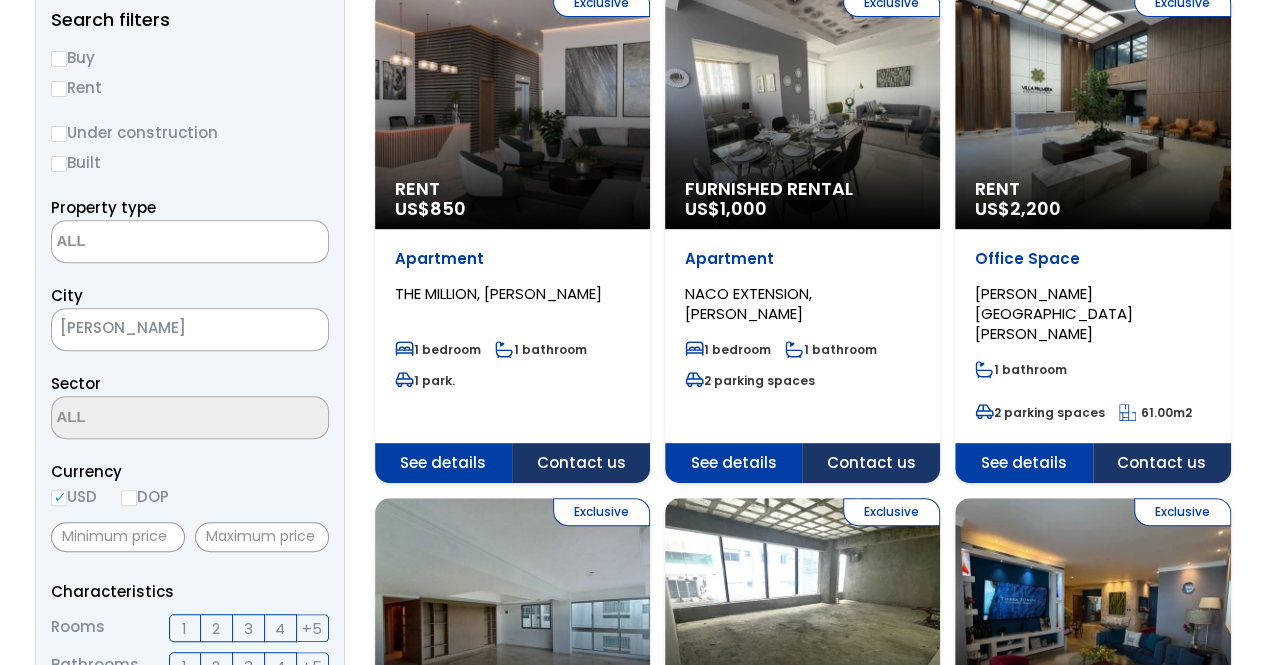 select 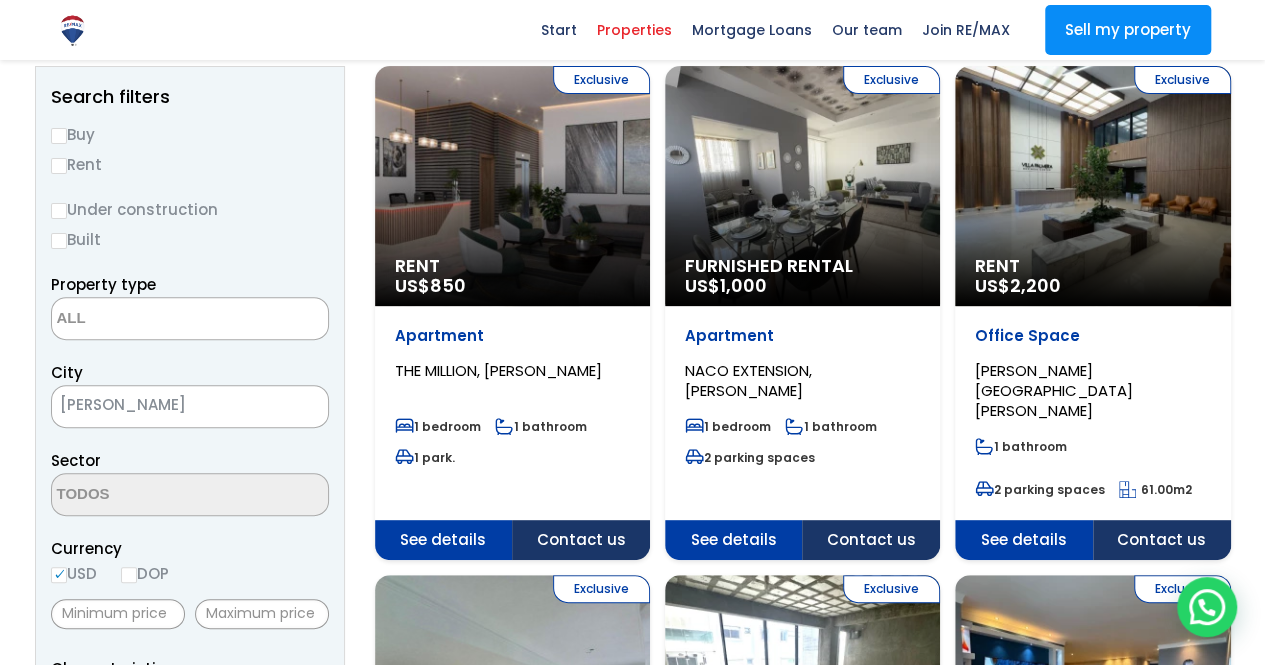 scroll, scrollTop: 200, scrollLeft: 0, axis: vertical 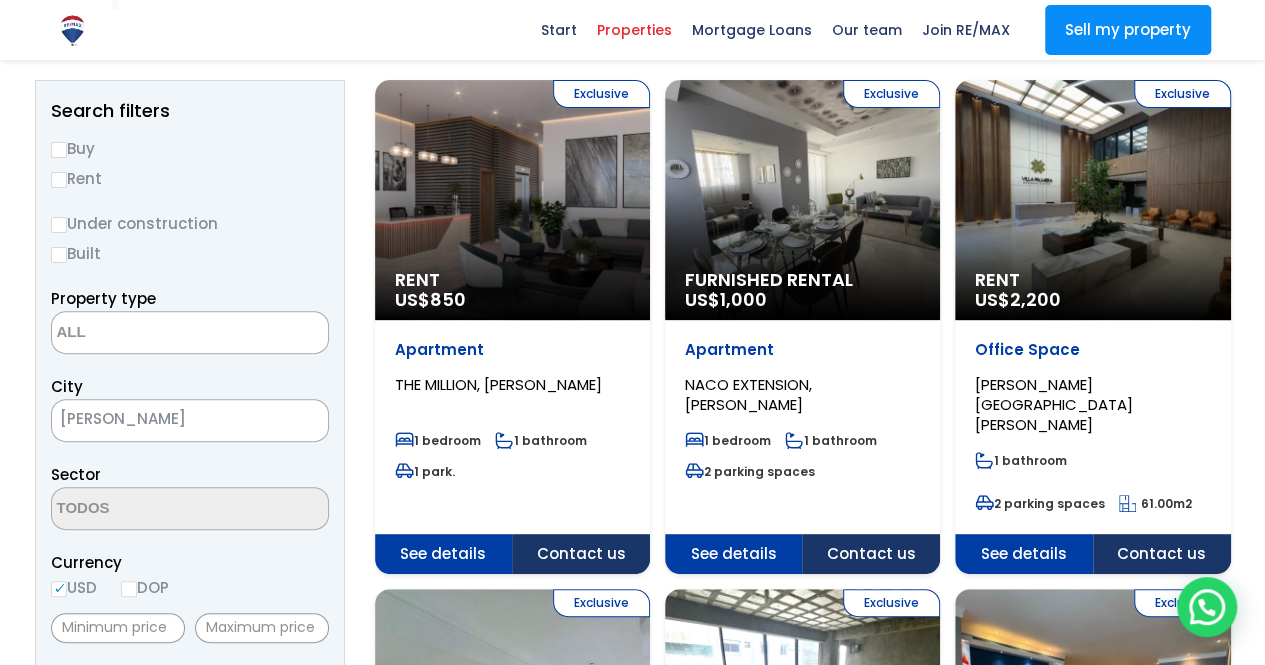 click at bounding box center [190, 332] 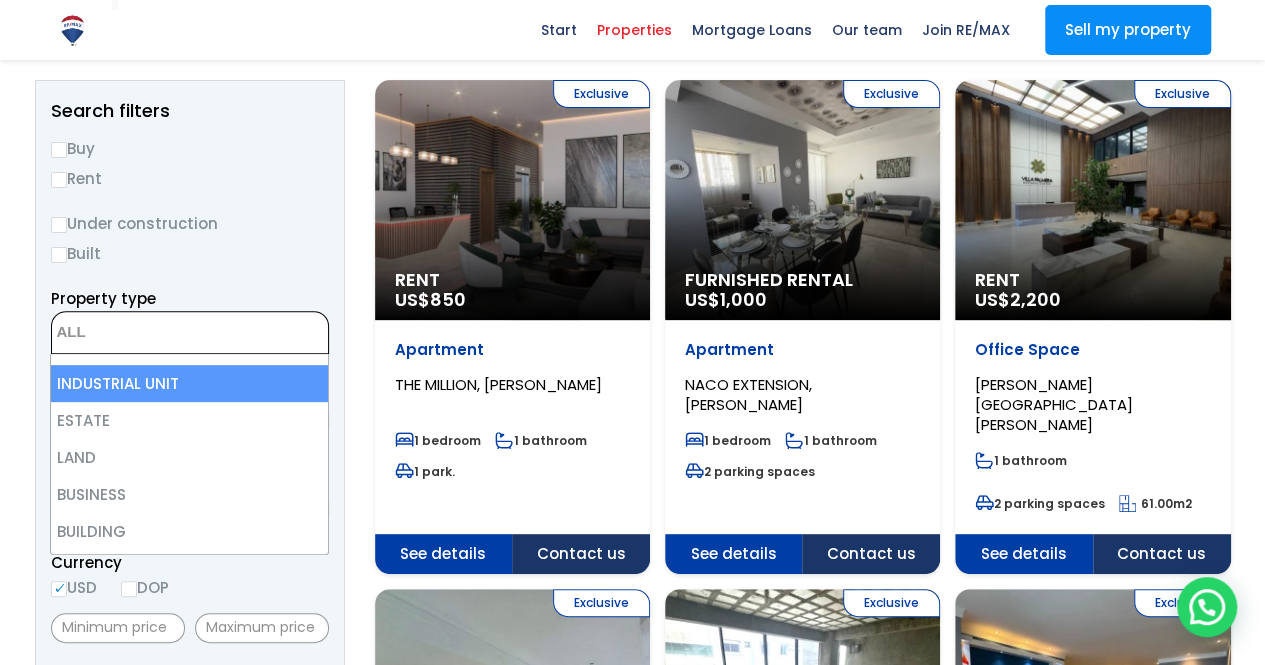scroll, scrollTop: 200, scrollLeft: 0, axis: vertical 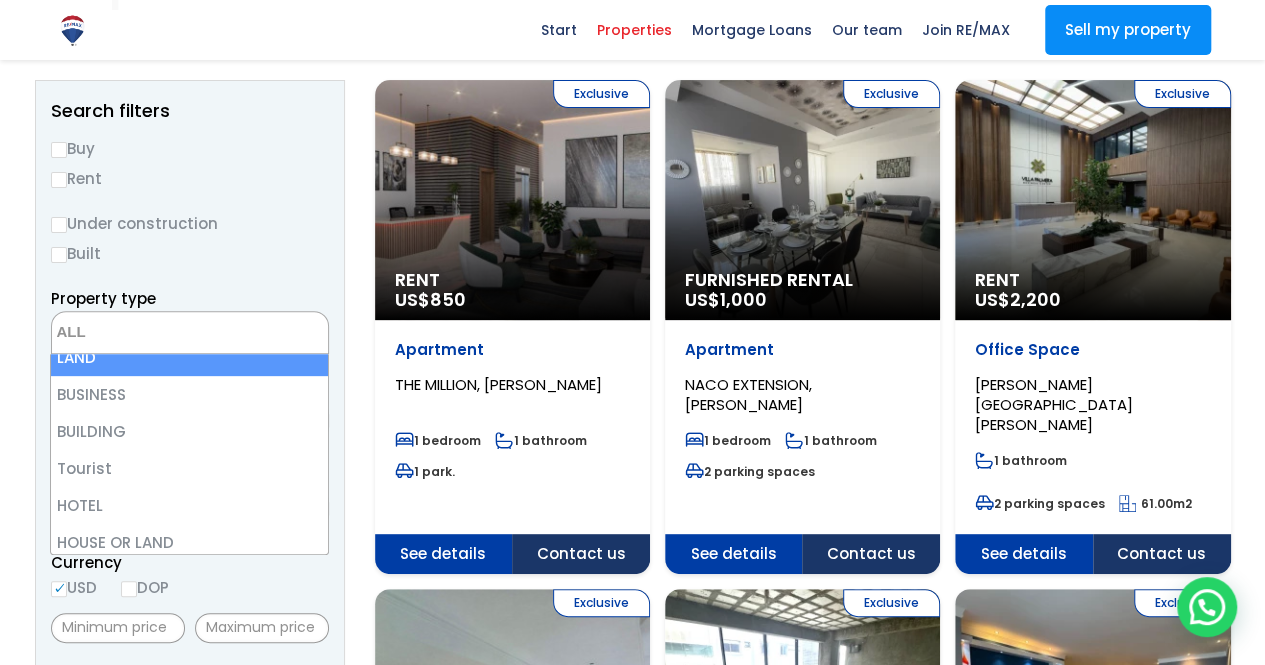 select on "land" 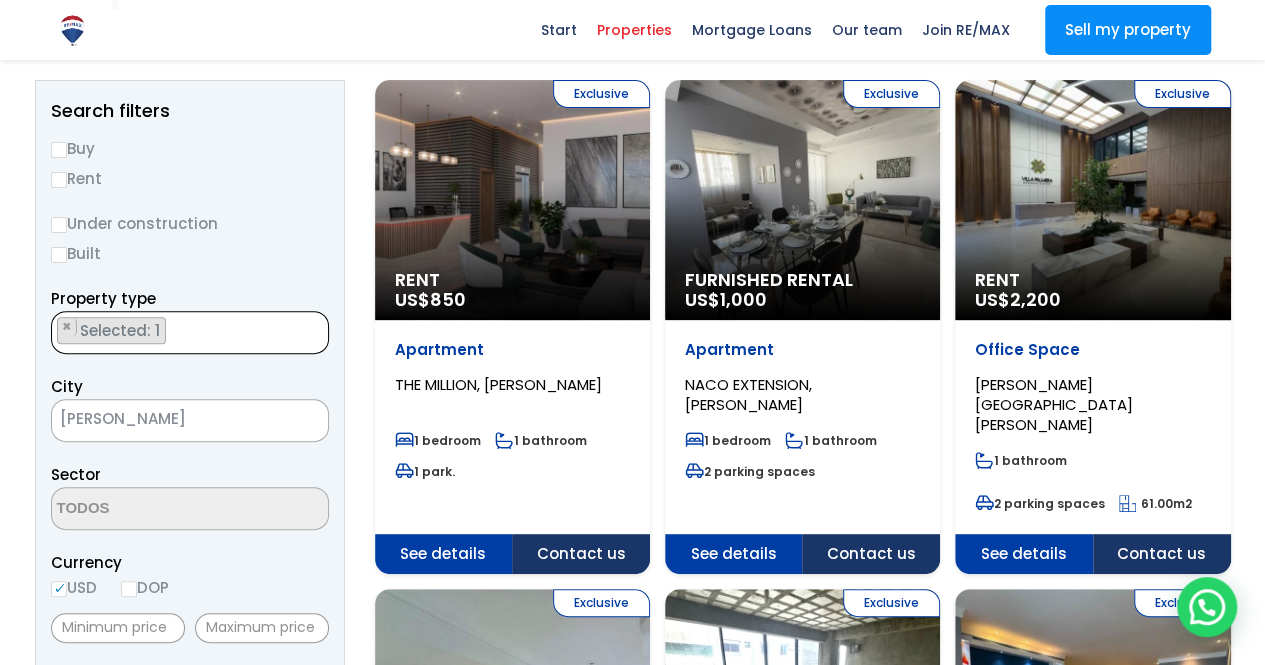 click on "Rent" at bounding box center [59, 180] 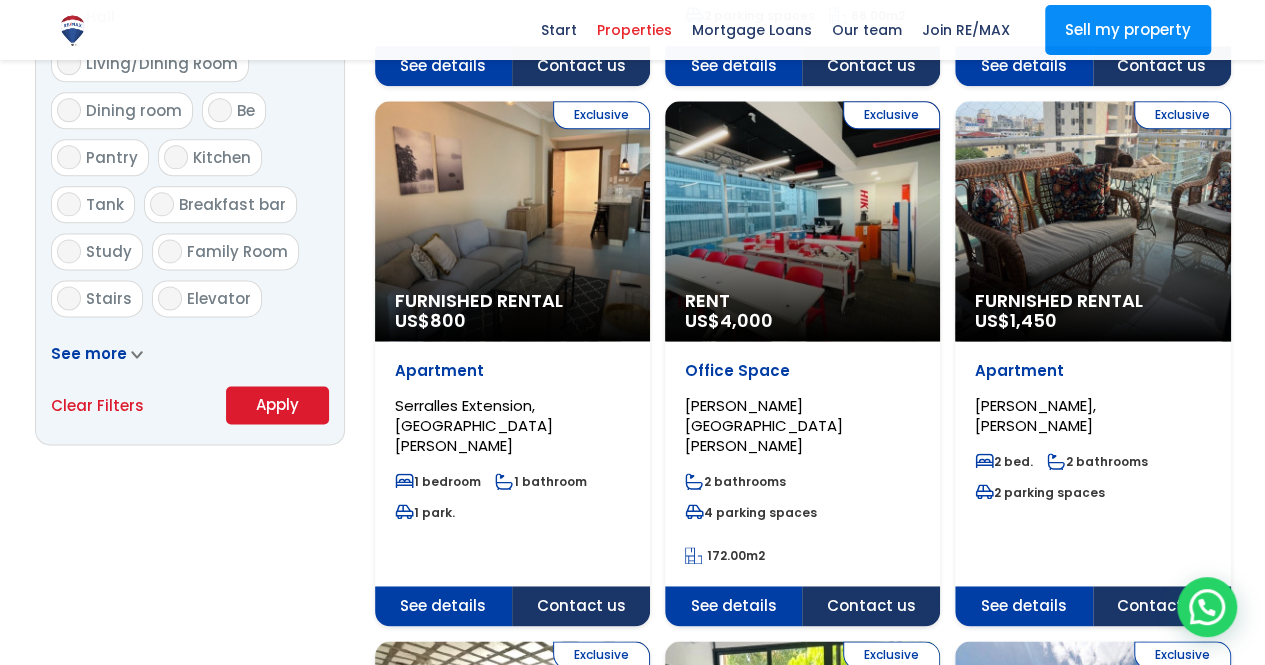 scroll, scrollTop: 1200, scrollLeft: 0, axis: vertical 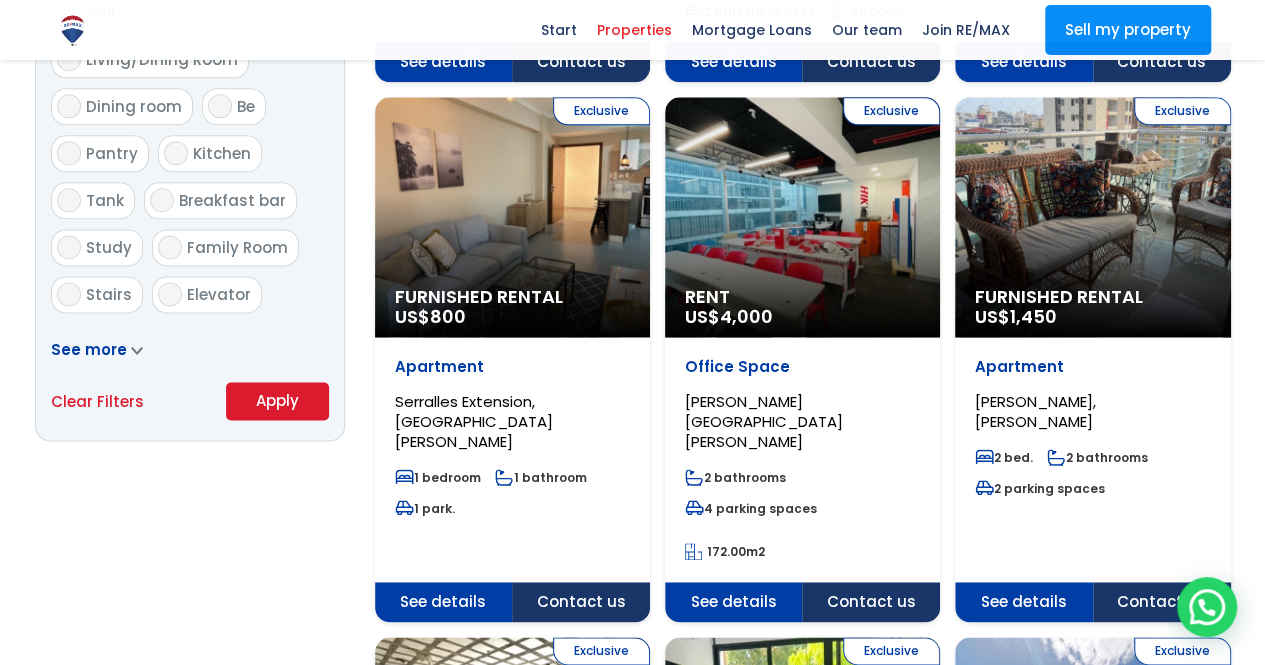 click on "Apply" at bounding box center [277, 401] 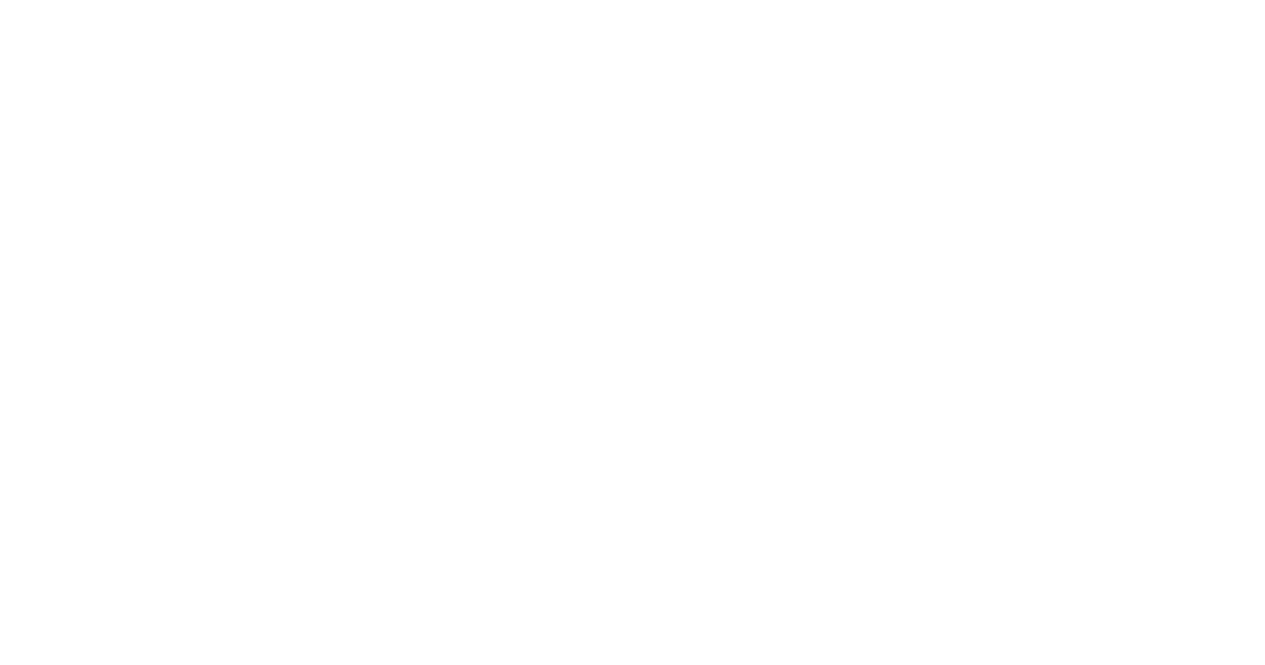 scroll, scrollTop: 0, scrollLeft: 0, axis: both 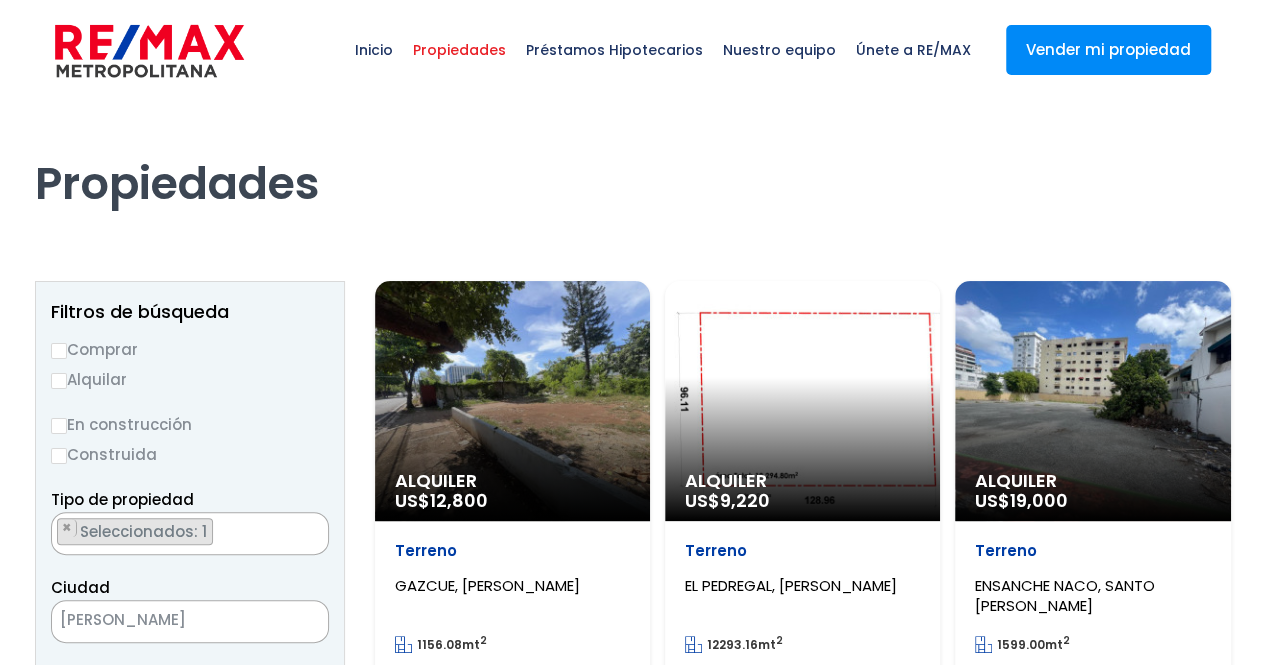 select 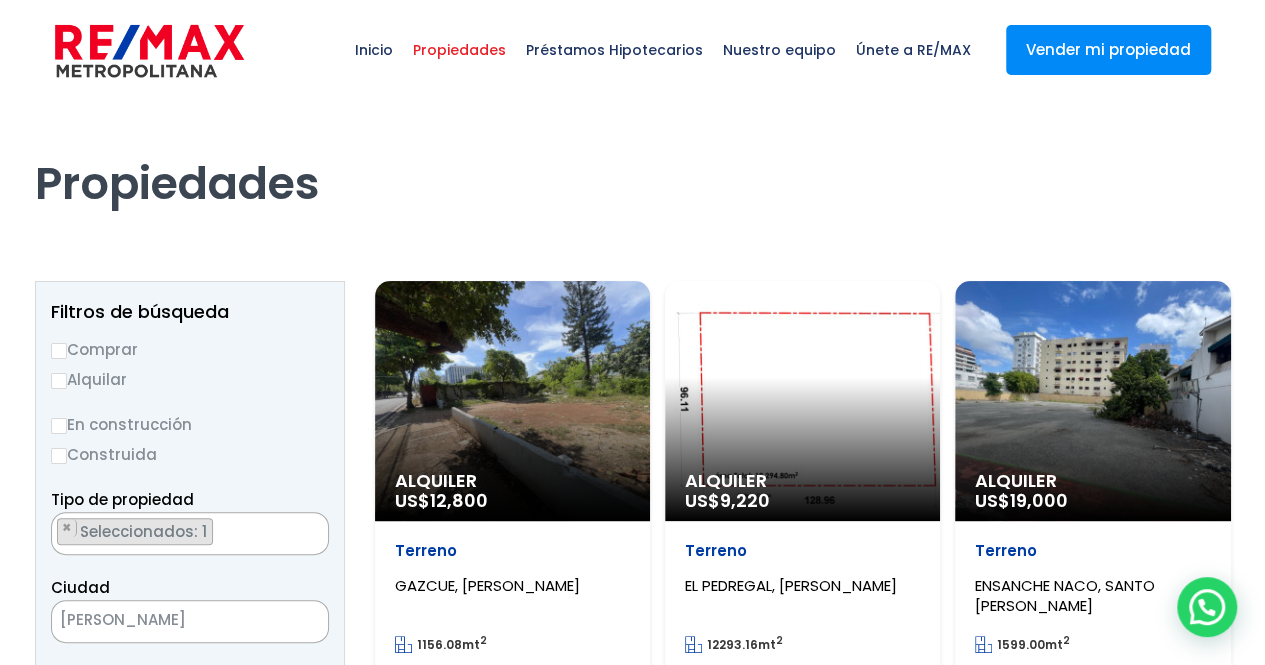 drag, startPoint x: 999, startPoint y: 151, endPoint x: 1122, endPoint y: 153, distance: 123.01626 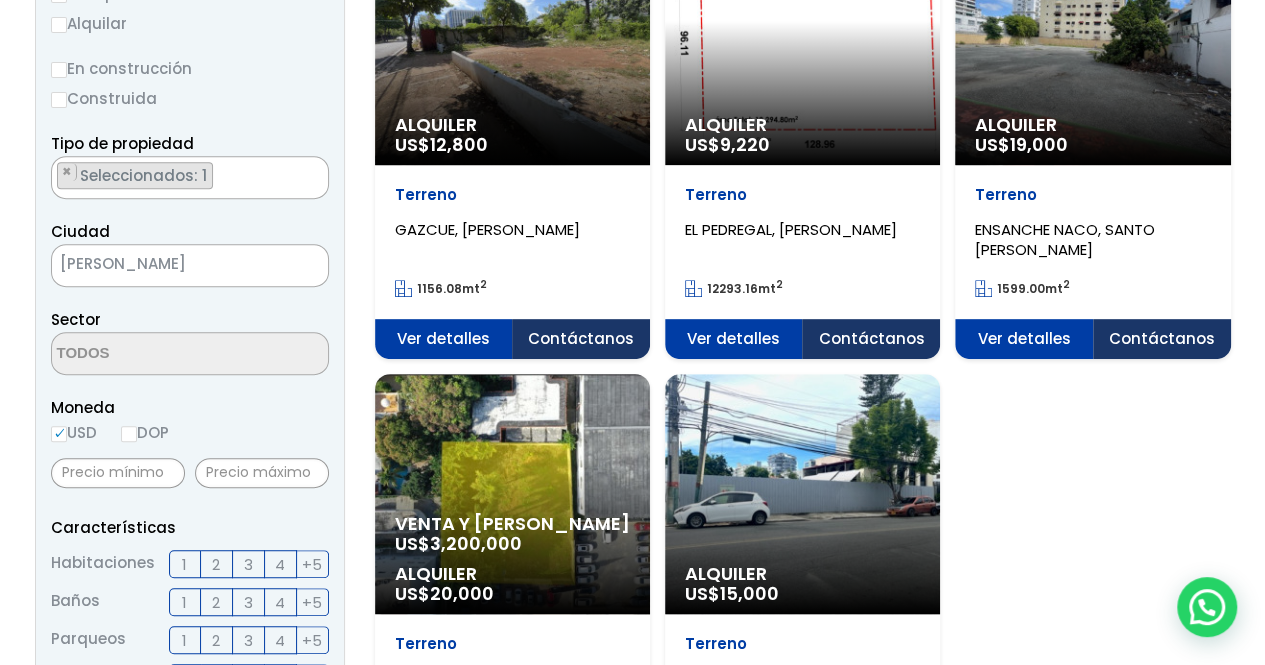scroll, scrollTop: 0, scrollLeft: 0, axis: both 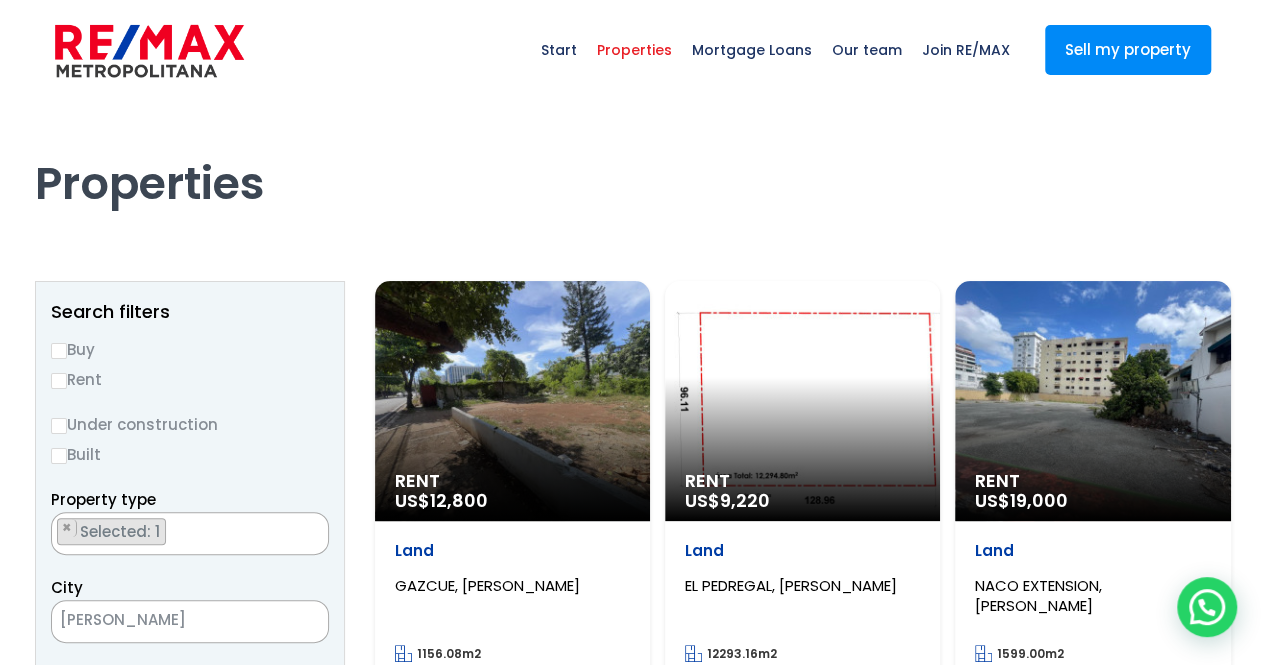 click on "Properties" at bounding box center (633, 156) 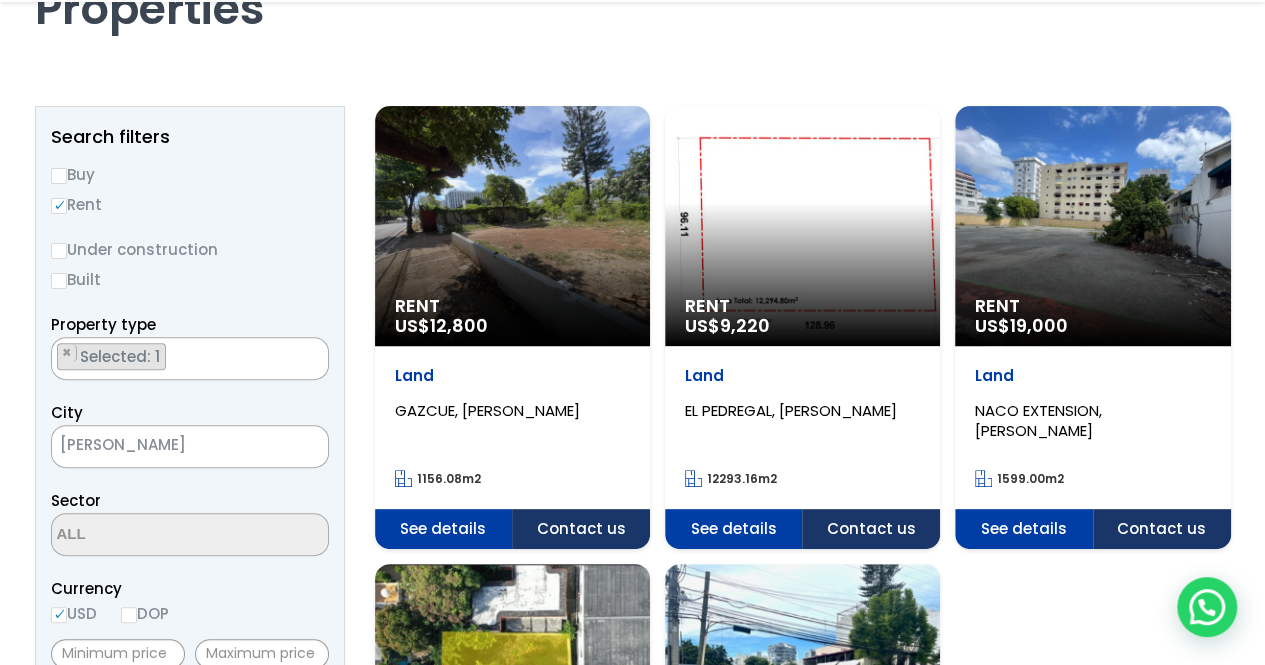 scroll, scrollTop: 200, scrollLeft: 0, axis: vertical 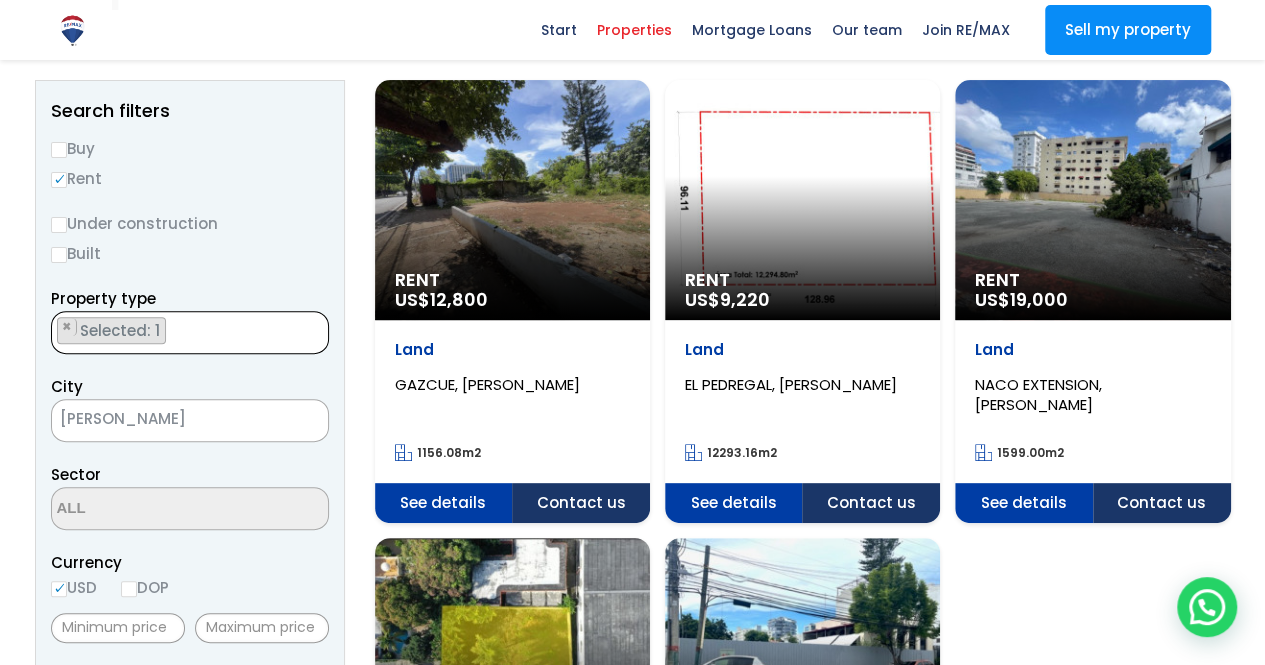 click on "× Selected: 1" at bounding box center [177, 333] 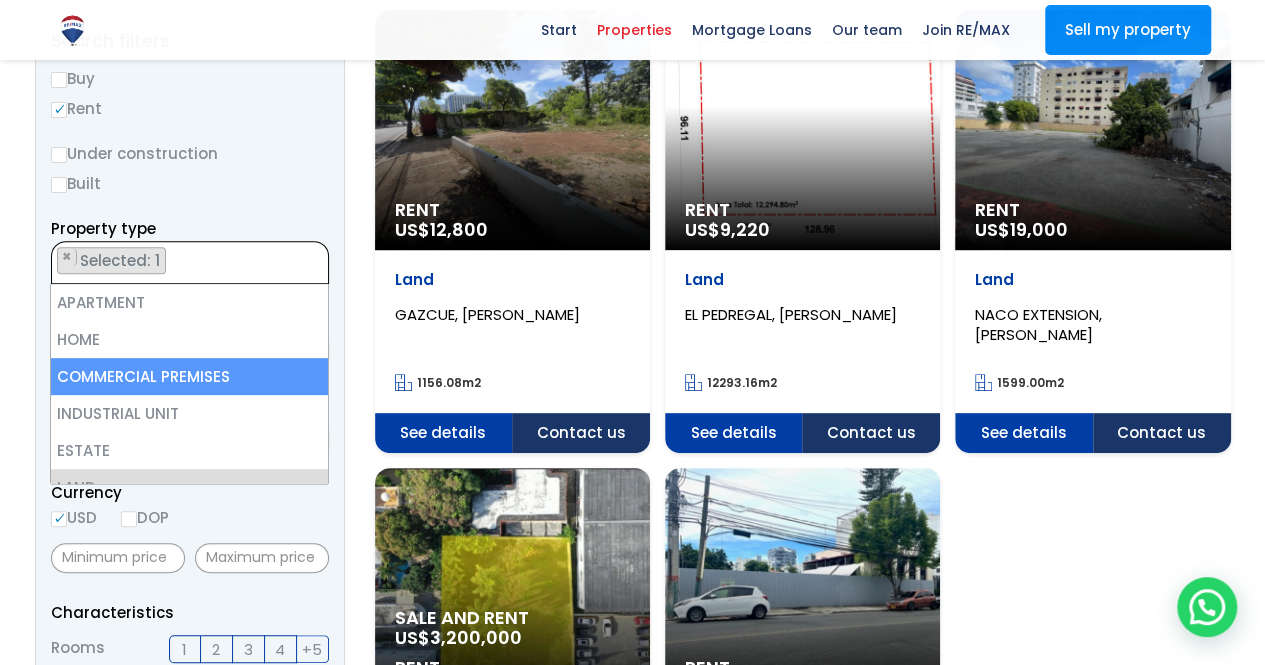 scroll, scrollTop: 300, scrollLeft: 0, axis: vertical 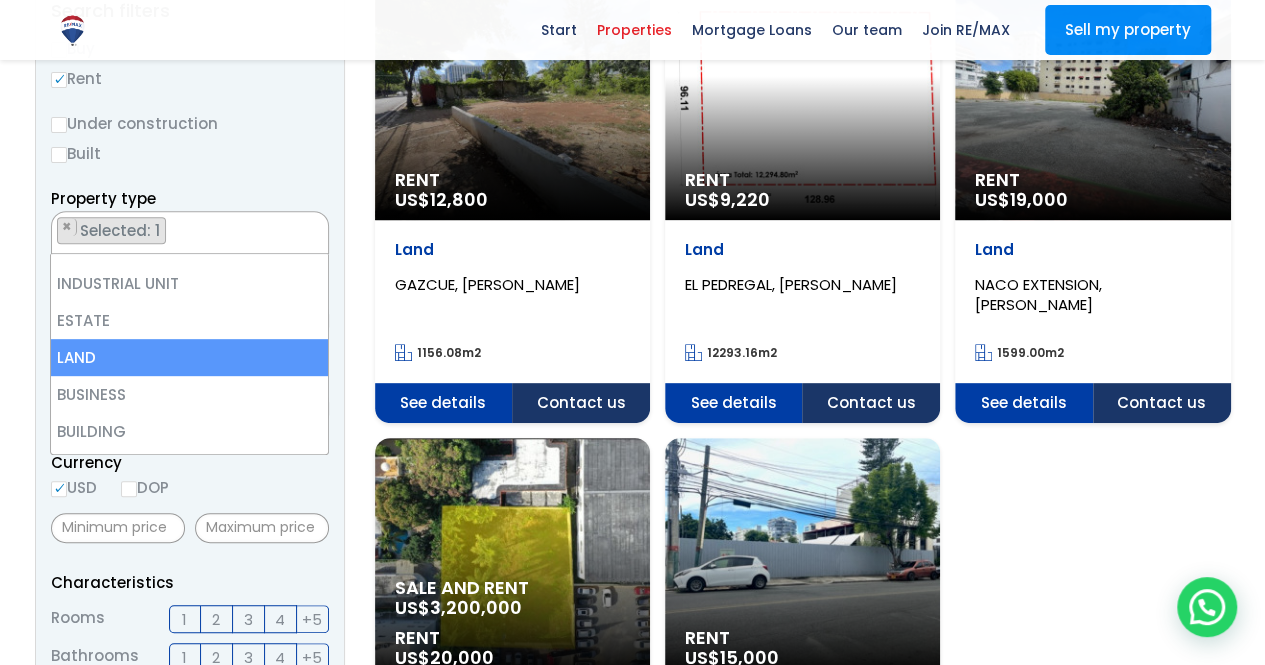 select 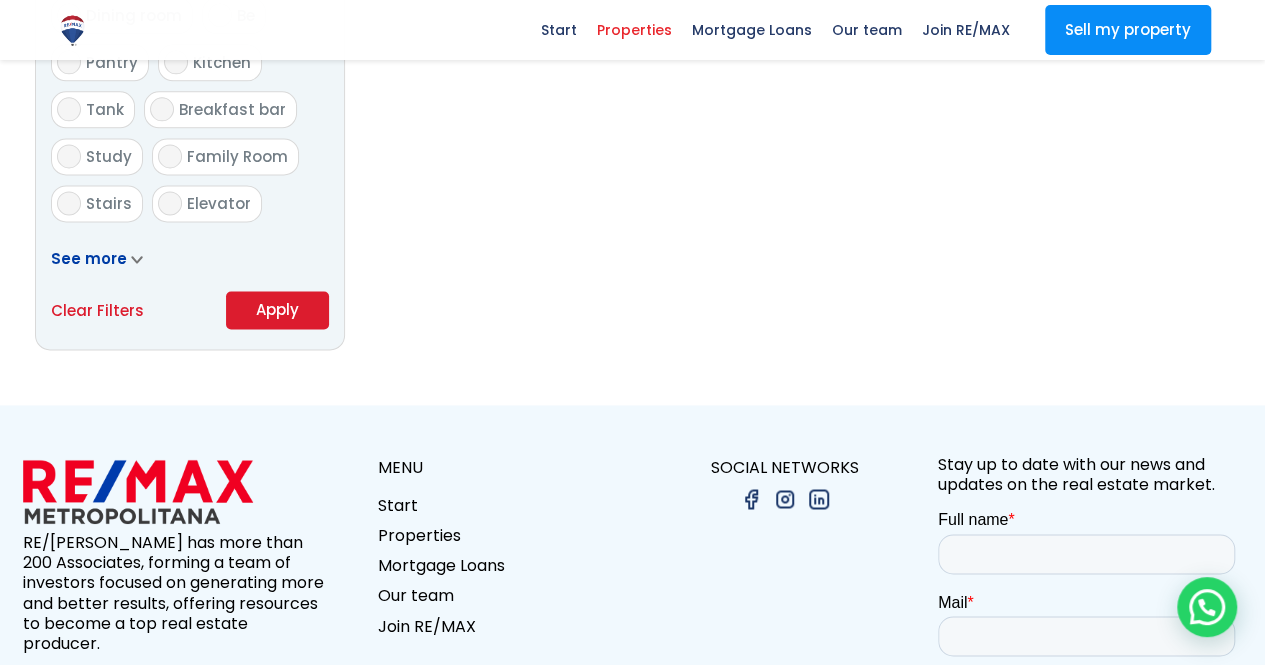 scroll, scrollTop: 1300, scrollLeft: 0, axis: vertical 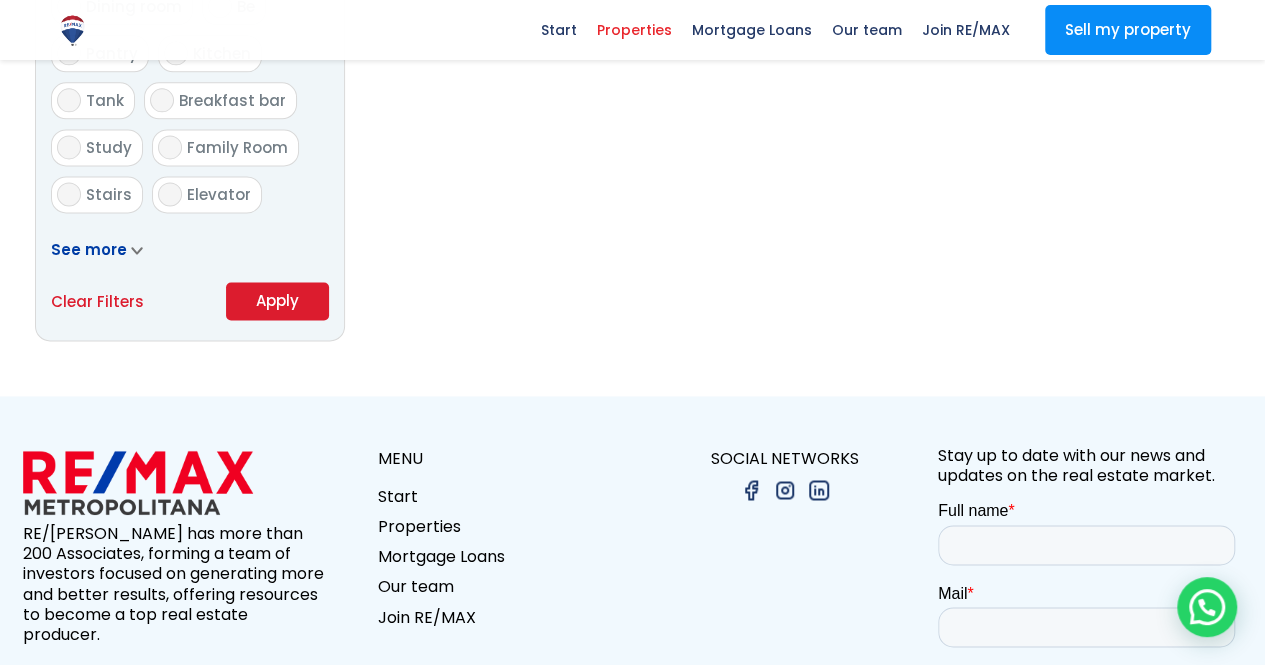 click on "Apply" at bounding box center (277, 301) 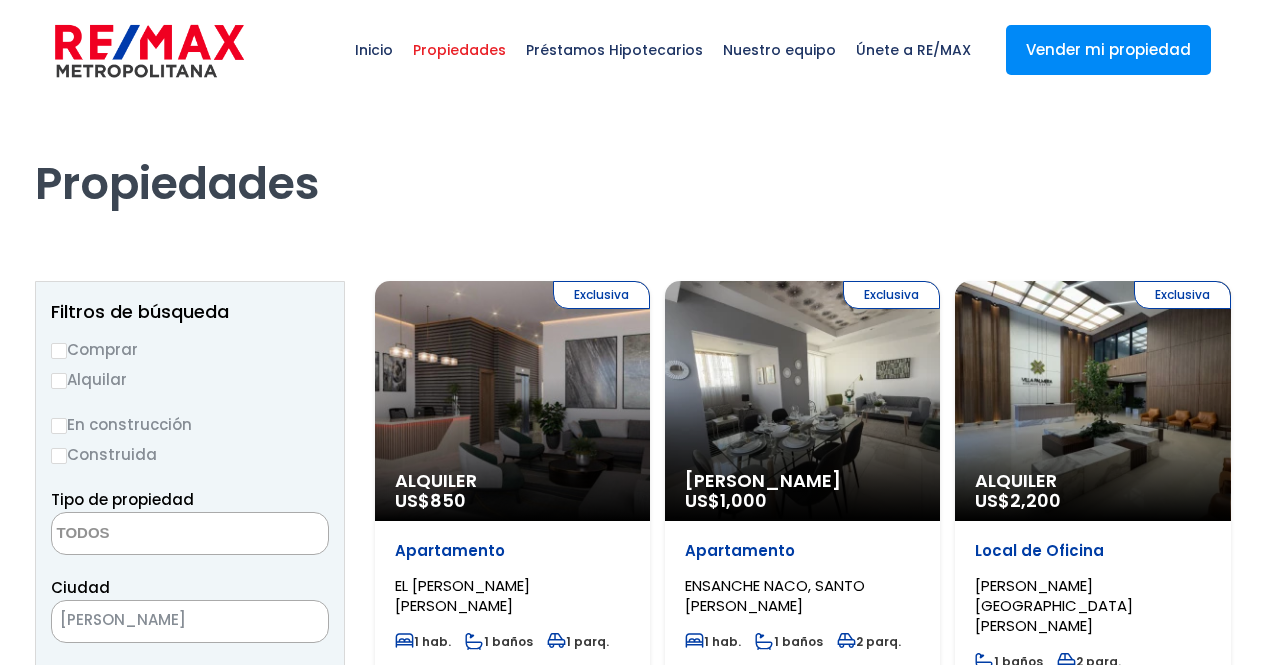 select 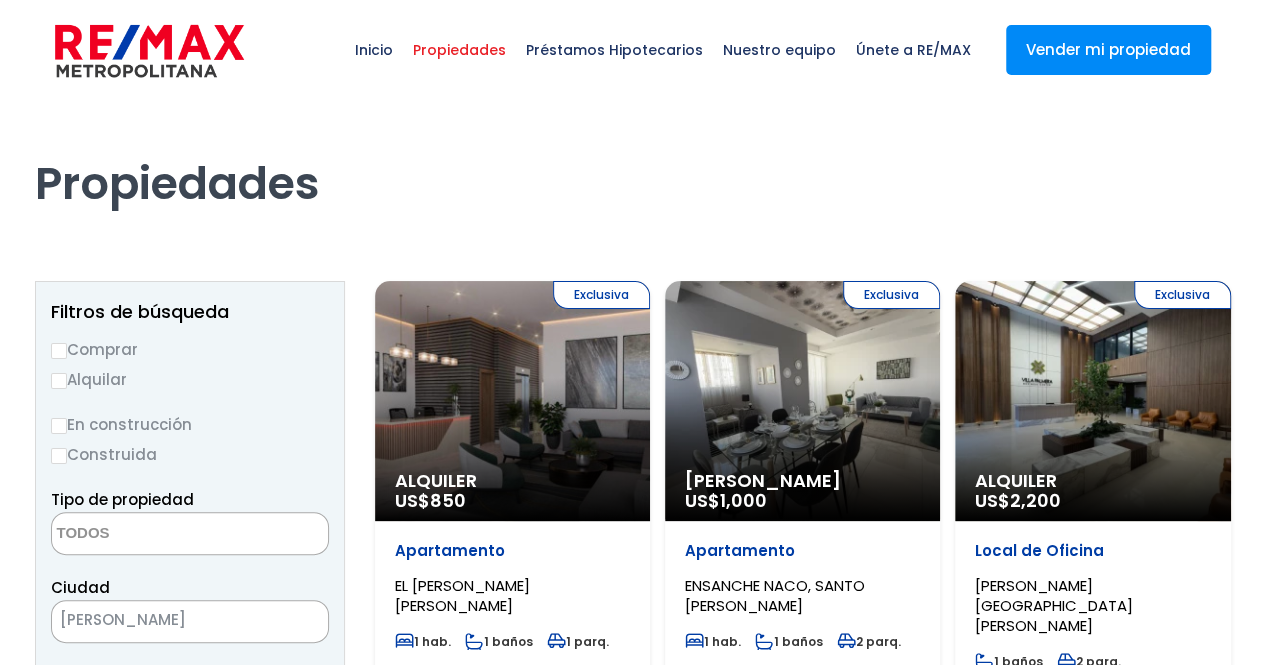 scroll, scrollTop: 0, scrollLeft: 0, axis: both 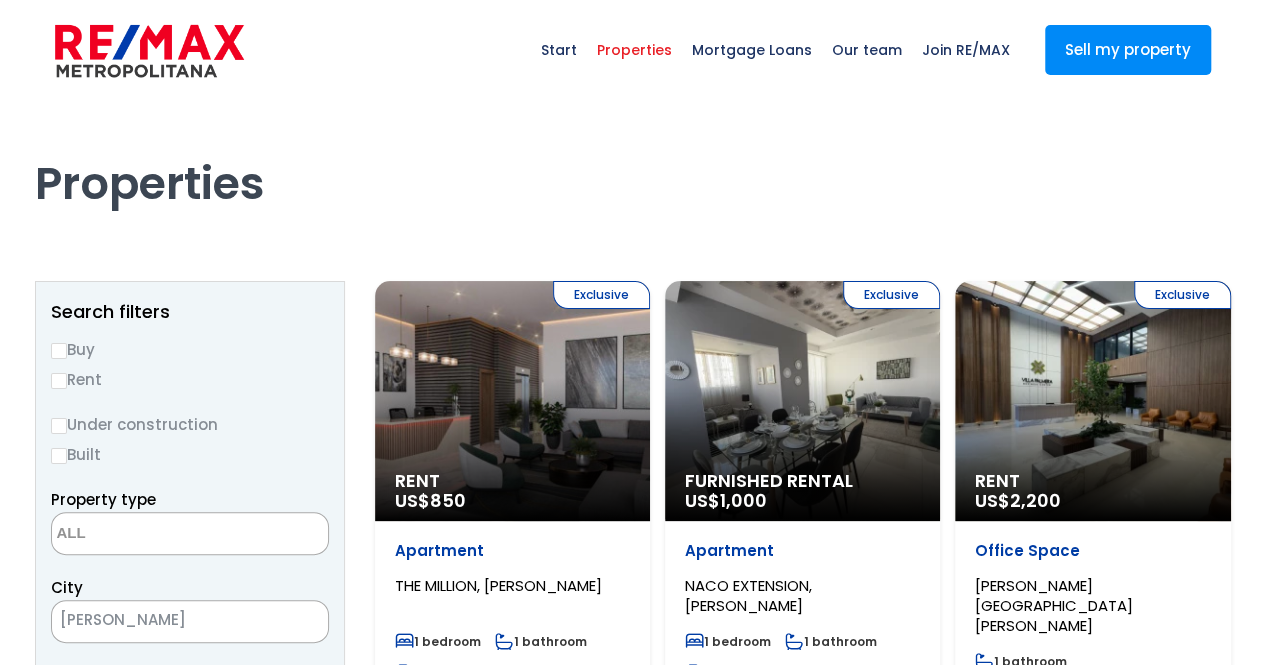 select 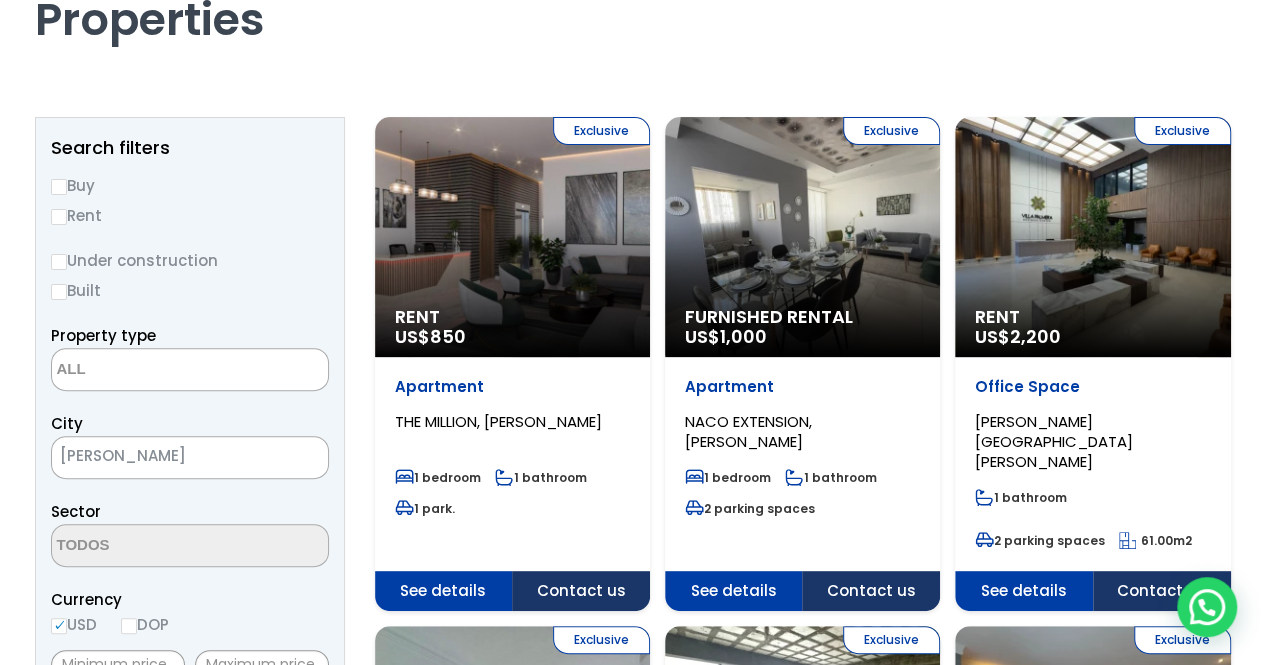 scroll, scrollTop: 200, scrollLeft: 0, axis: vertical 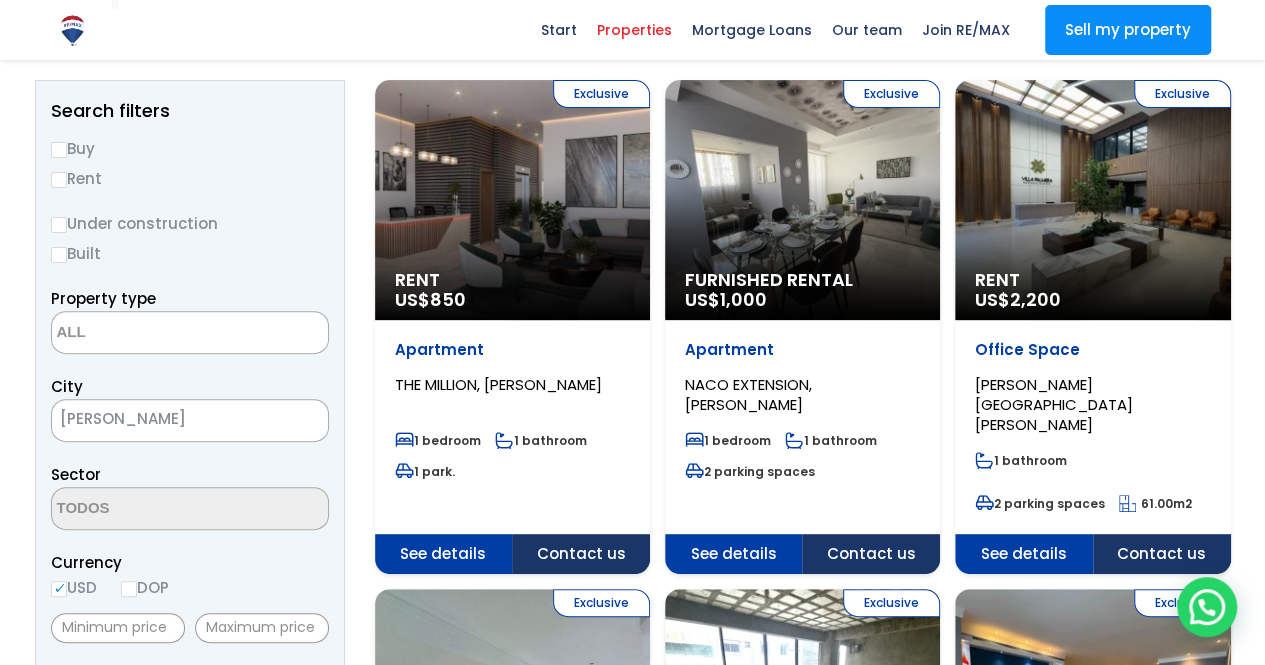 click on "Rent" at bounding box center (59, 180) 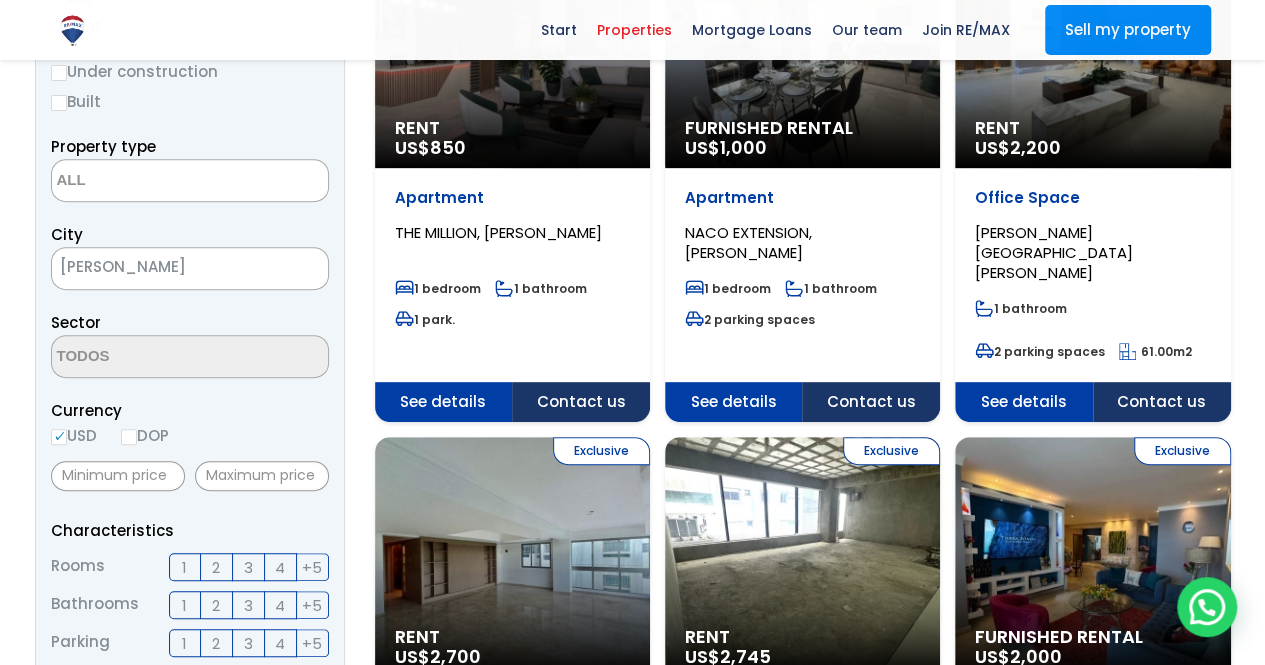 scroll, scrollTop: 400, scrollLeft: 0, axis: vertical 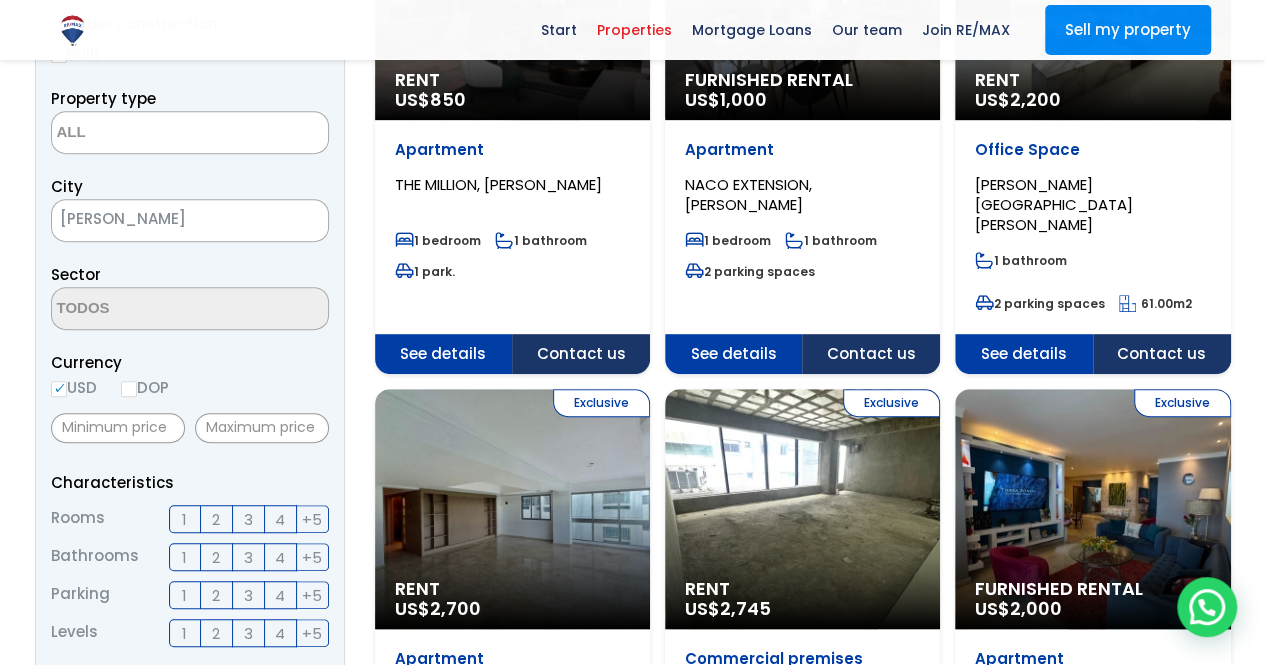 click at bounding box center (149, 133) 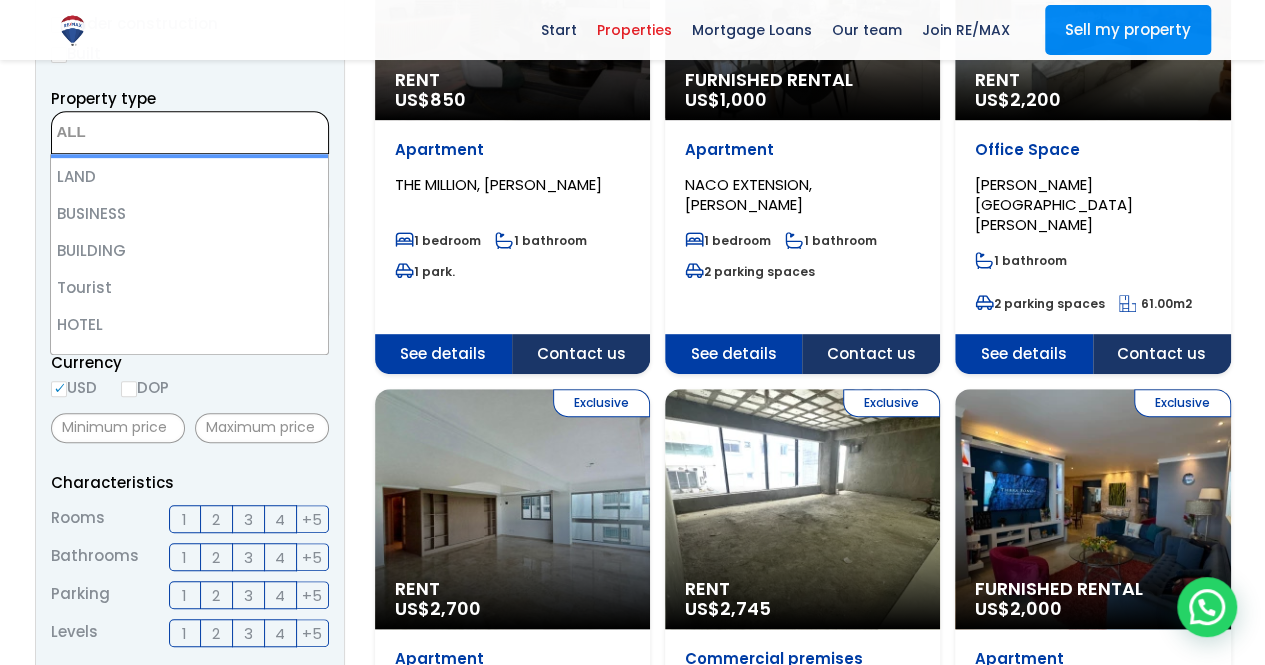 scroll, scrollTop: 200, scrollLeft: 0, axis: vertical 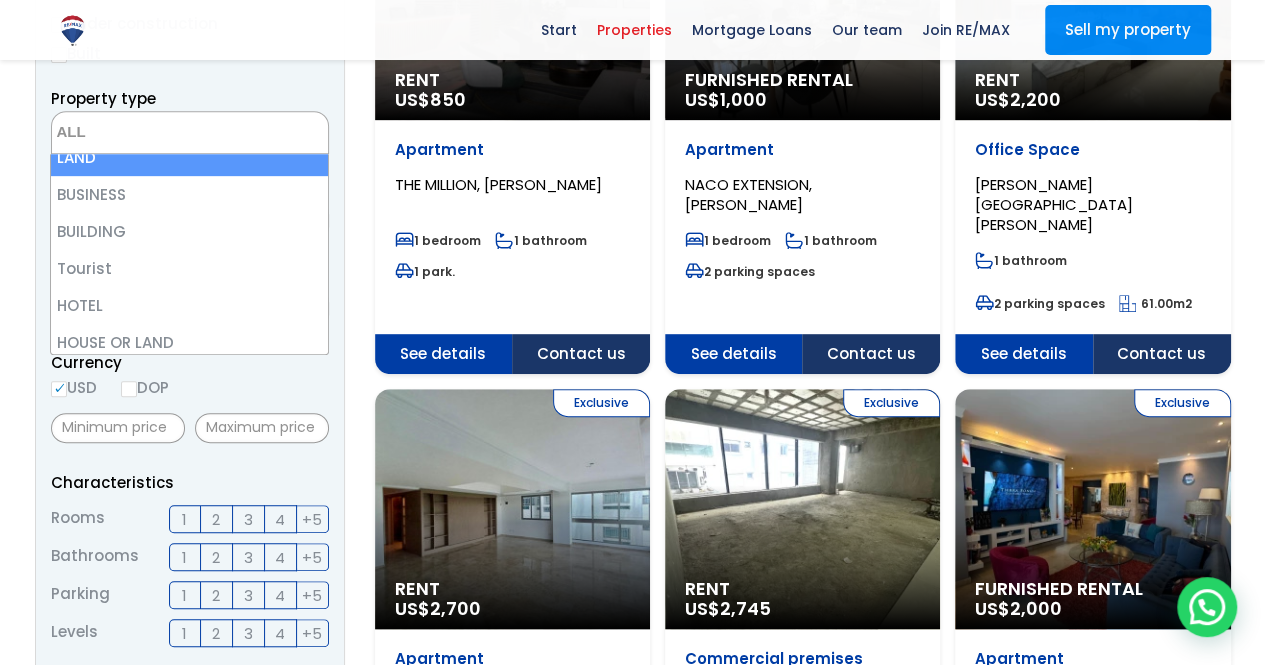 select on "land" 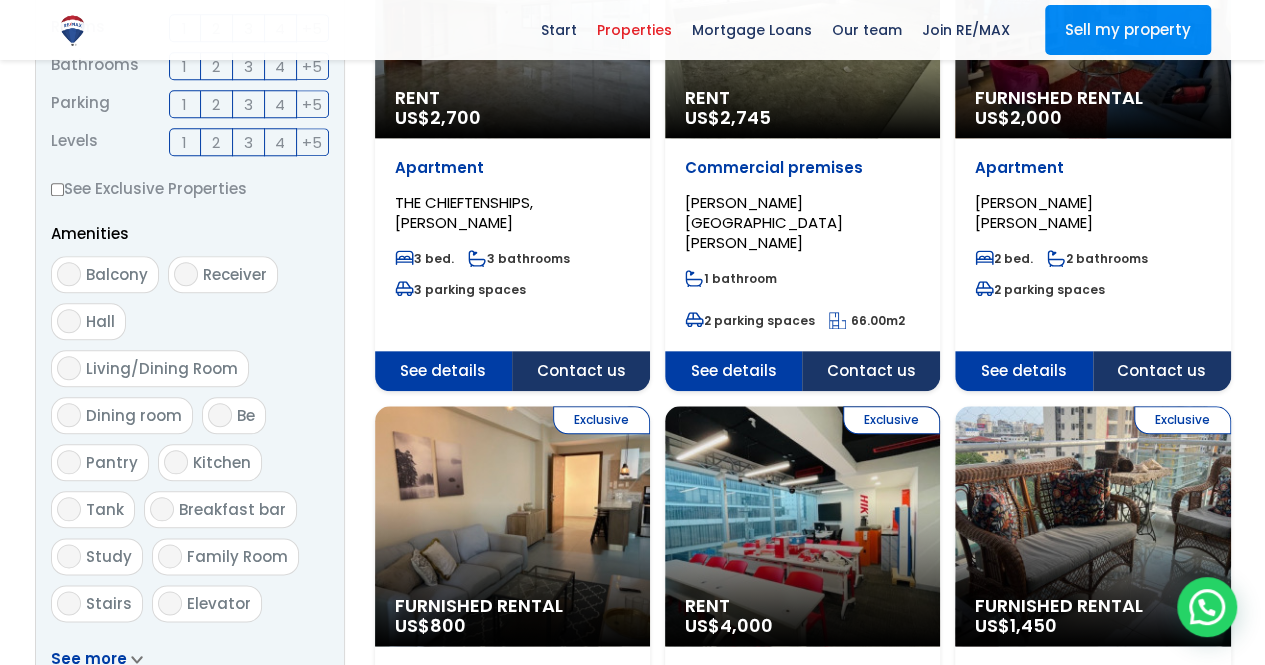 scroll, scrollTop: 1291, scrollLeft: 0, axis: vertical 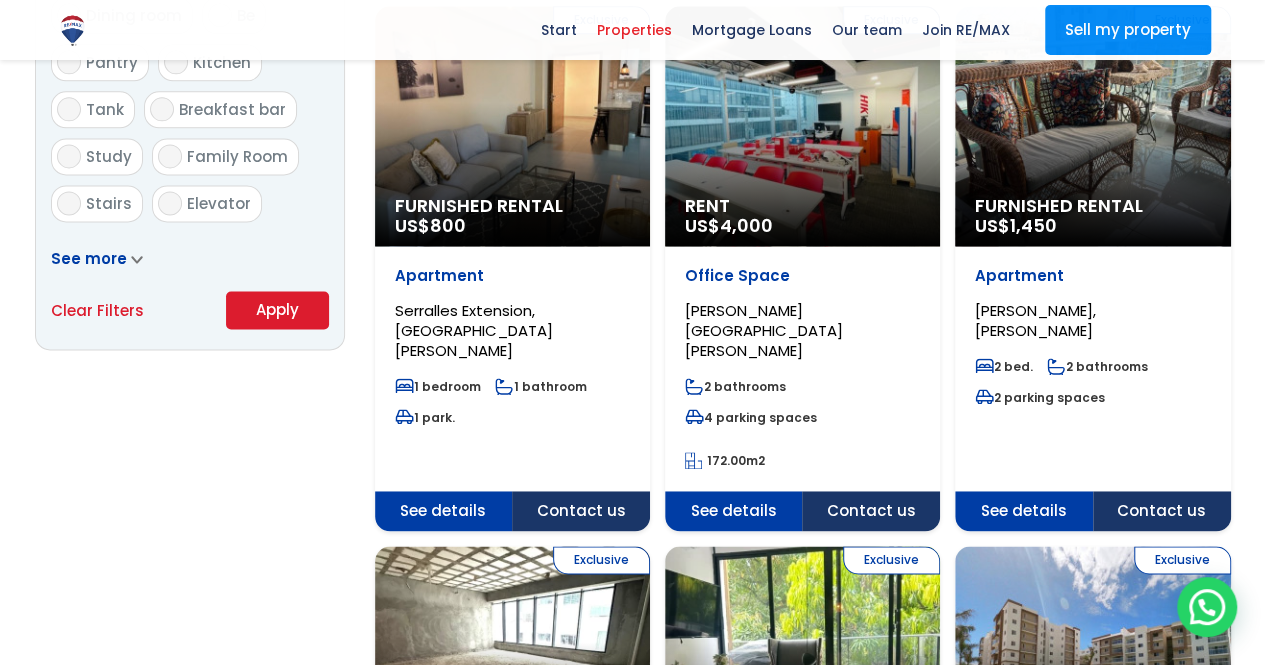 click on "Apply" at bounding box center (277, 309) 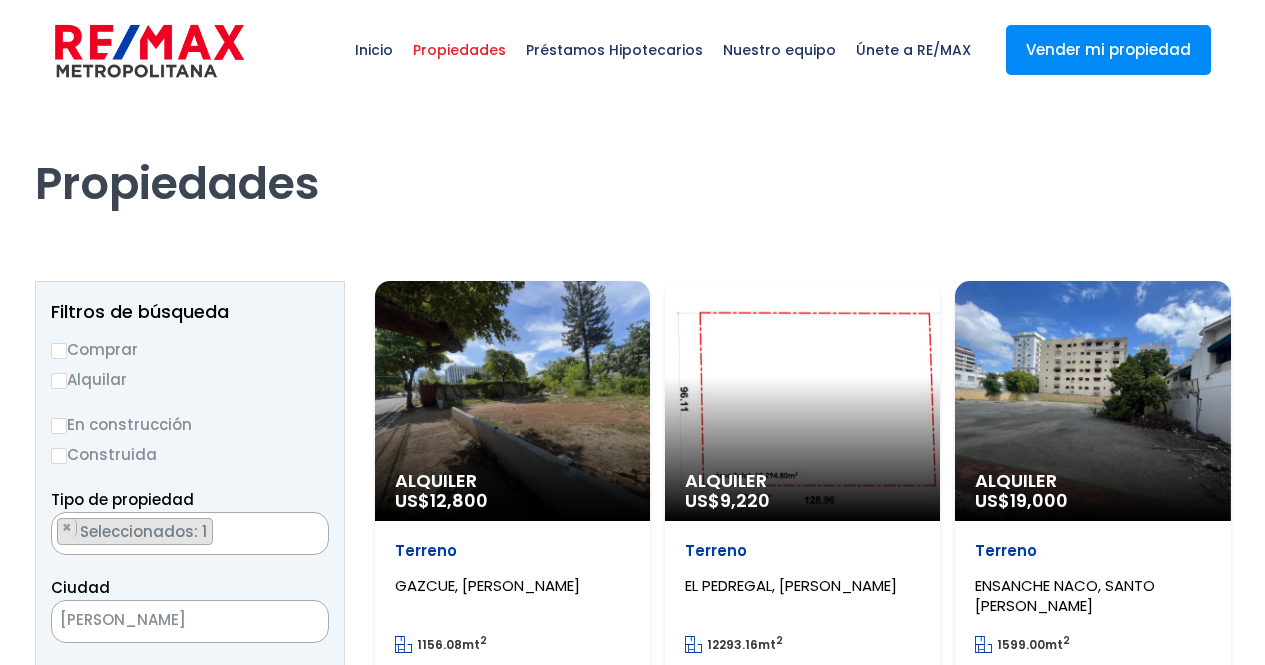 scroll, scrollTop: 0, scrollLeft: 0, axis: both 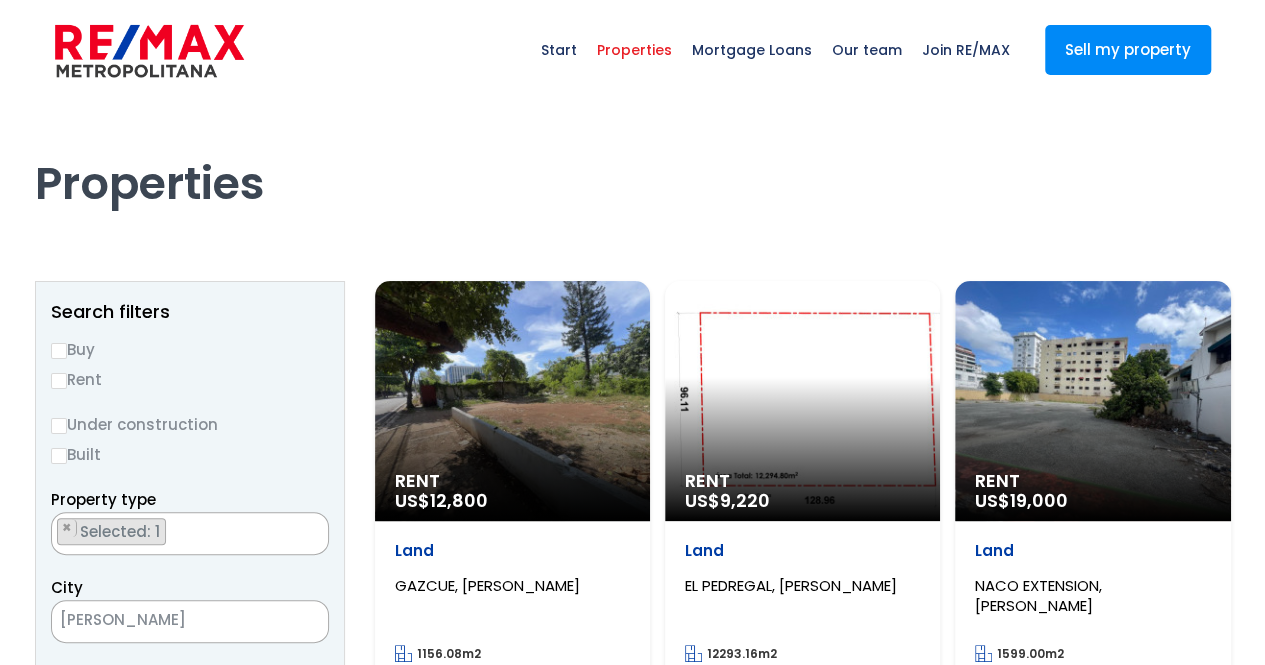 select 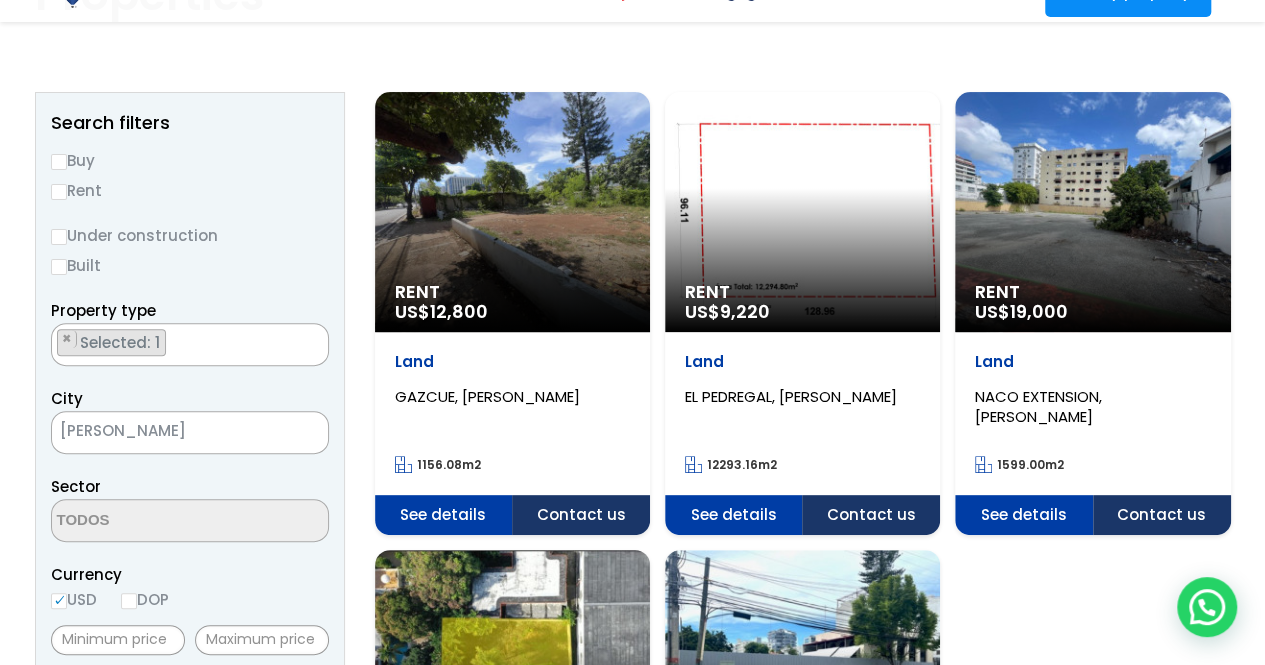scroll, scrollTop: 300, scrollLeft: 0, axis: vertical 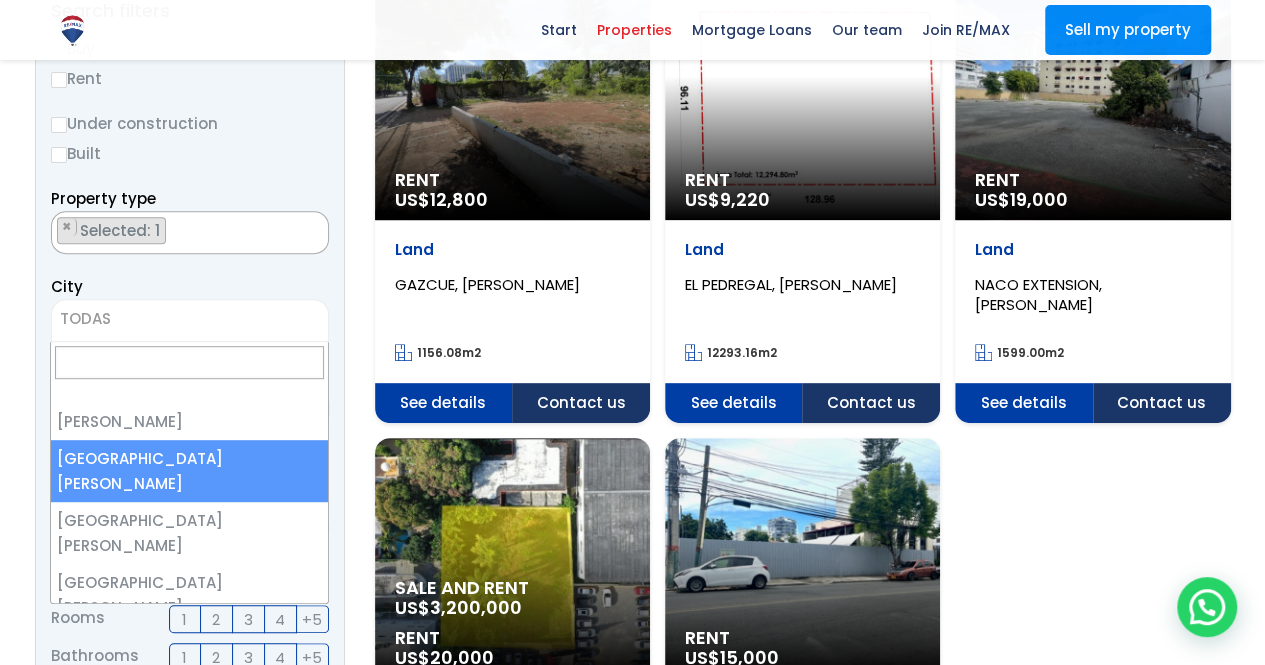 drag, startPoint x: 194, startPoint y: 445, endPoint x: 184, endPoint y: 429, distance: 18.867962 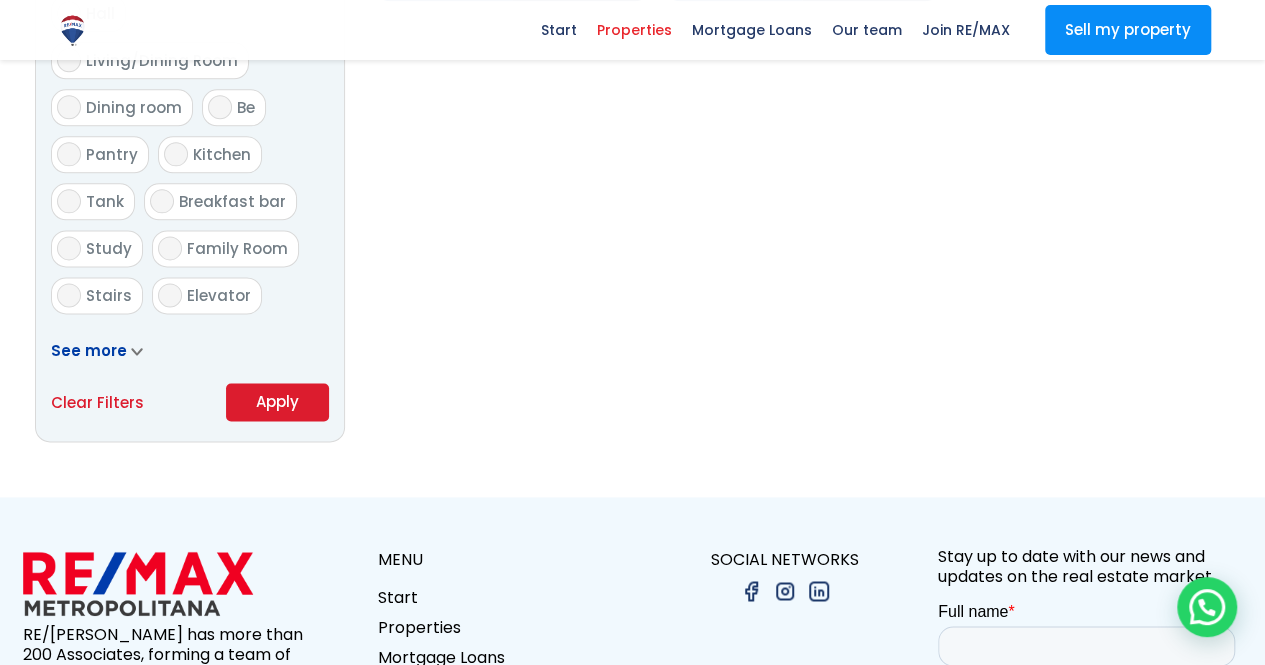 scroll, scrollTop: 1200, scrollLeft: 0, axis: vertical 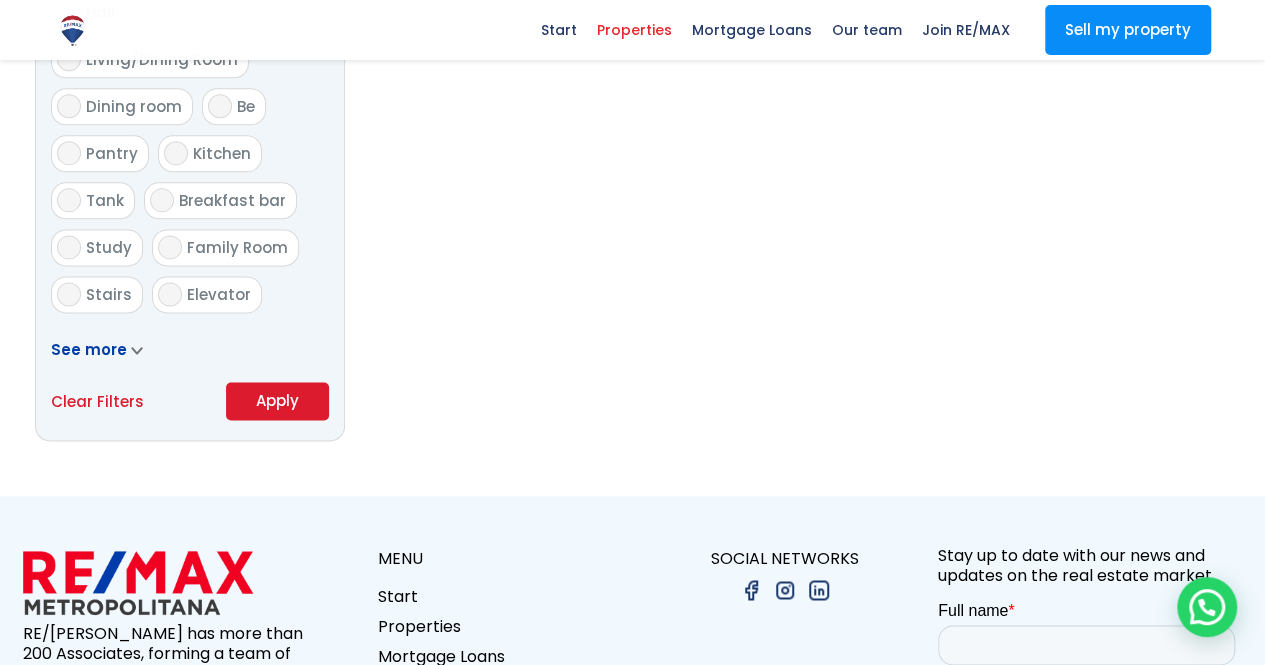 click on "Apply" at bounding box center (277, 400) 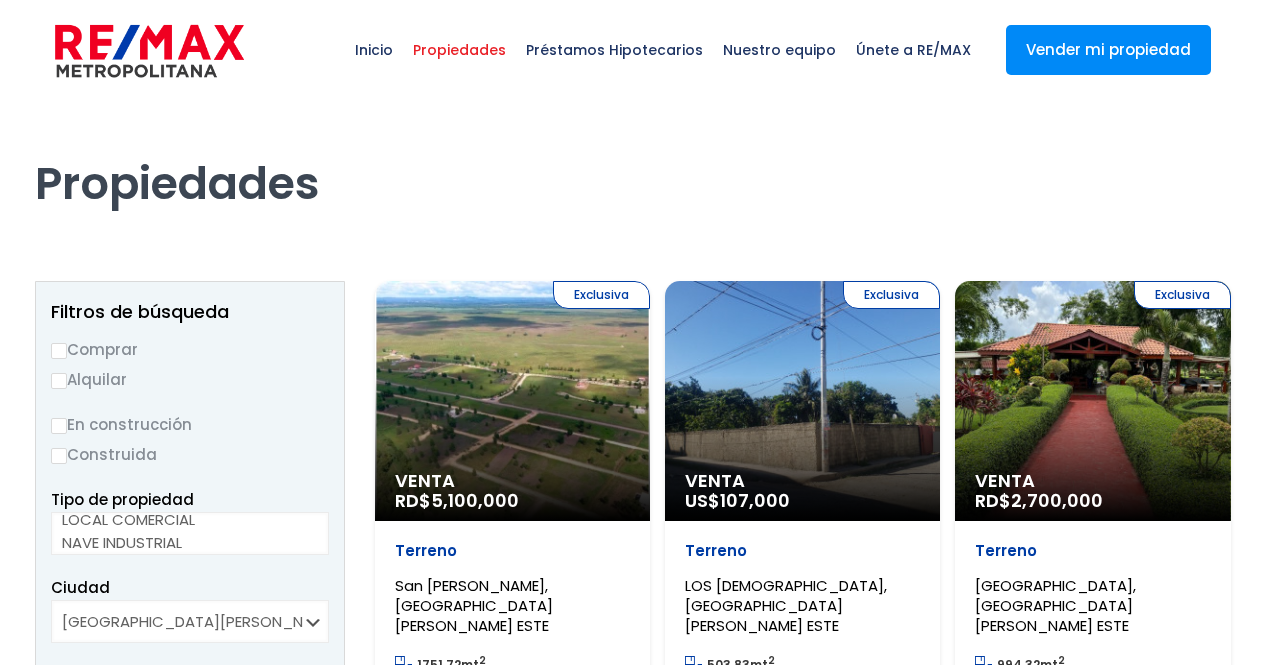 scroll, scrollTop: 0, scrollLeft: 0, axis: both 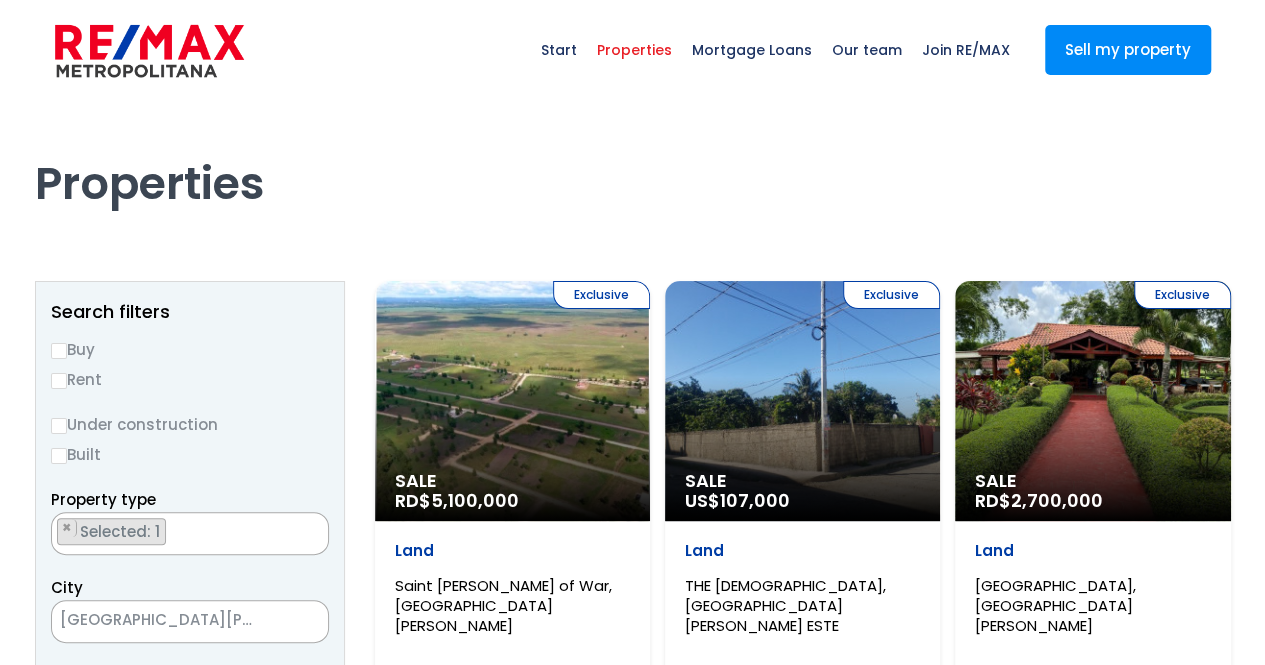 select 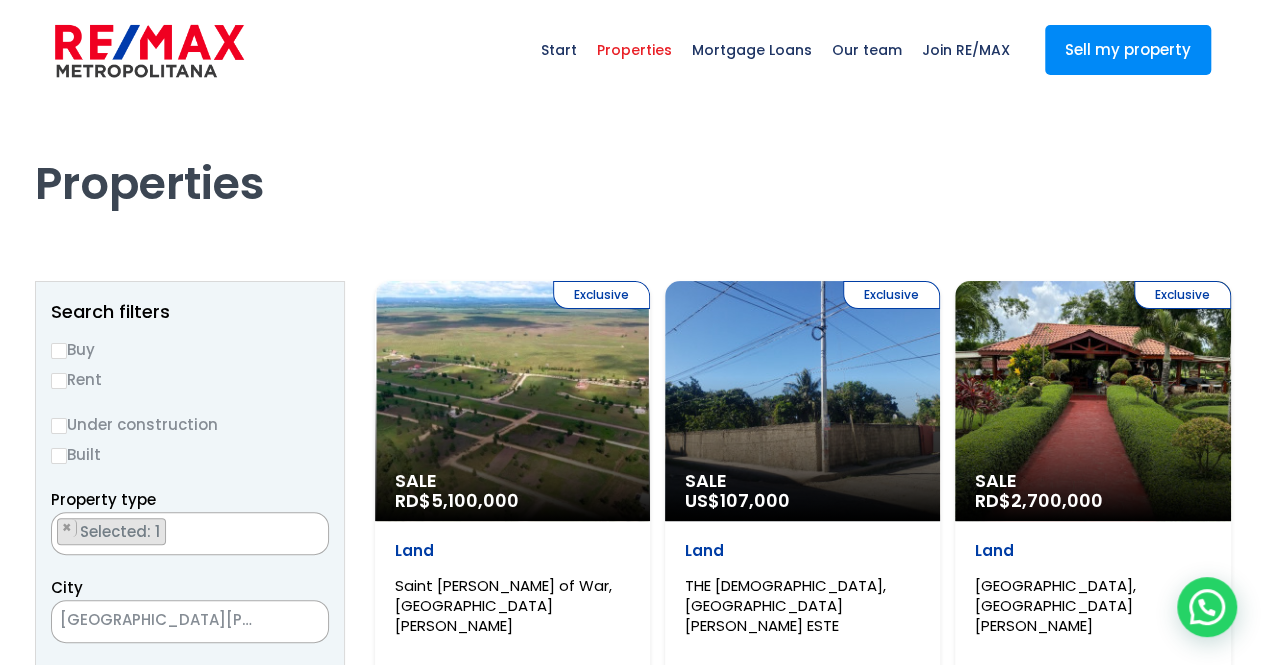 click on "Rent" at bounding box center [84, 379] 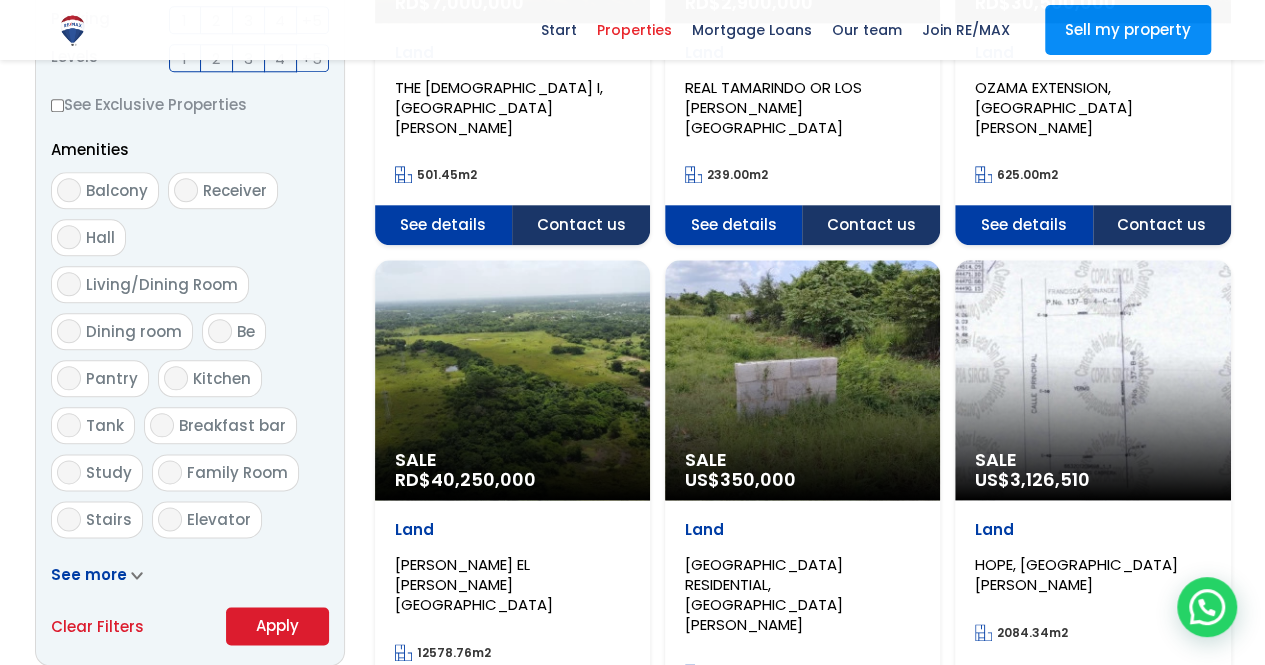 scroll, scrollTop: 1200, scrollLeft: 0, axis: vertical 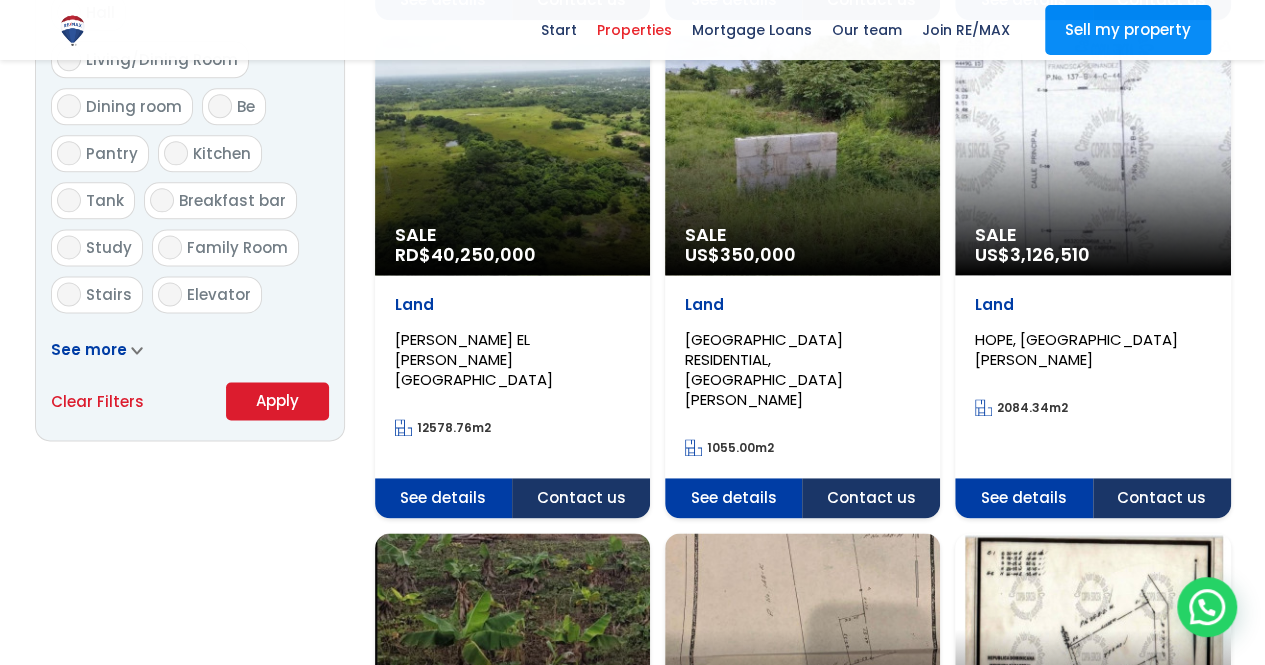 click on "Apply" at bounding box center [277, 401] 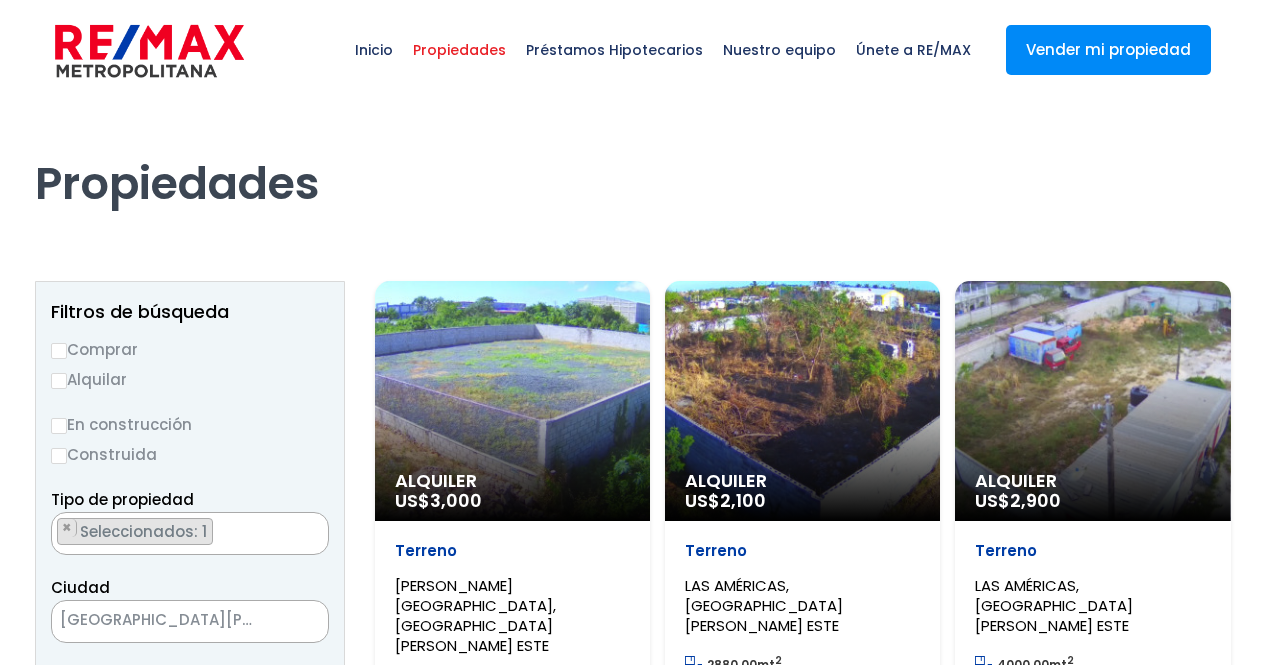 scroll, scrollTop: 0, scrollLeft: 0, axis: both 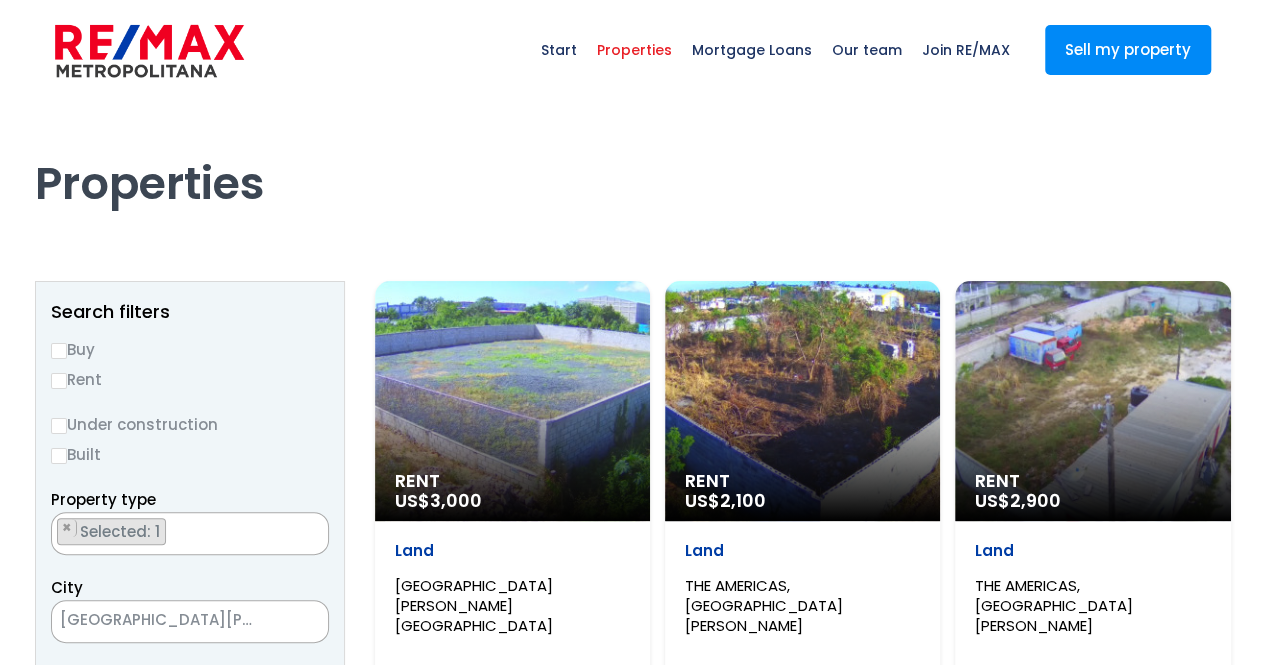 select 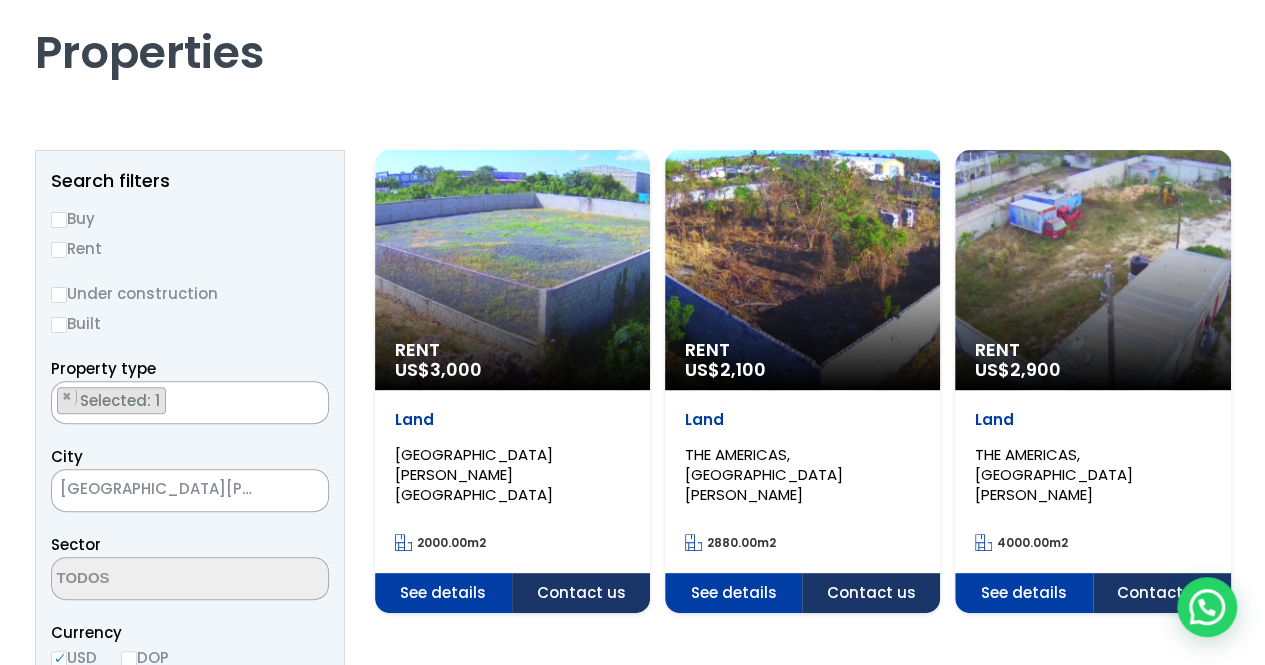 scroll, scrollTop: 100, scrollLeft: 0, axis: vertical 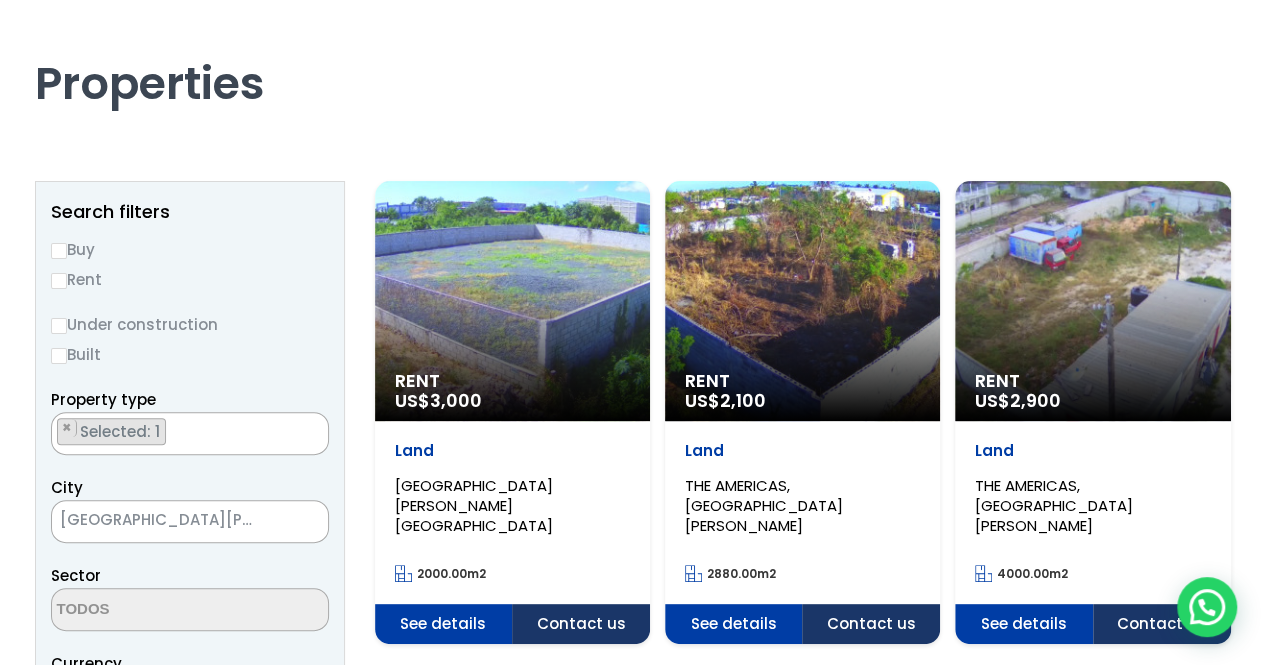click on "Rent" at bounding box center [59, 281] 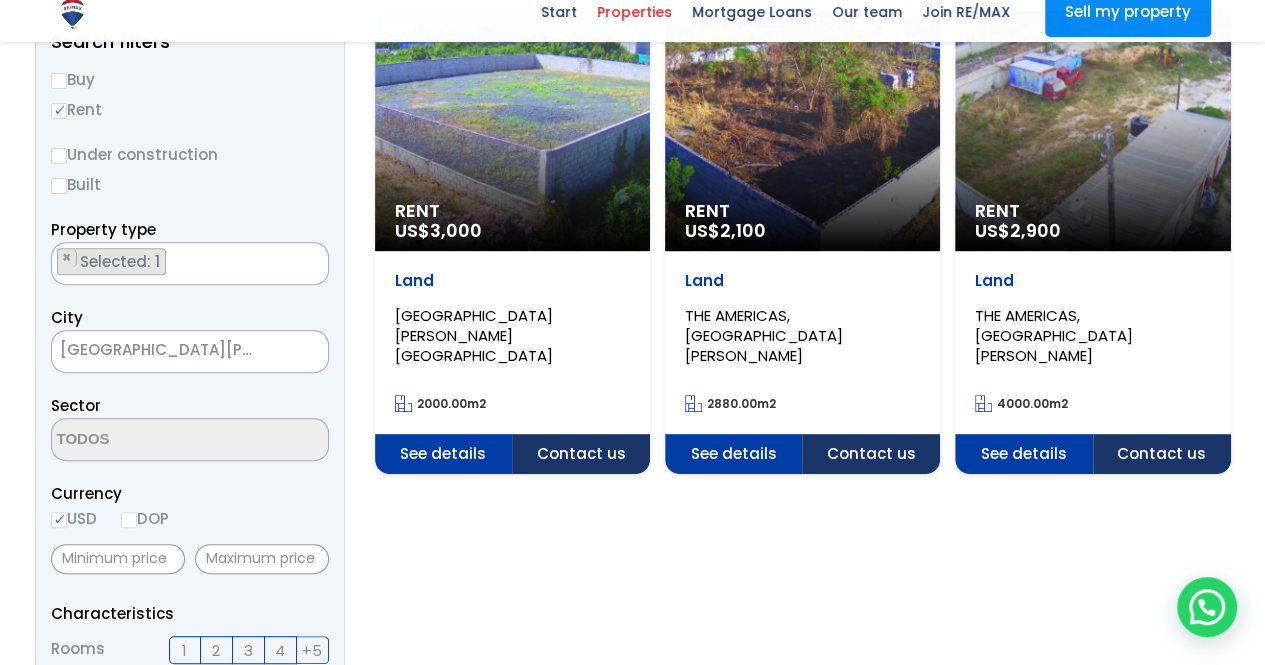 scroll, scrollTop: 300, scrollLeft: 0, axis: vertical 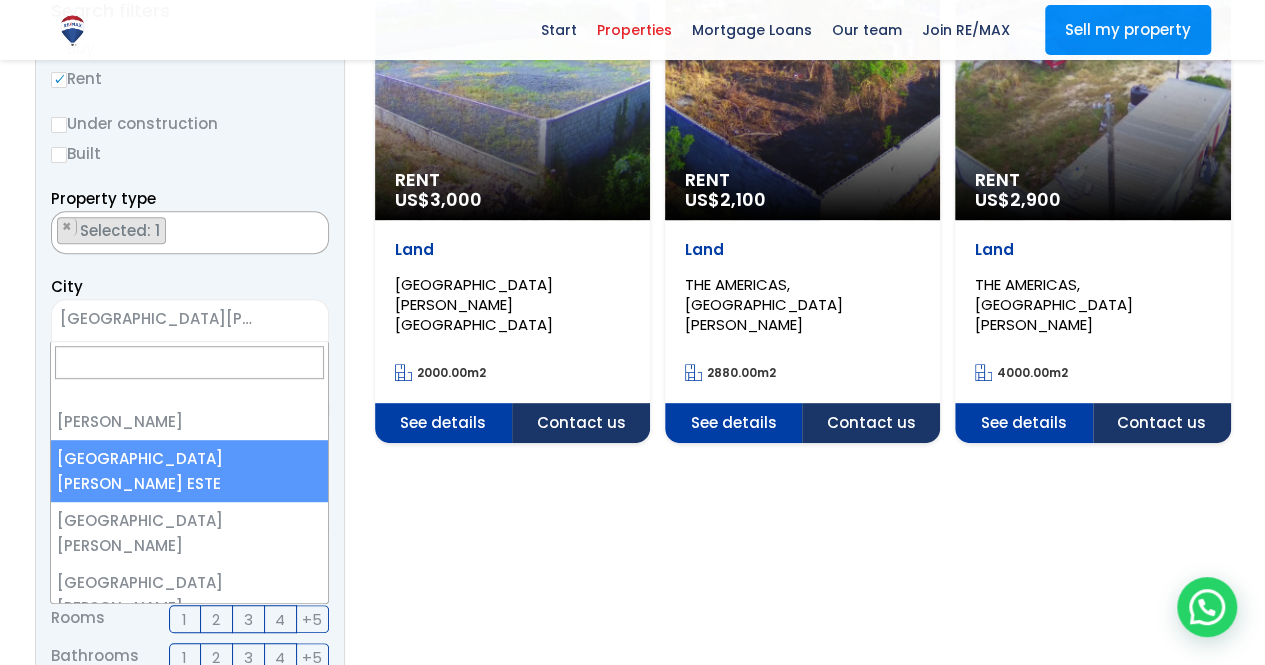 click on "[GEOGRAPHIC_DATA][PERSON_NAME]" at bounding box center [165, 319] 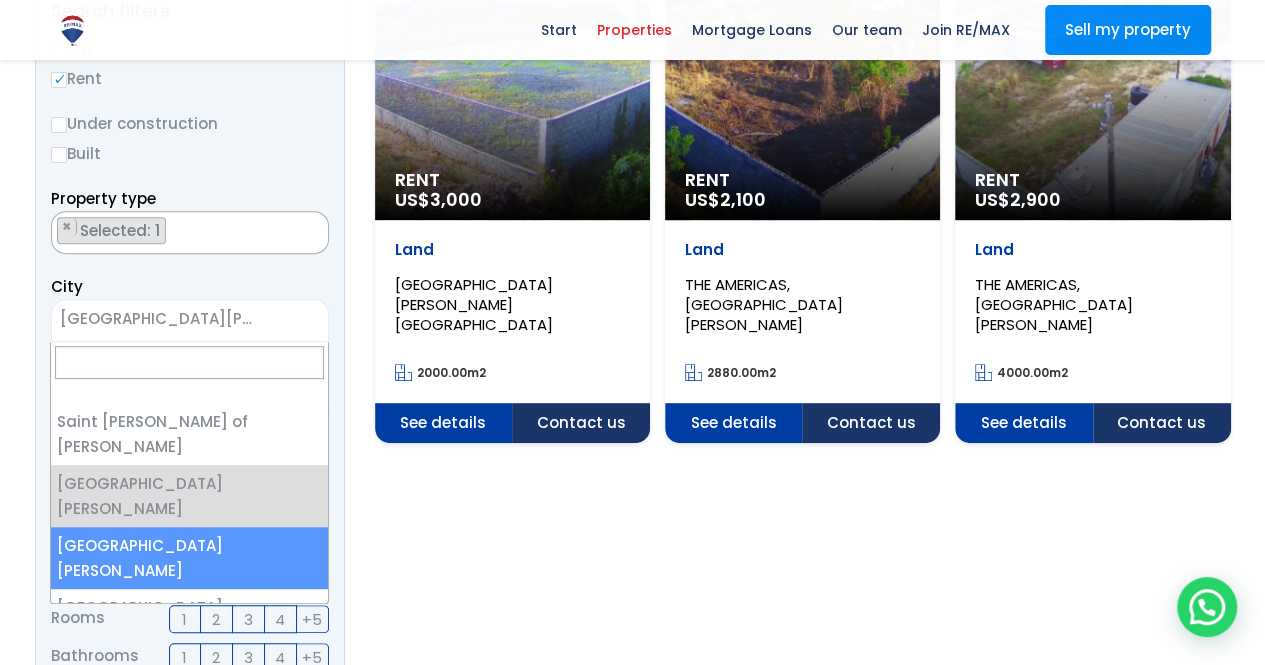 select on "149" 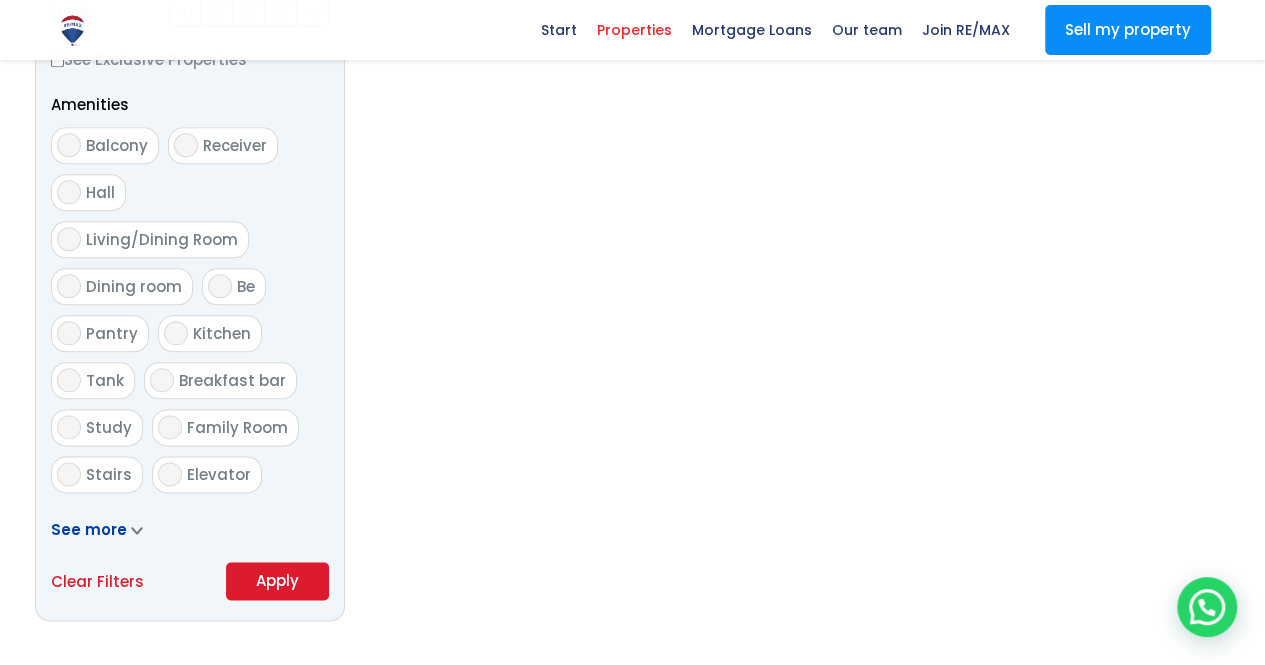 scroll, scrollTop: 1200, scrollLeft: 0, axis: vertical 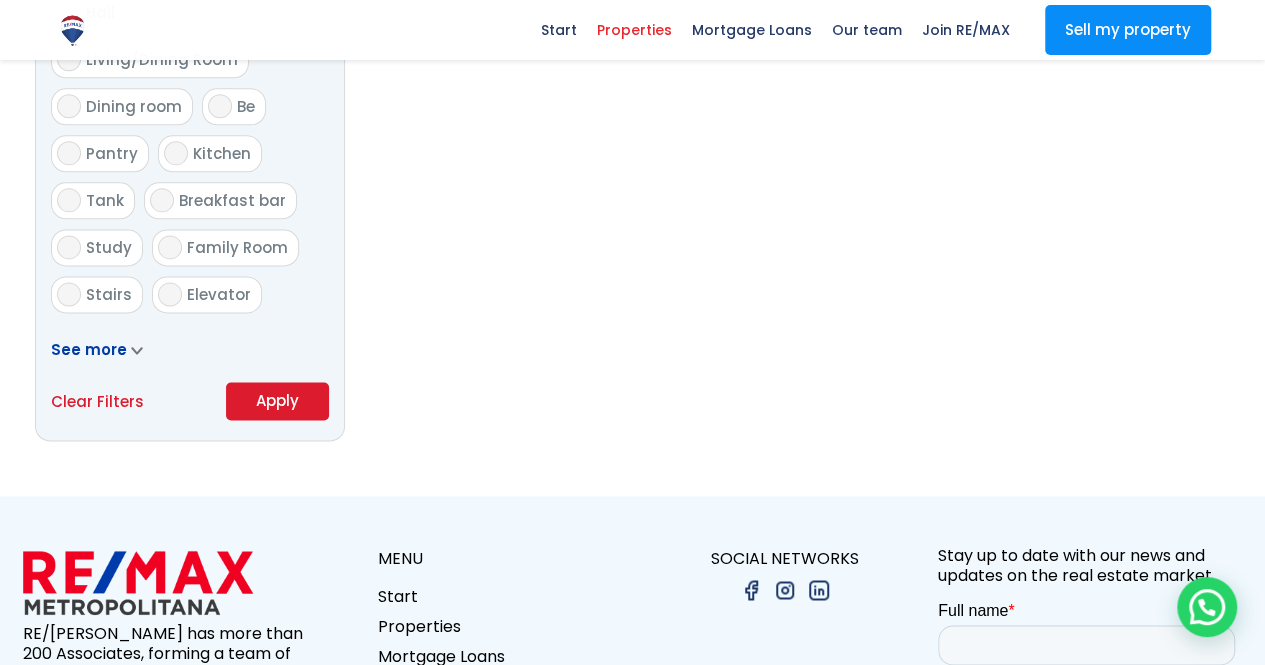 click on "Apply" at bounding box center [277, 400] 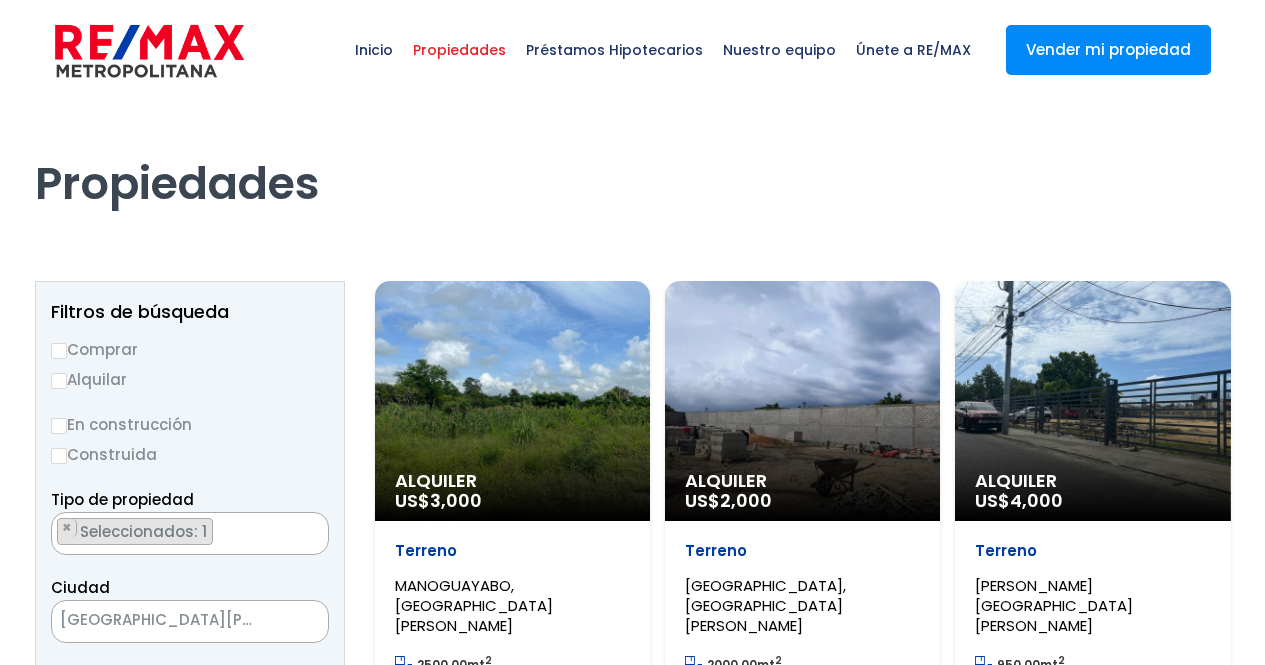 scroll, scrollTop: 0, scrollLeft: 0, axis: both 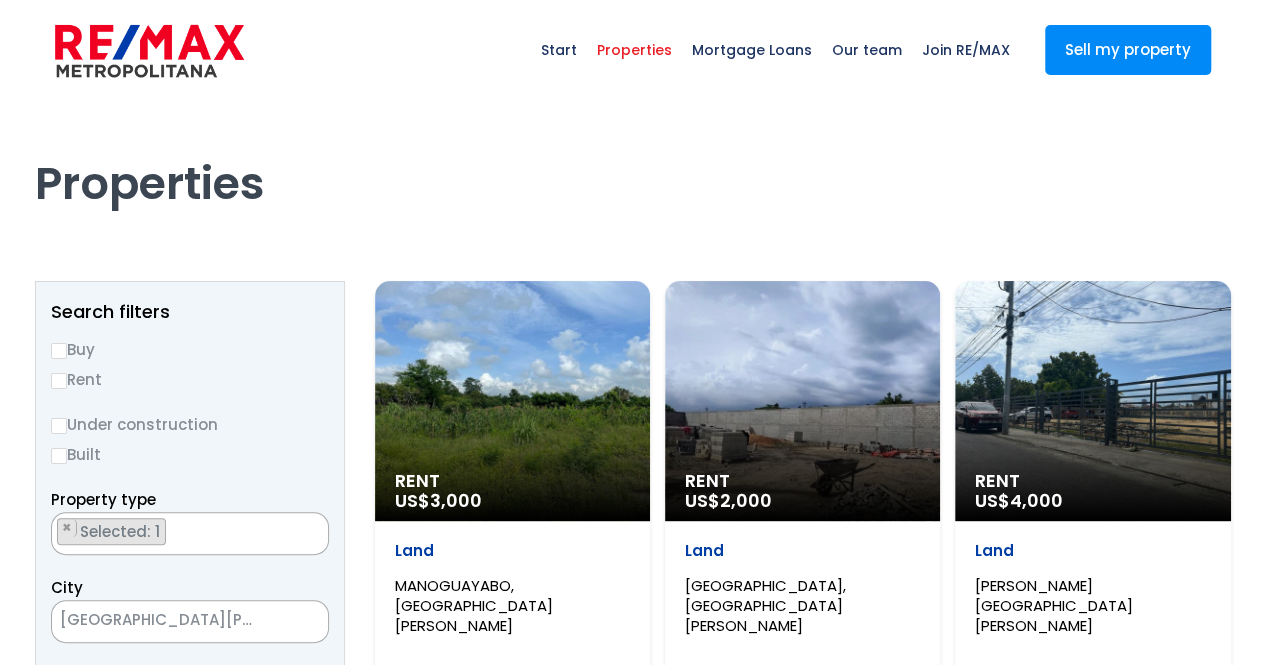 select 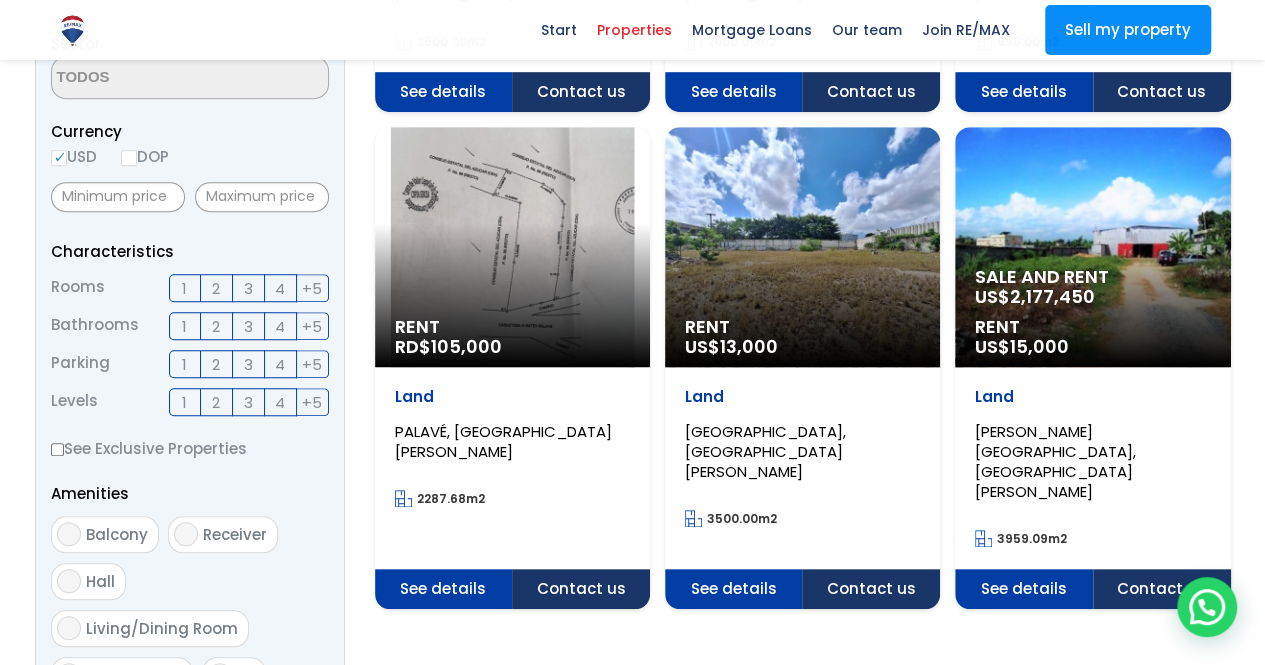 scroll, scrollTop: 600, scrollLeft: 0, axis: vertical 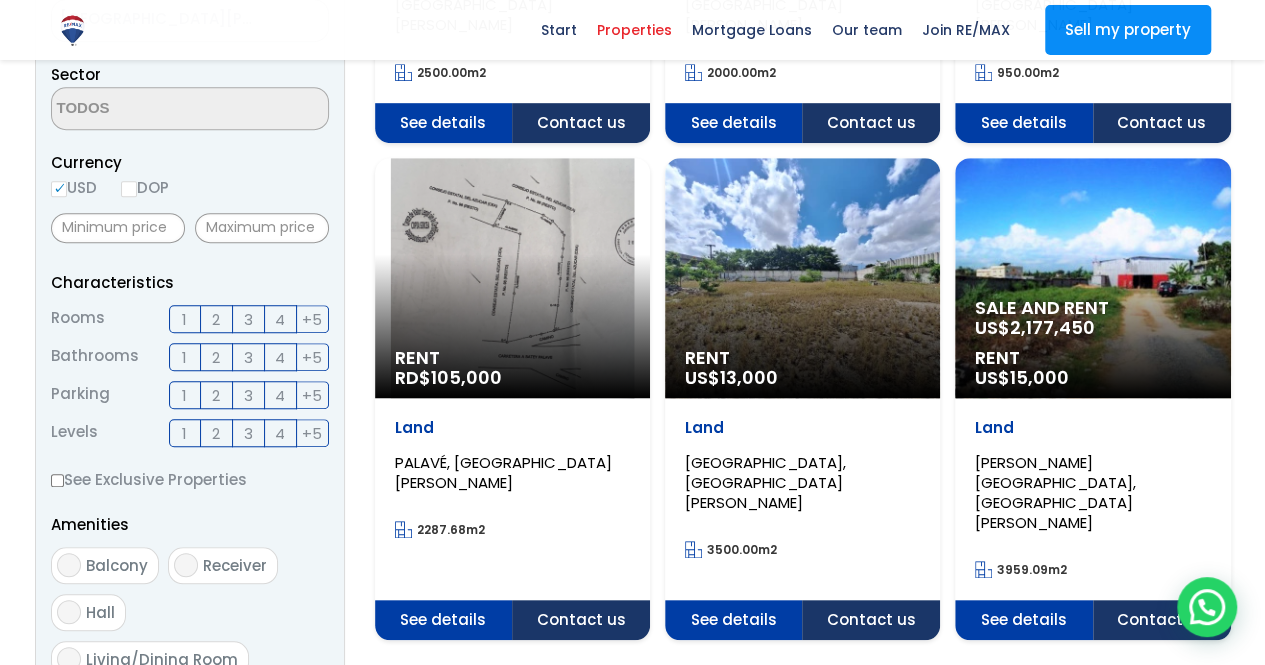 click on "Rent
US$  13,000" at bounding box center (512, -200) 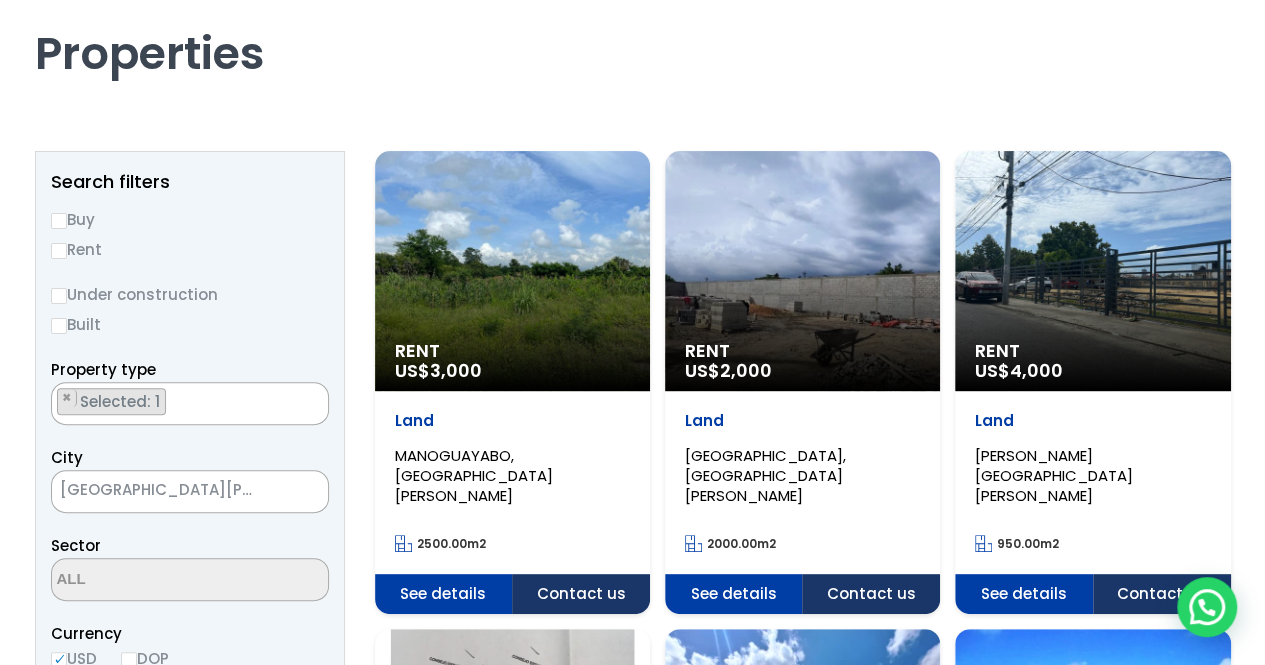 scroll, scrollTop: 100, scrollLeft: 0, axis: vertical 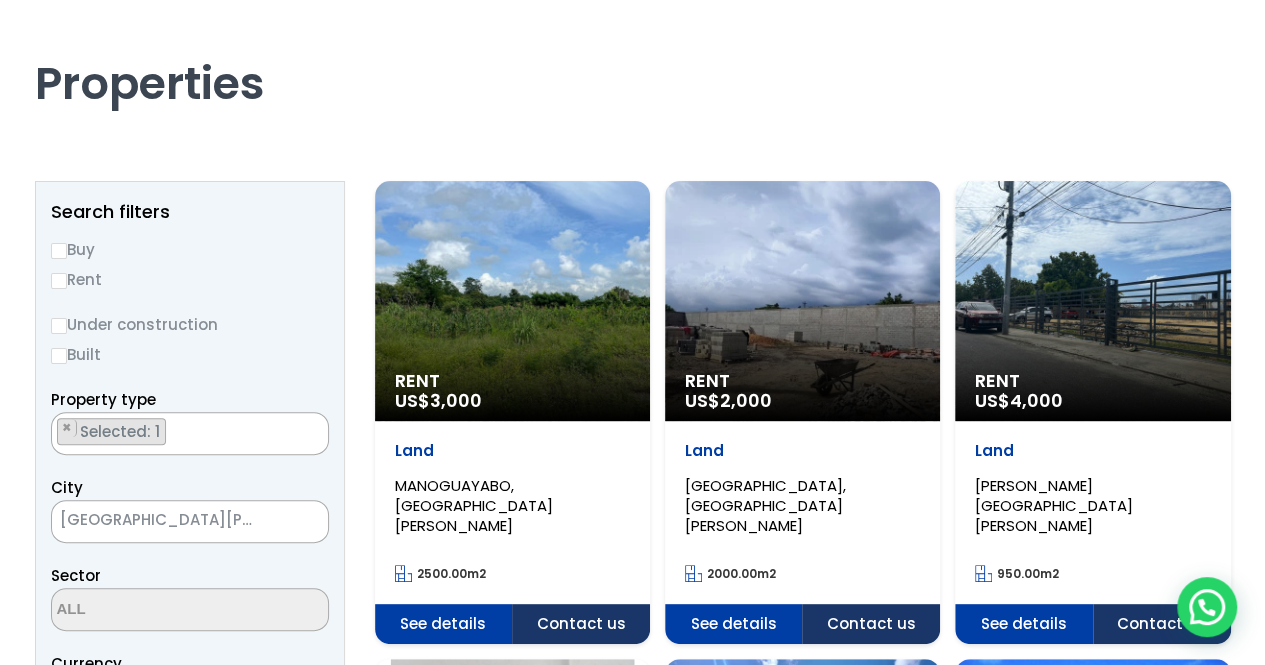 click on "Rent" at bounding box center (59, 281) 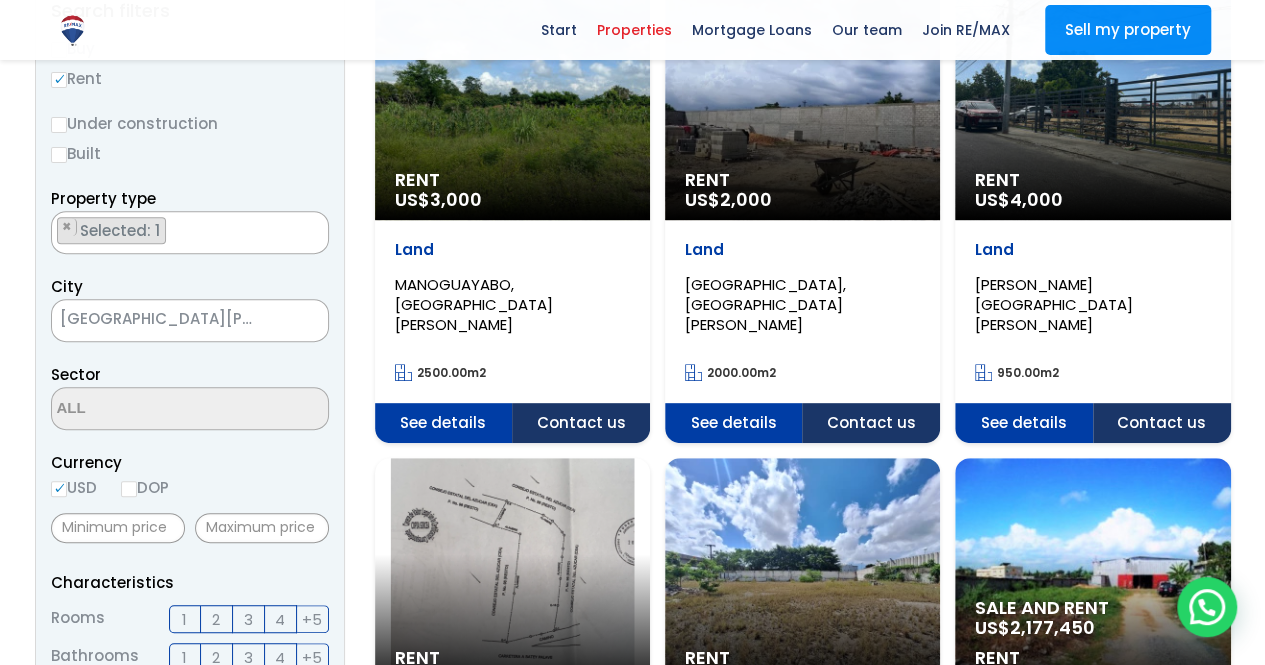 scroll, scrollTop: 400, scrollLeft: 0, axis: vertical 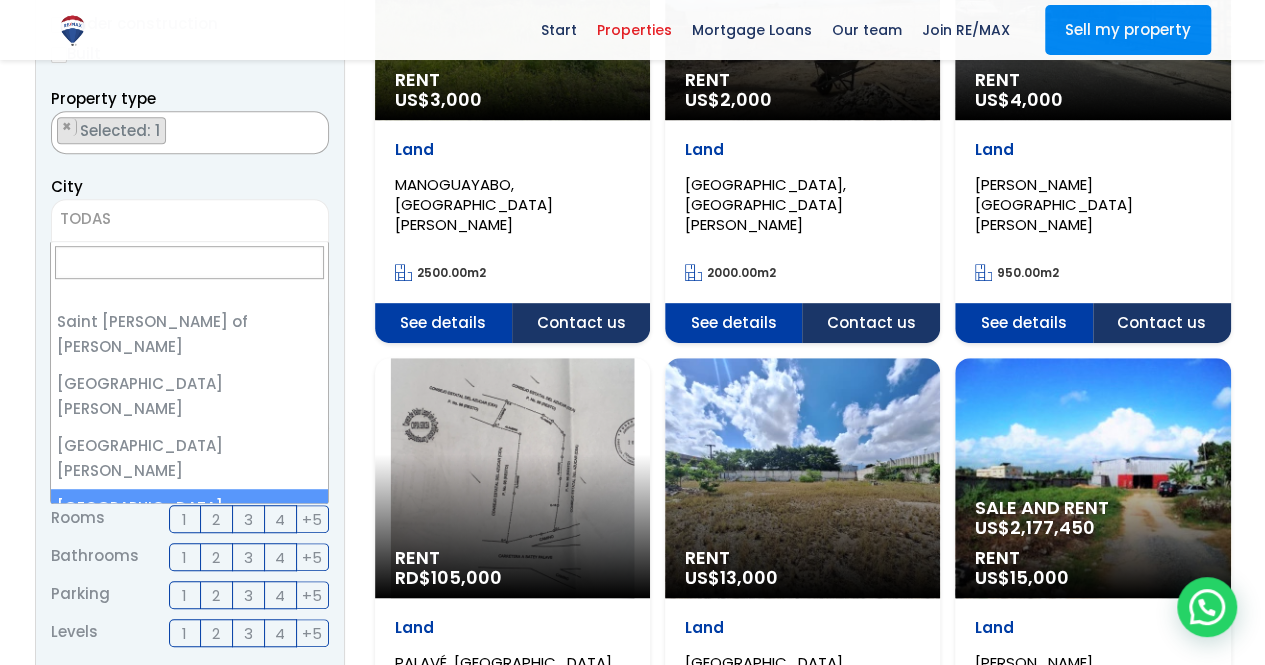select on "150" 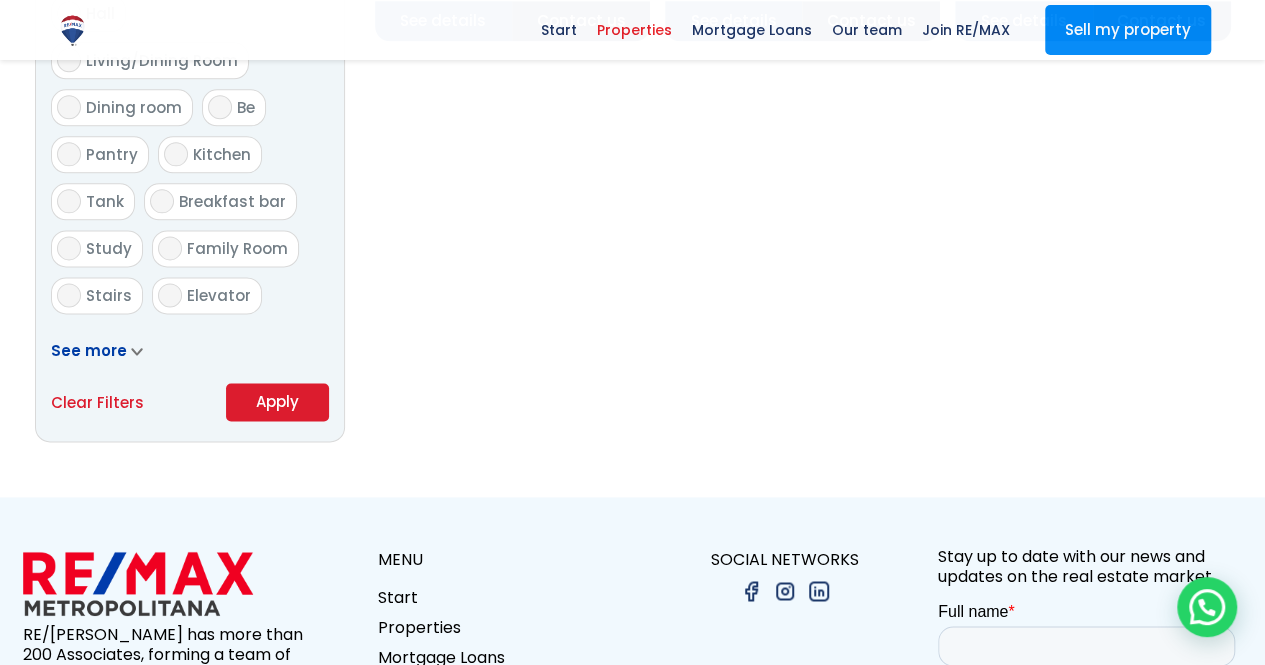 scroll, scrollTop: 1200, scrollLeft: 0, axis: vertical 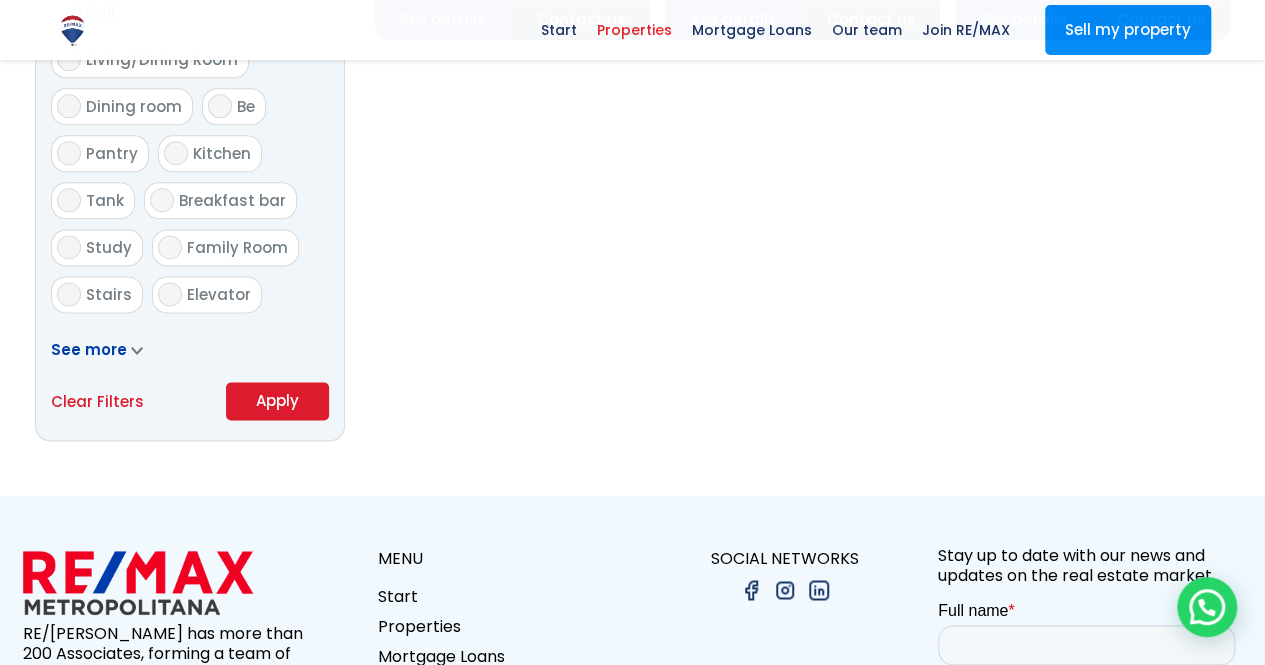 click on "Apply" at bounding box center [277, 400] 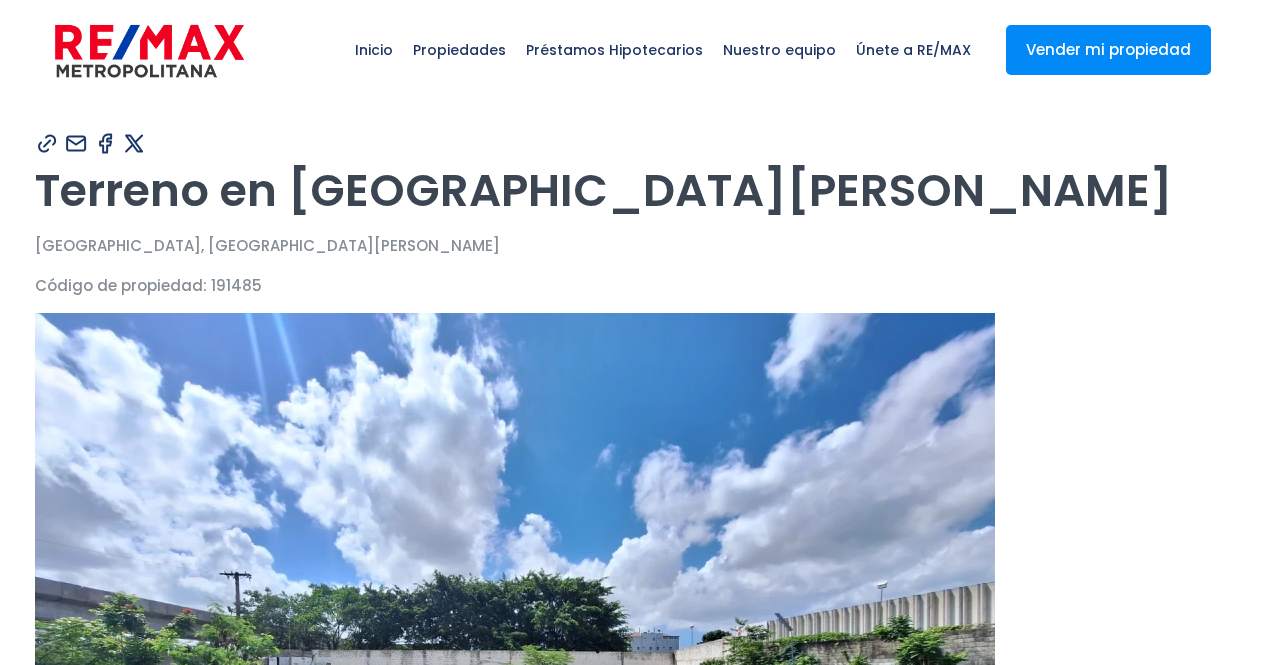 scroll, scrollTop: 0, scrollLeft: 0, axis: both 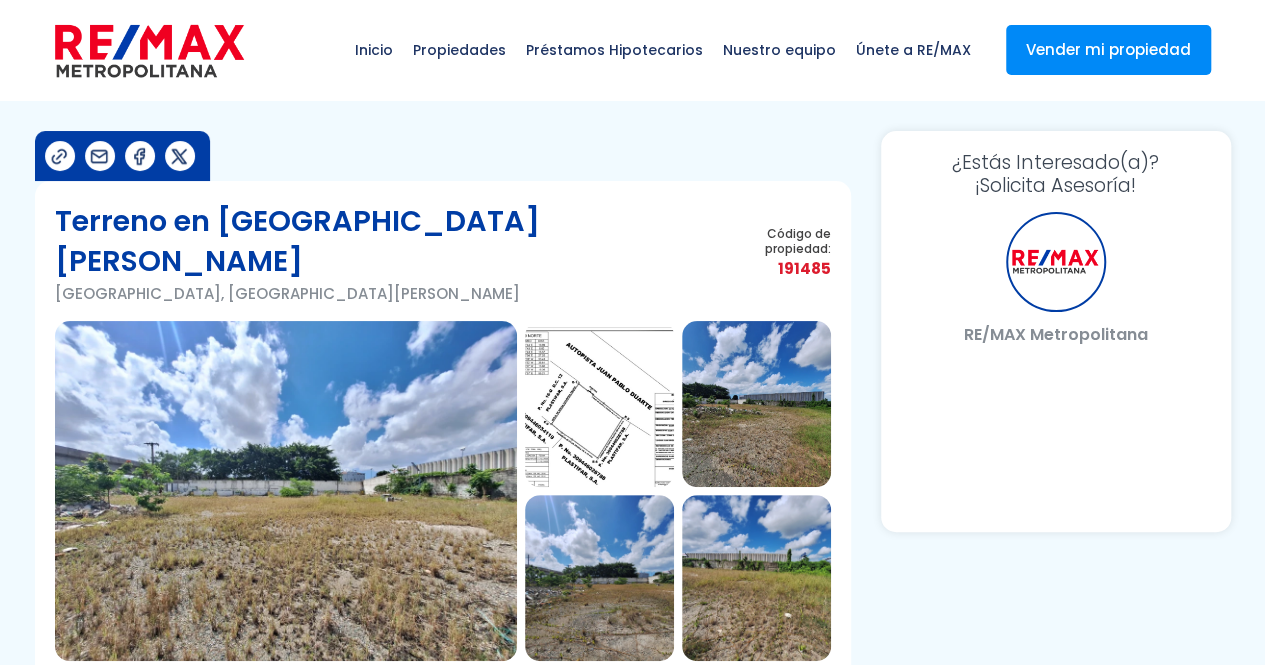 select on "US" 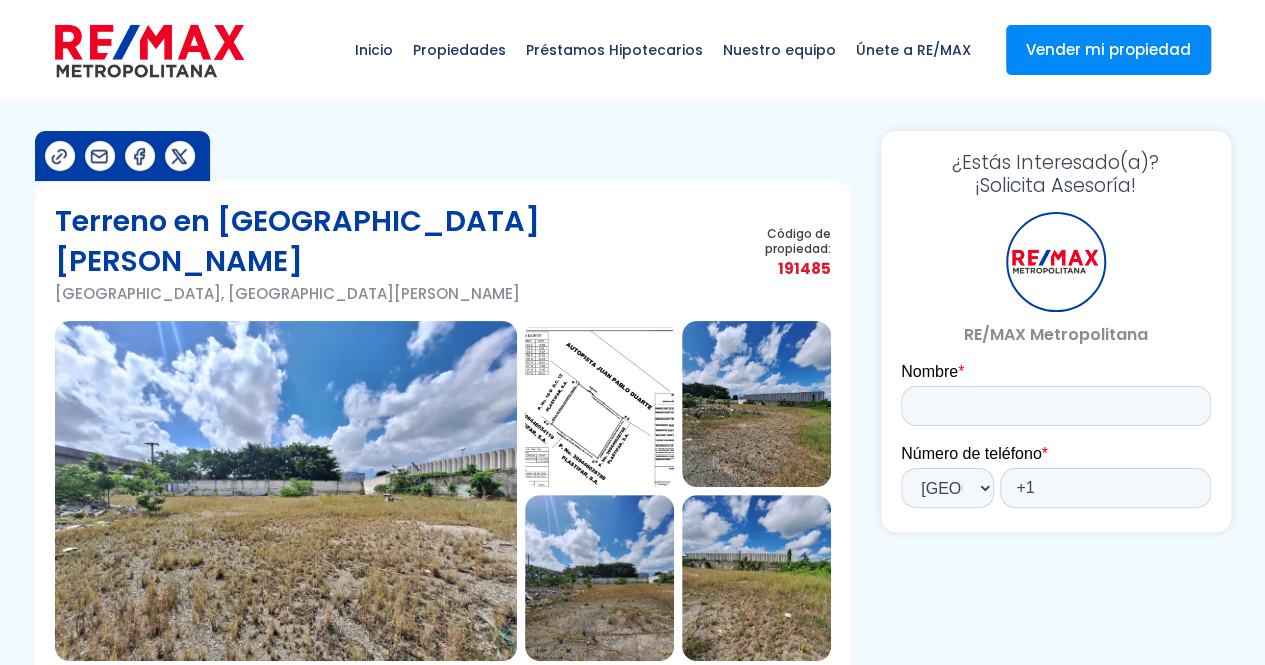 scroll, scrollTop: 0, scrollLeft: 0, axis: both 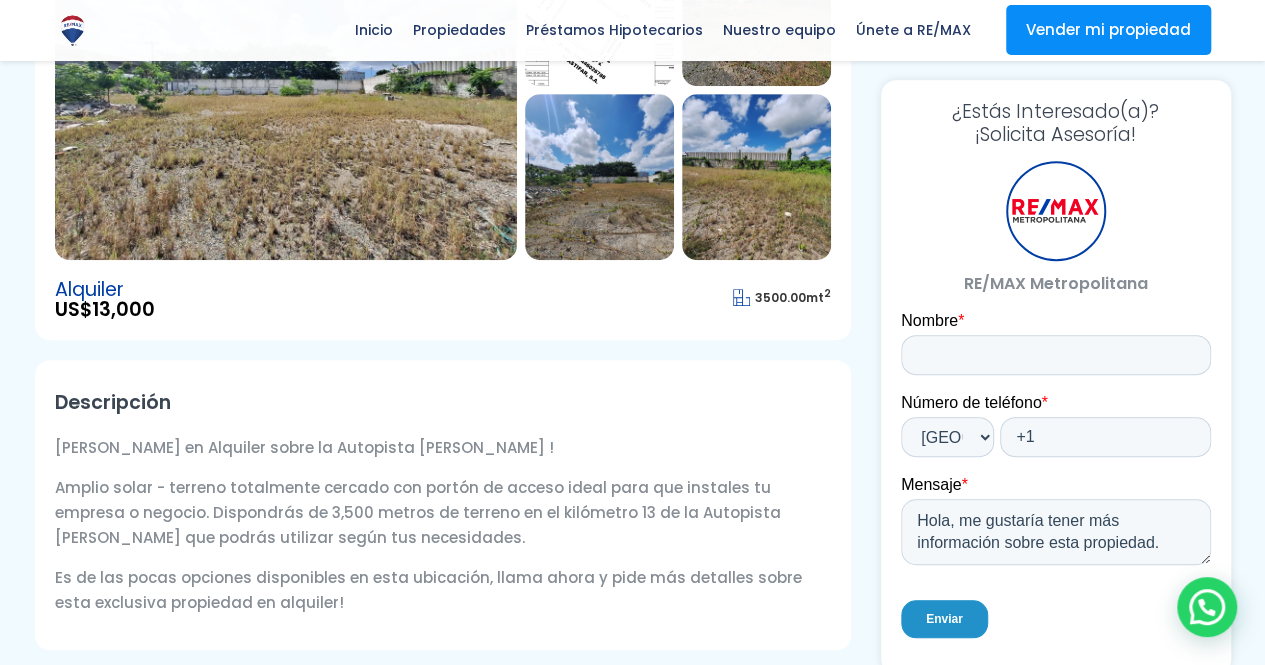 click at bounding box center (632, 320) 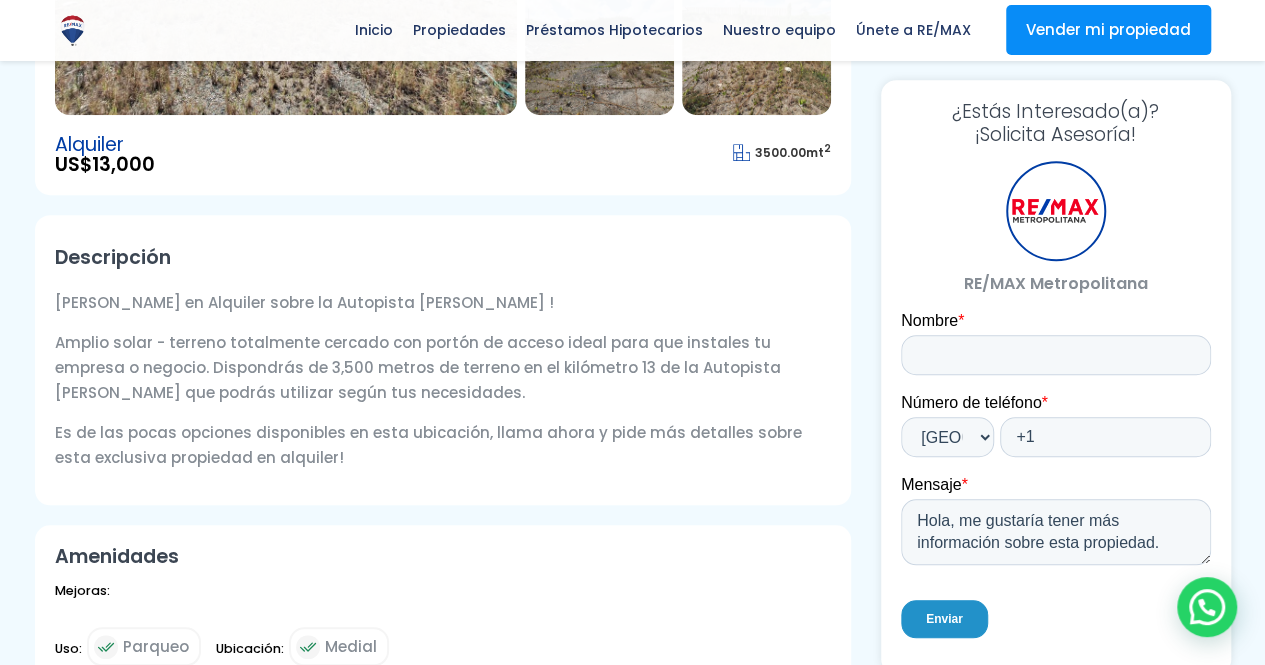 scroll, scrollTop: 500, scrollLeft: 0, axis: vertical 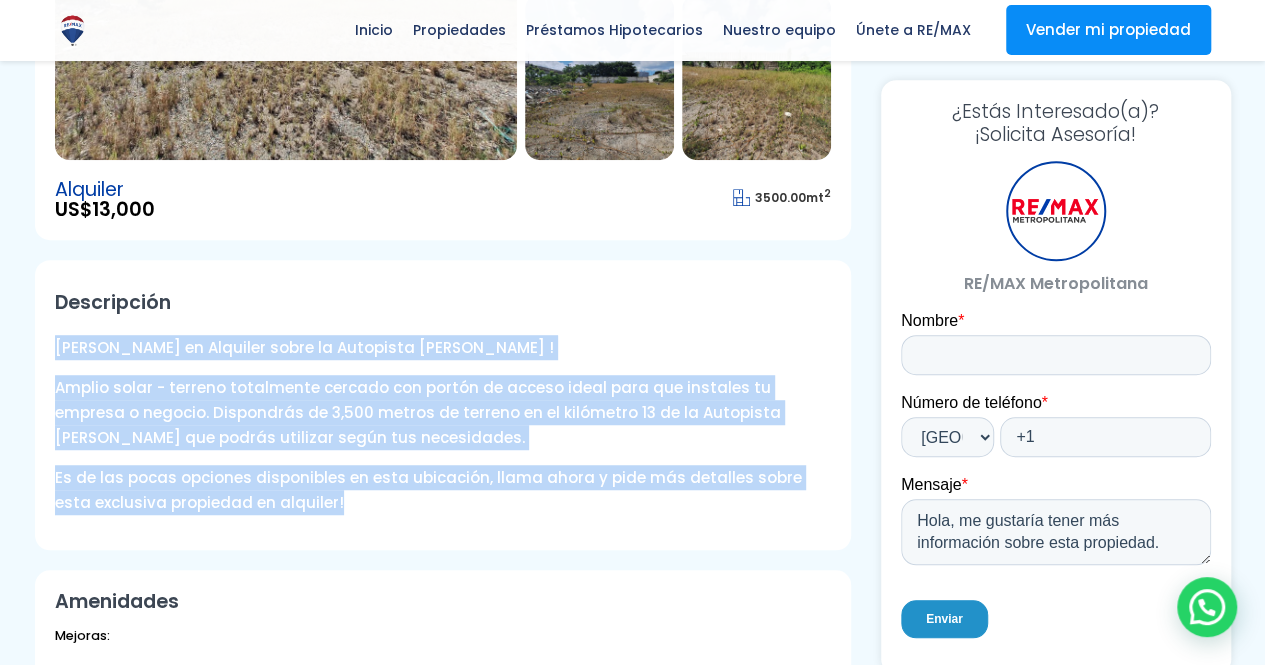drag, startPoint x: 55, startPoint y: 302, endPoint x: 420, endPoint y: 461, distance: 398.1281 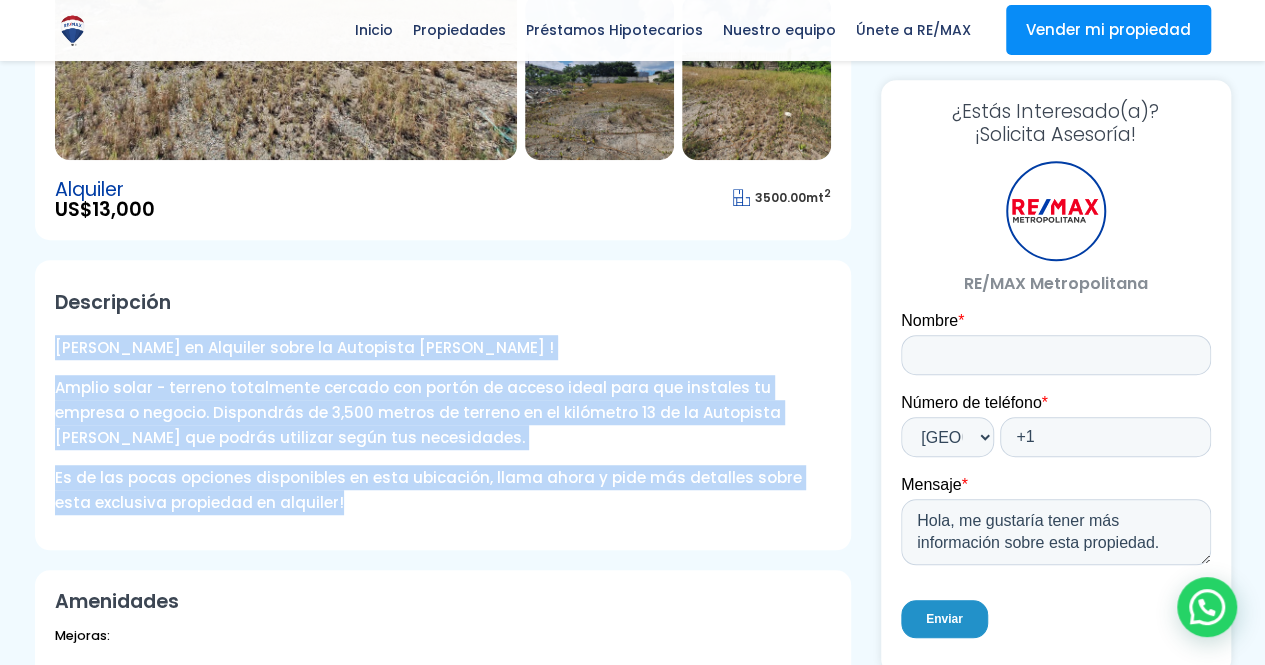 click on "Terreno en Alquiler sobre la Autopista Duarte !
Amplio solar - terreno totalmente cercado con portón de acceso ideal para que instales tu empresa o negocio. Dispondrás de 3,500 metros de terreno en el kilómetro 13 de la Autopista Duarte que podrás utilizar según tus necesidades.
Es de las pocas opciones disponibles en esta ubicación,  llama ahora y pide más detalles sobre esta exclusiva propiedad en alquiler!" at bounding box center [443, 425] 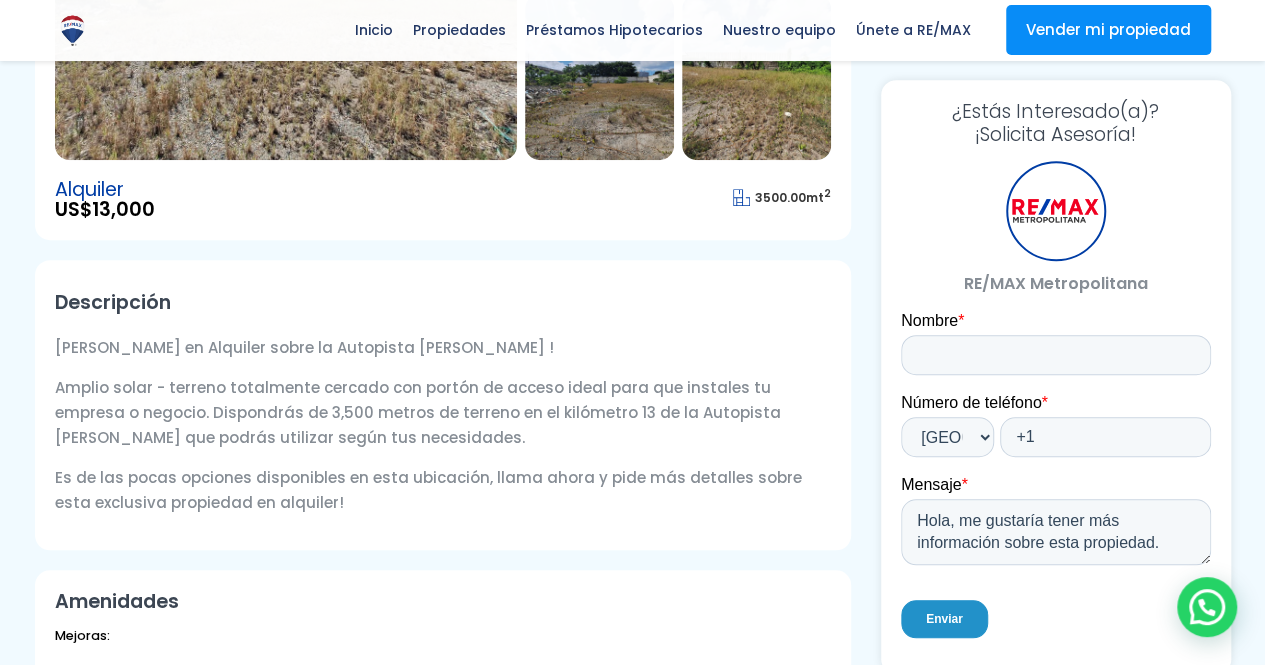 click at bounding box center (632, 220) 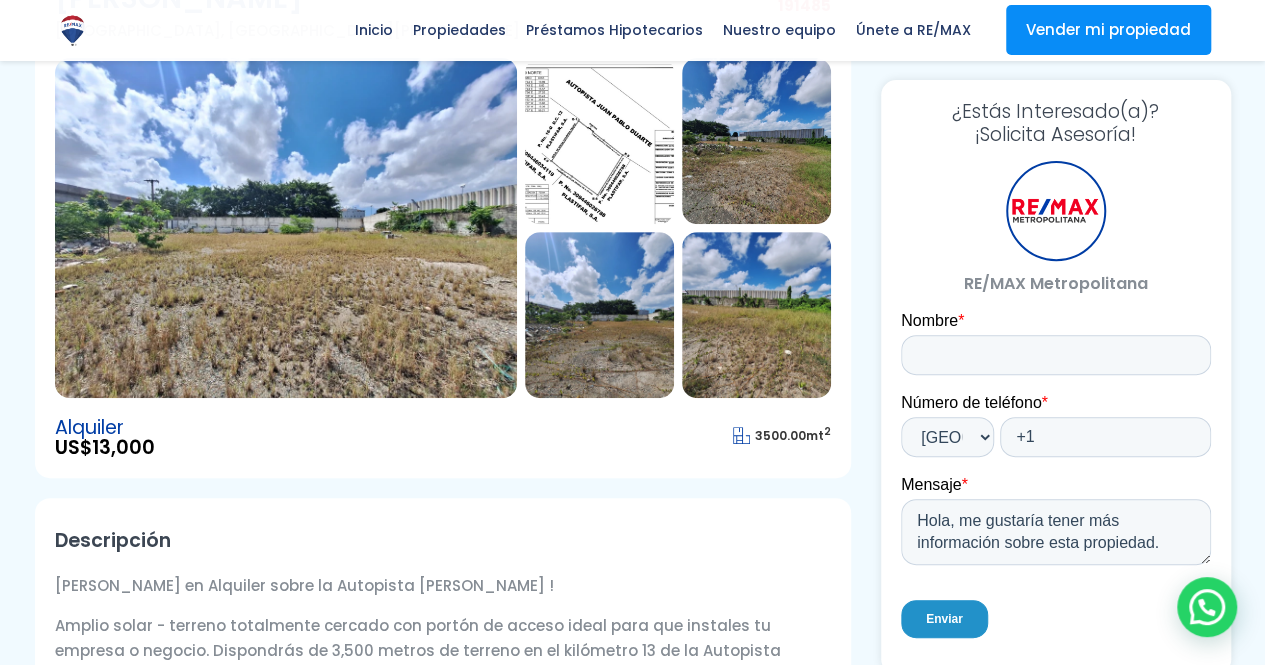 scroll, scrollTop: 200, scrollLeft: 0, axis: vertical 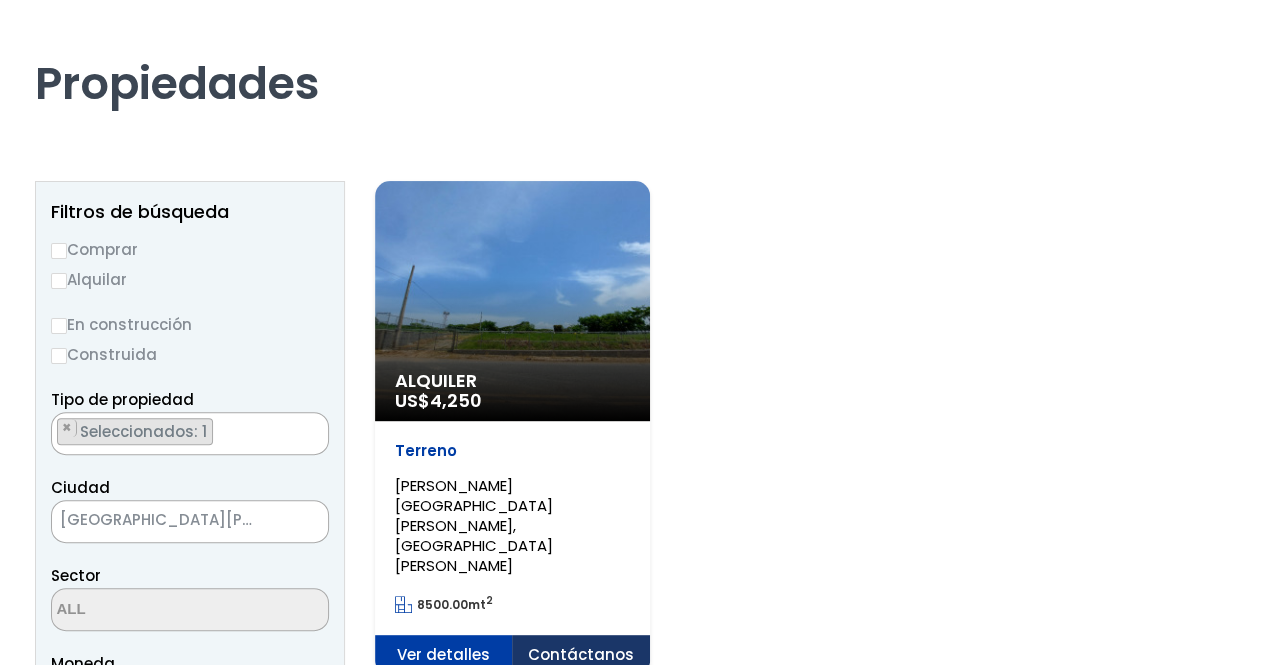 select 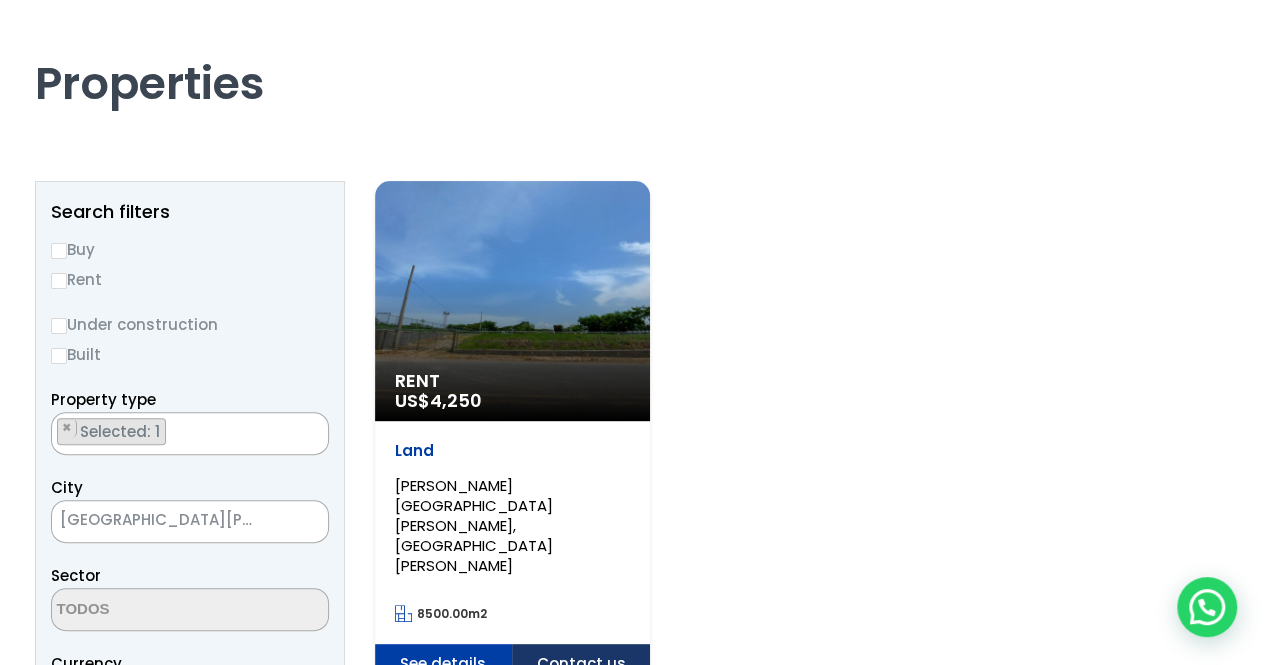 click on "Rent
US$  4,250" at bounding box center [512, 301] 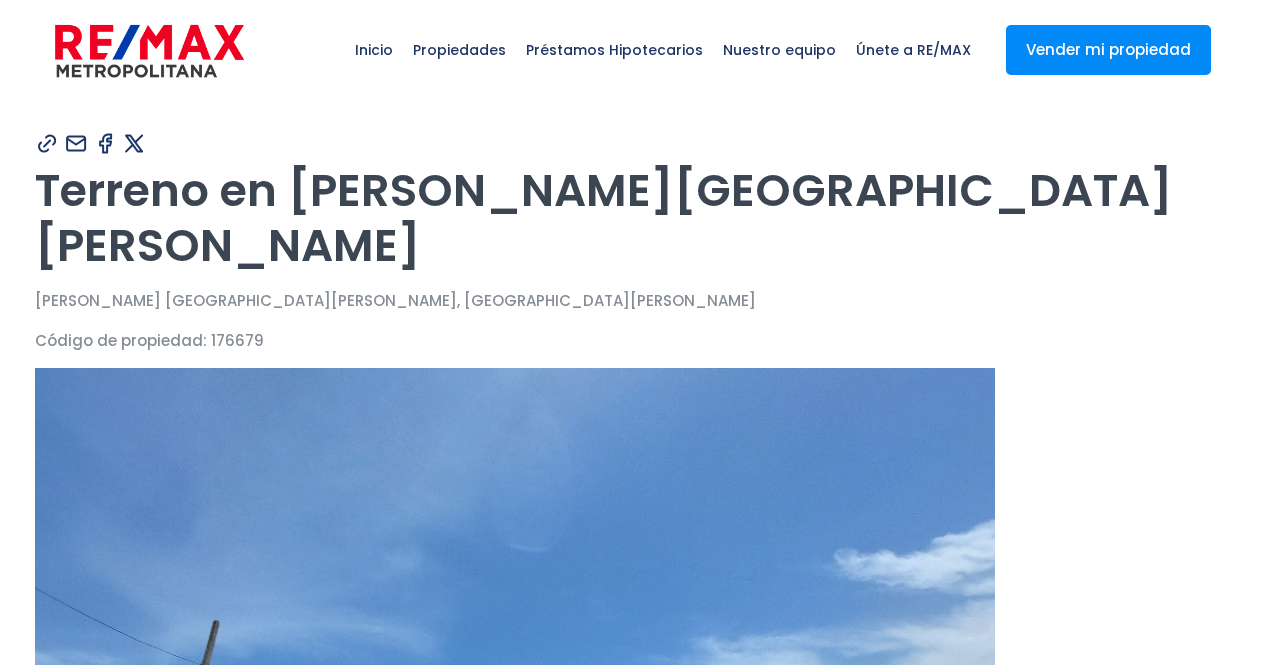 scroll, scrollTop: 0, scrollLeft: 0, axis: both 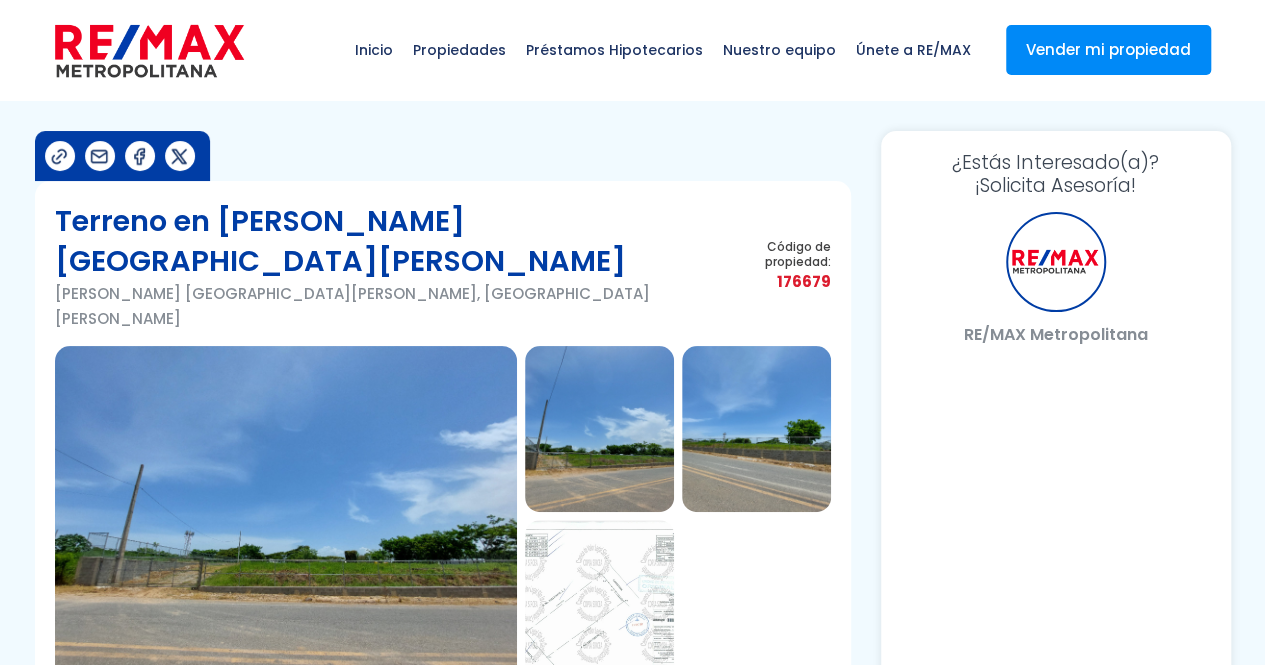 select on "US" 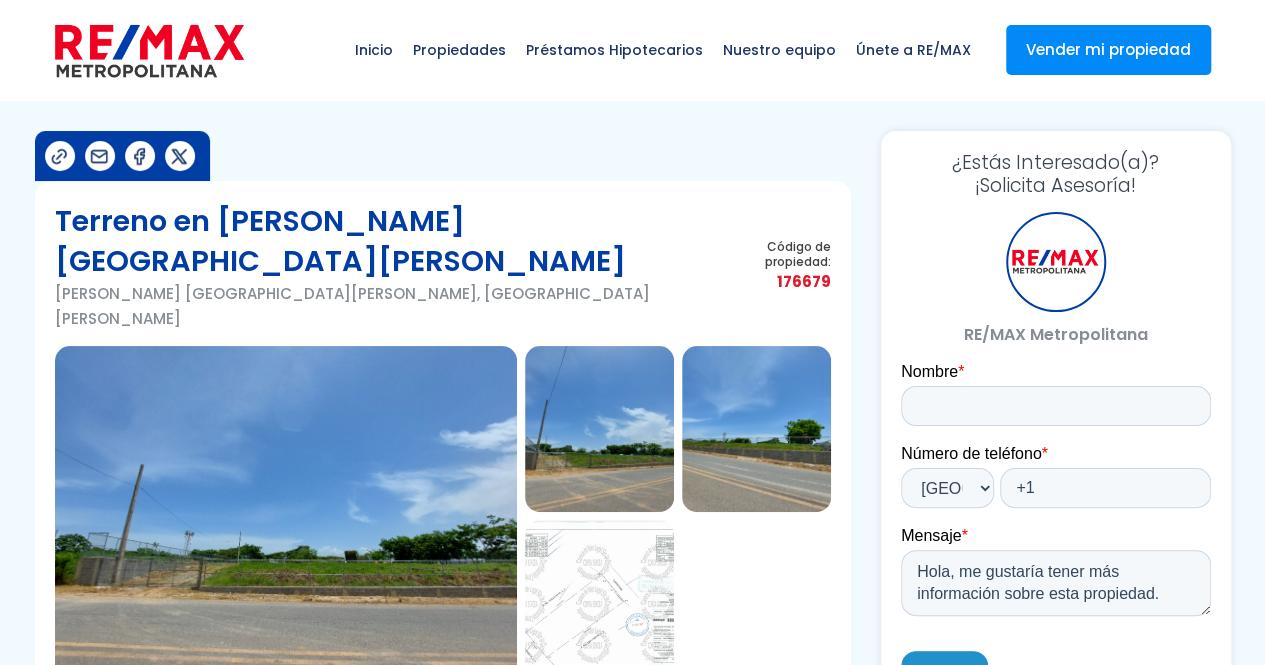 scroll, scrollTop: 0, scrollLeft: 0, axis: both 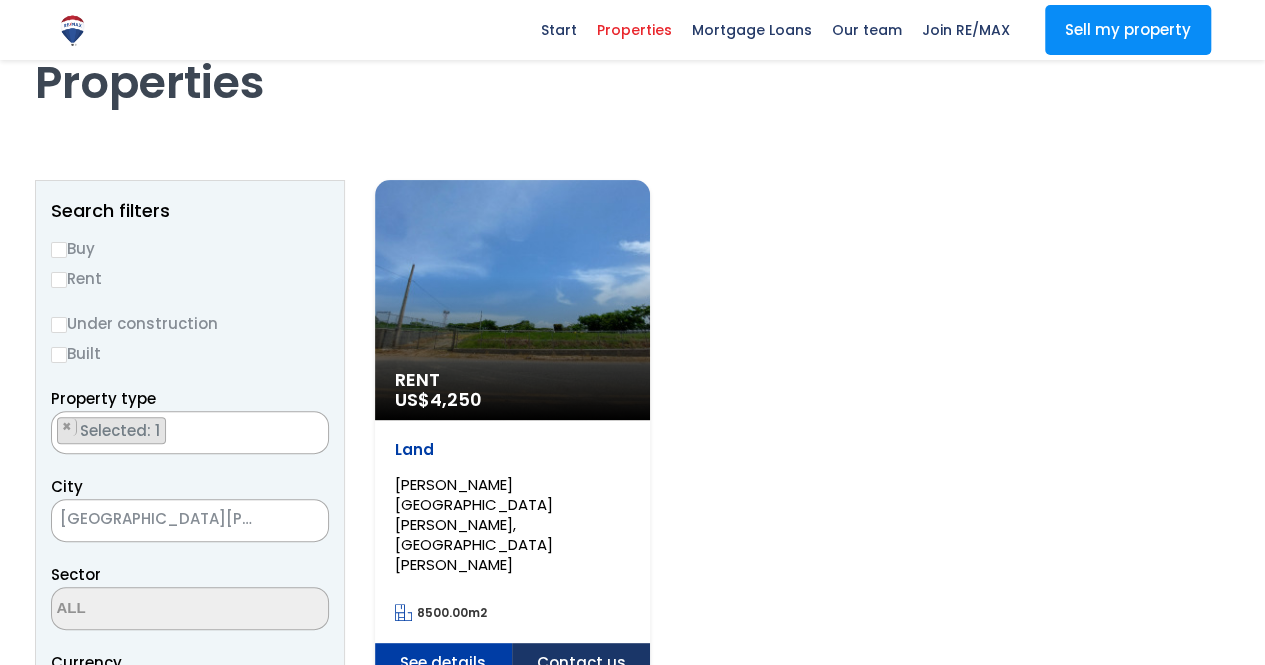 select 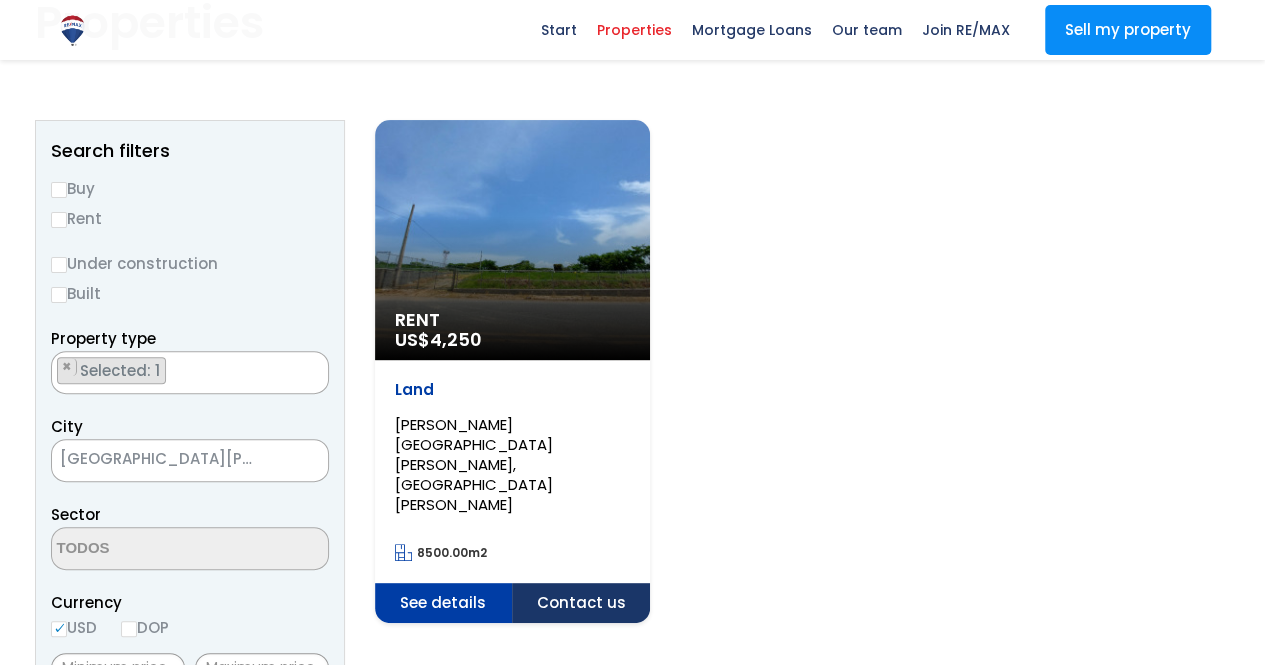scroll, scrollTop: 200, scrollLeft: 0, axis: vertical 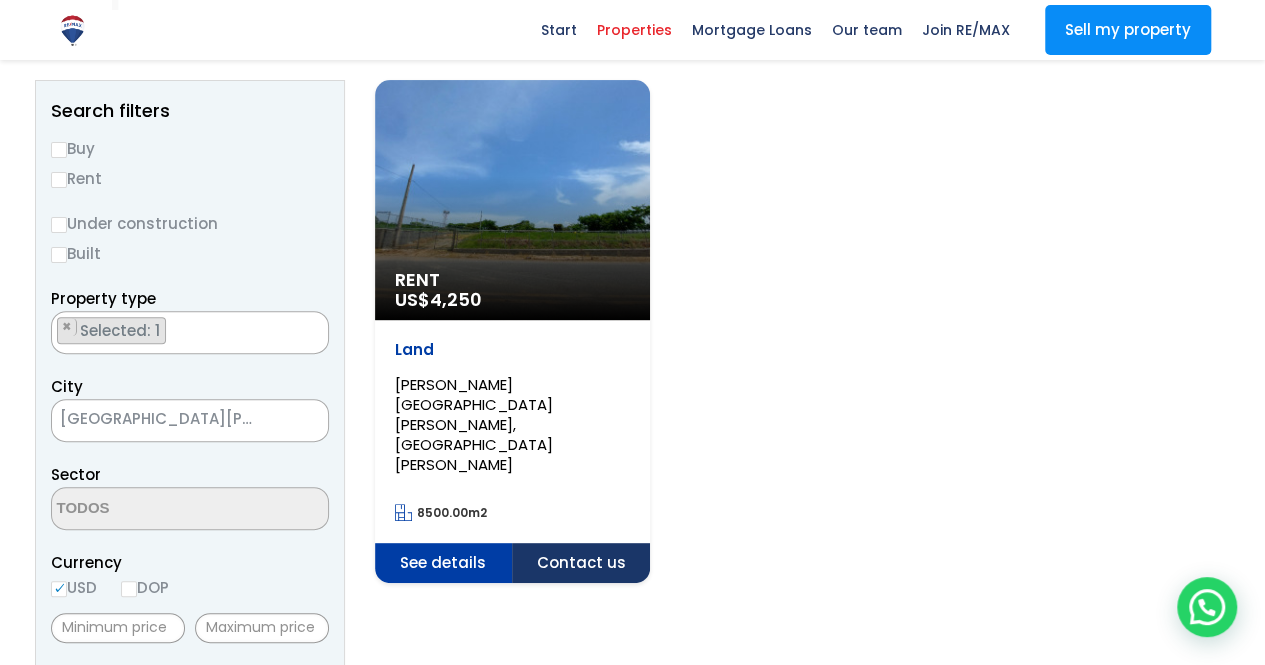 click on "Rent" at bounding box center (59, 180) 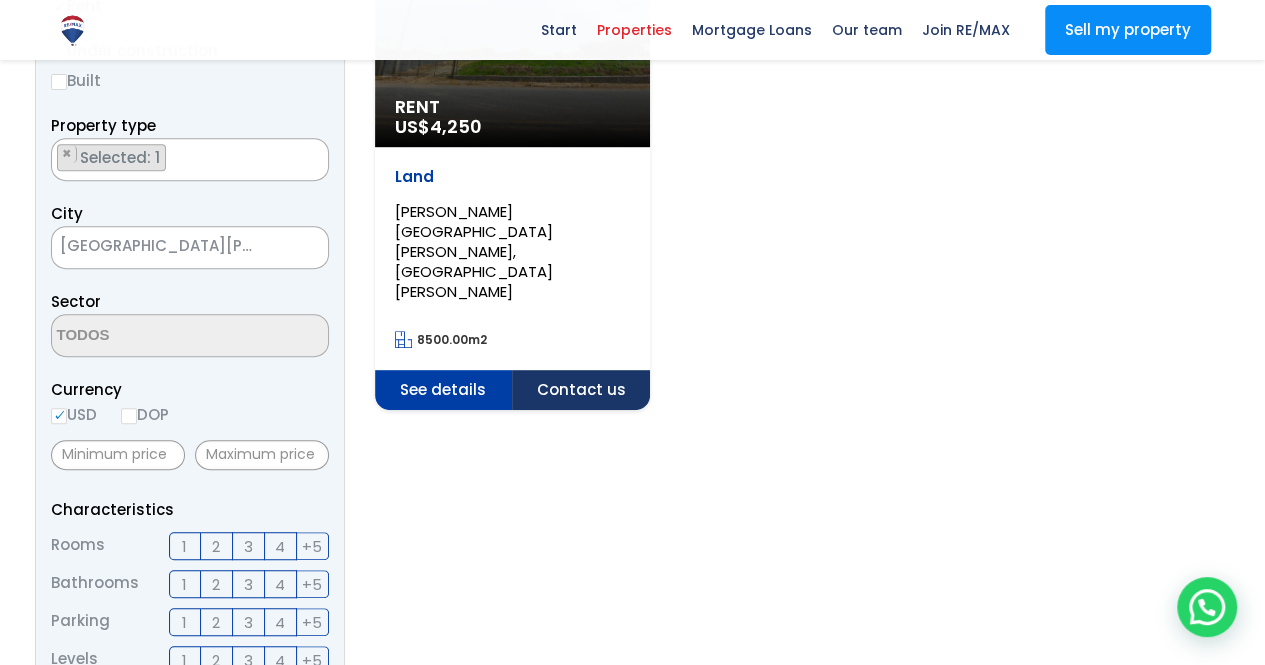 scroll, scrollTop: 400, scrollLeft: 0, axis: vertical 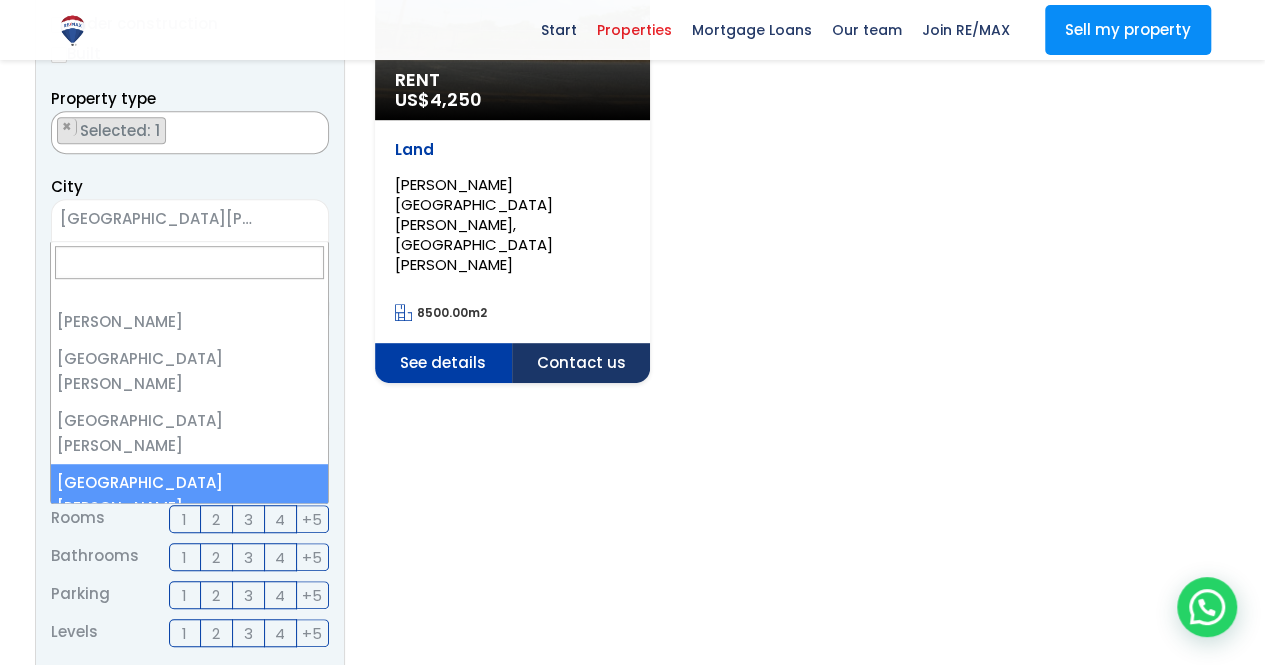 click on "[GEOGRAPHIC_DATA][PERSON_NAME]" at bounding box center [206, 218] 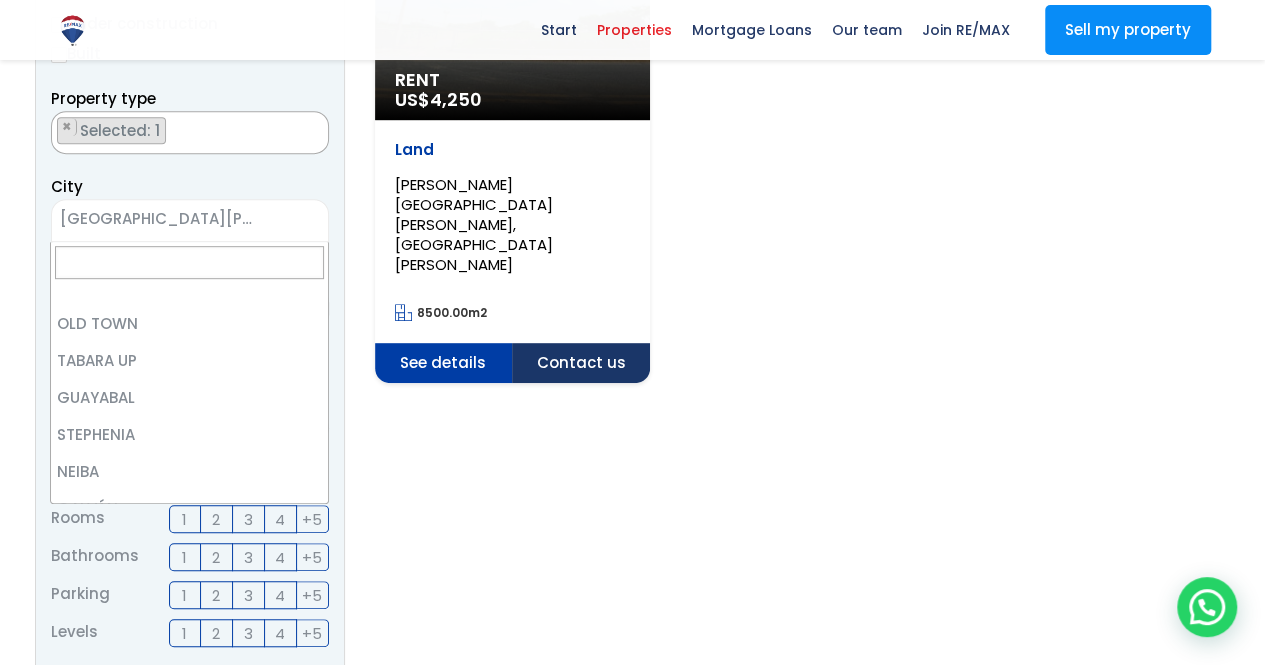 scroll, scrollTop: 0, scrollLeft: 0, axis: both 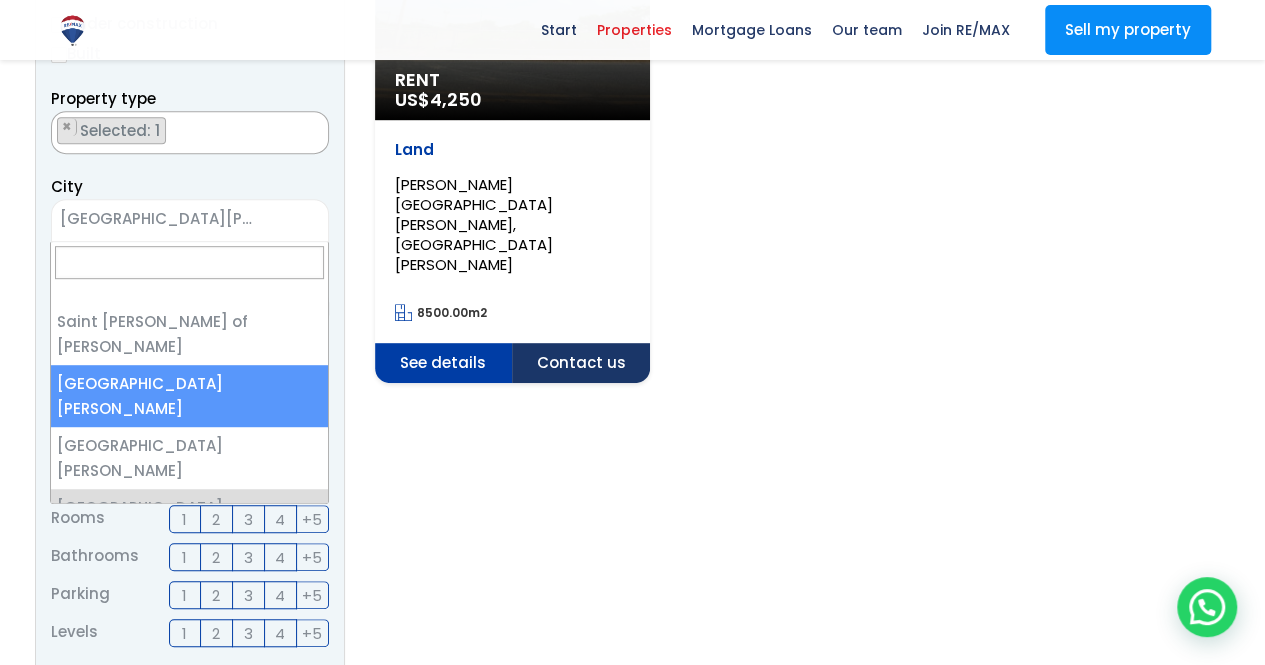 select on "148" 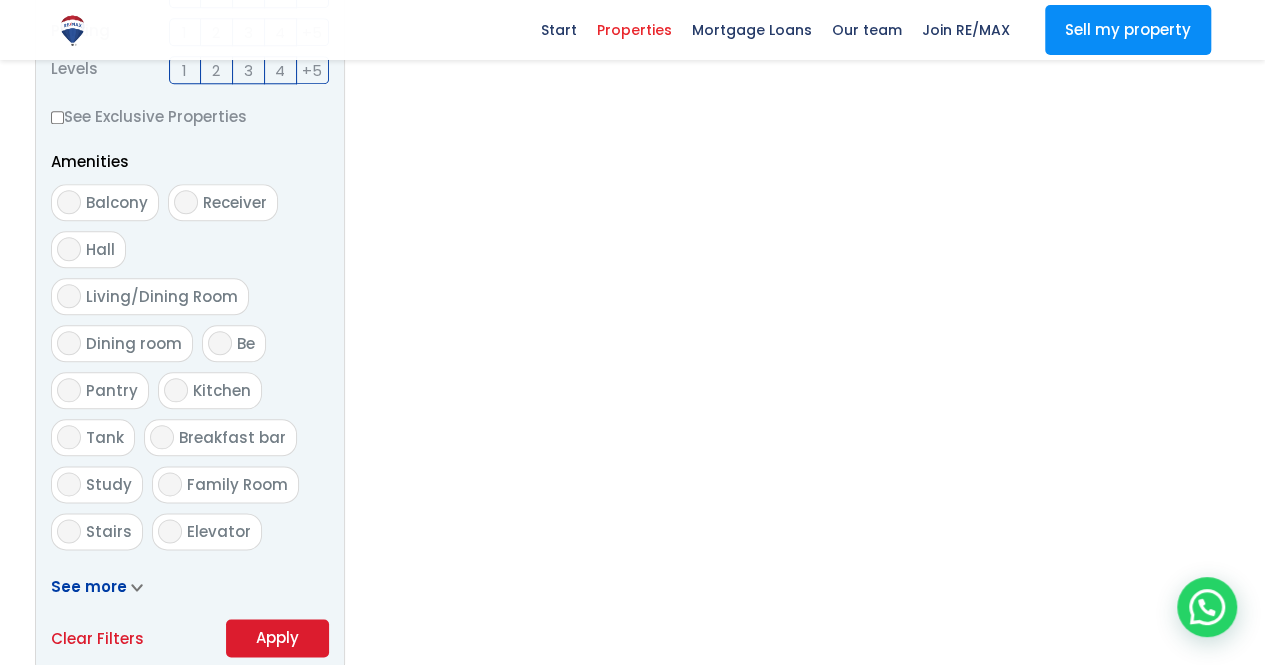 scroll, scrollTop: 1100, scrollLeft: 0, axis: vertical 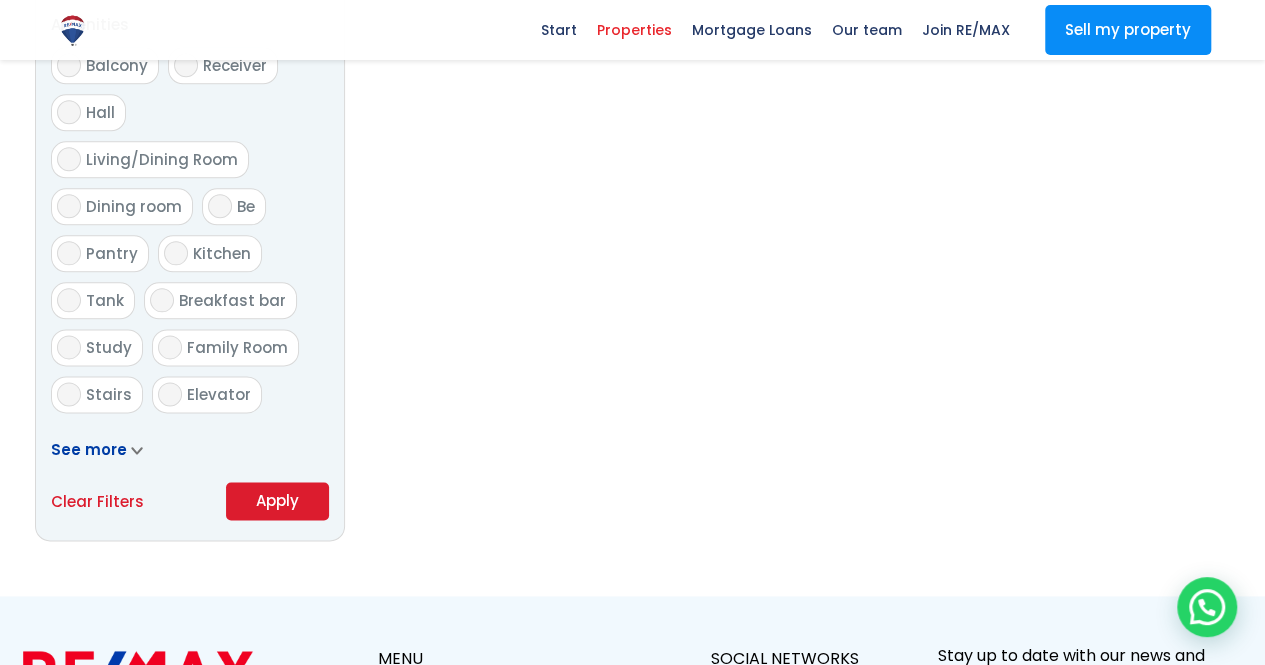 click on "Apply" at bounding box center [277, 500] 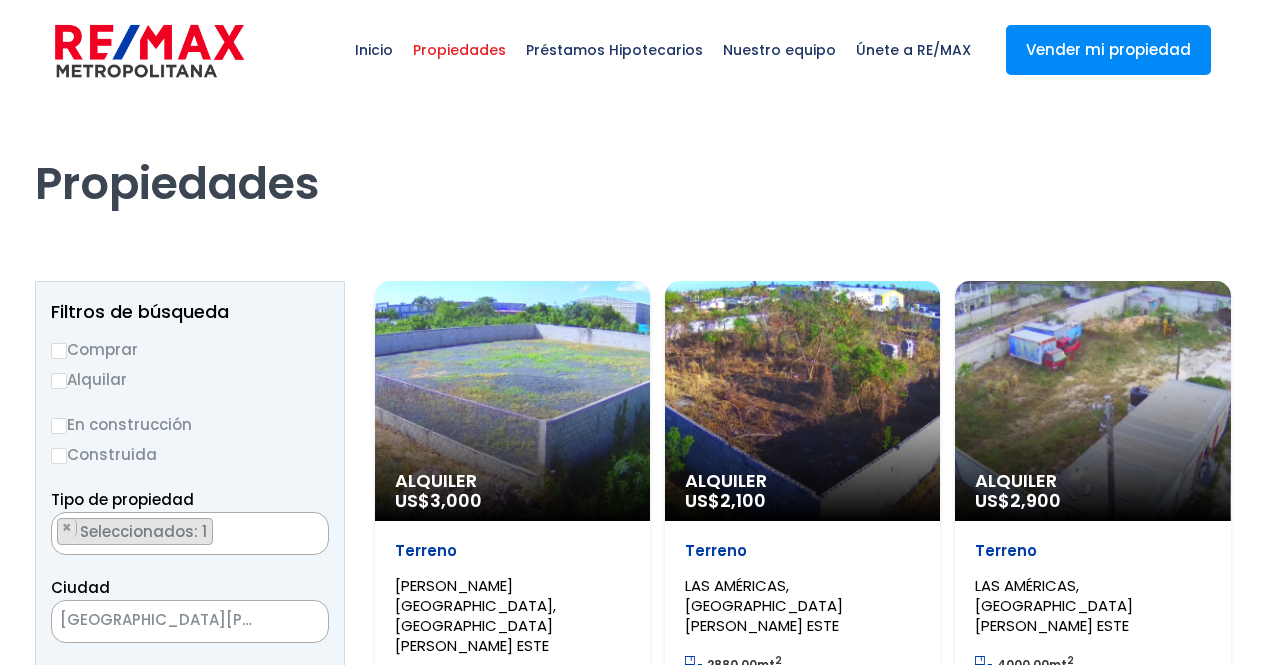 scroll, scrollTop: 0, scrollLeft: 0, axis: both 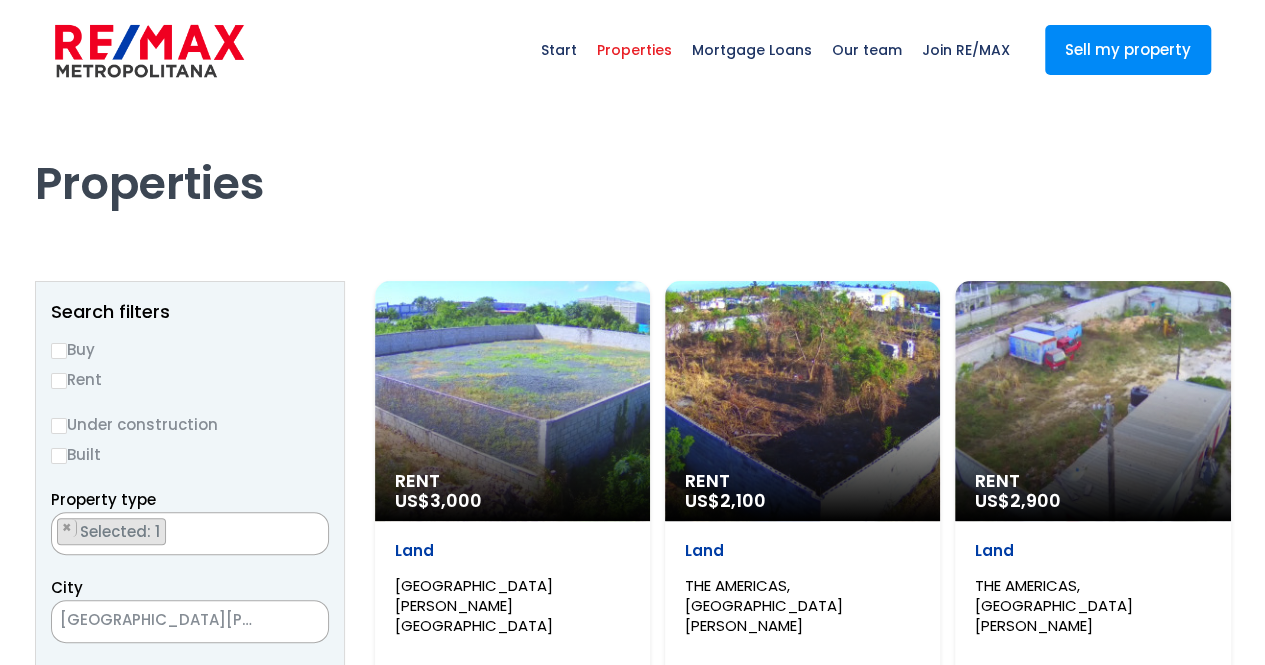 select 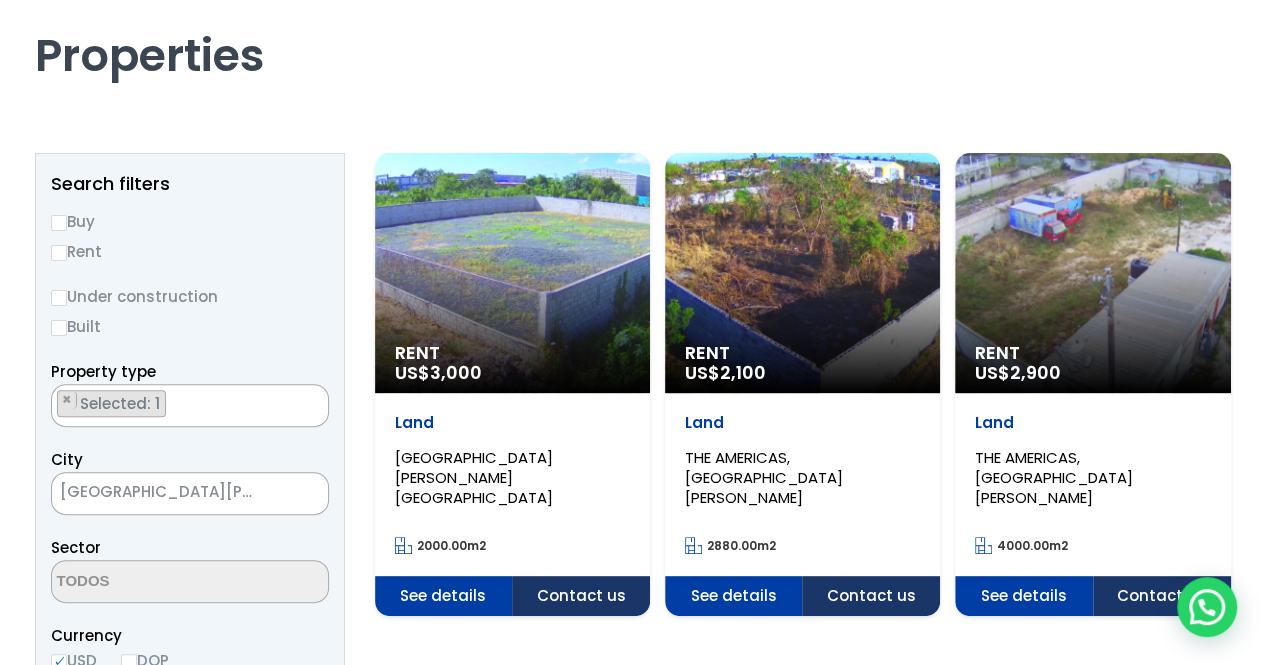 scroll, scrollTop: 100, scrollLeft: 0, axis: vertical 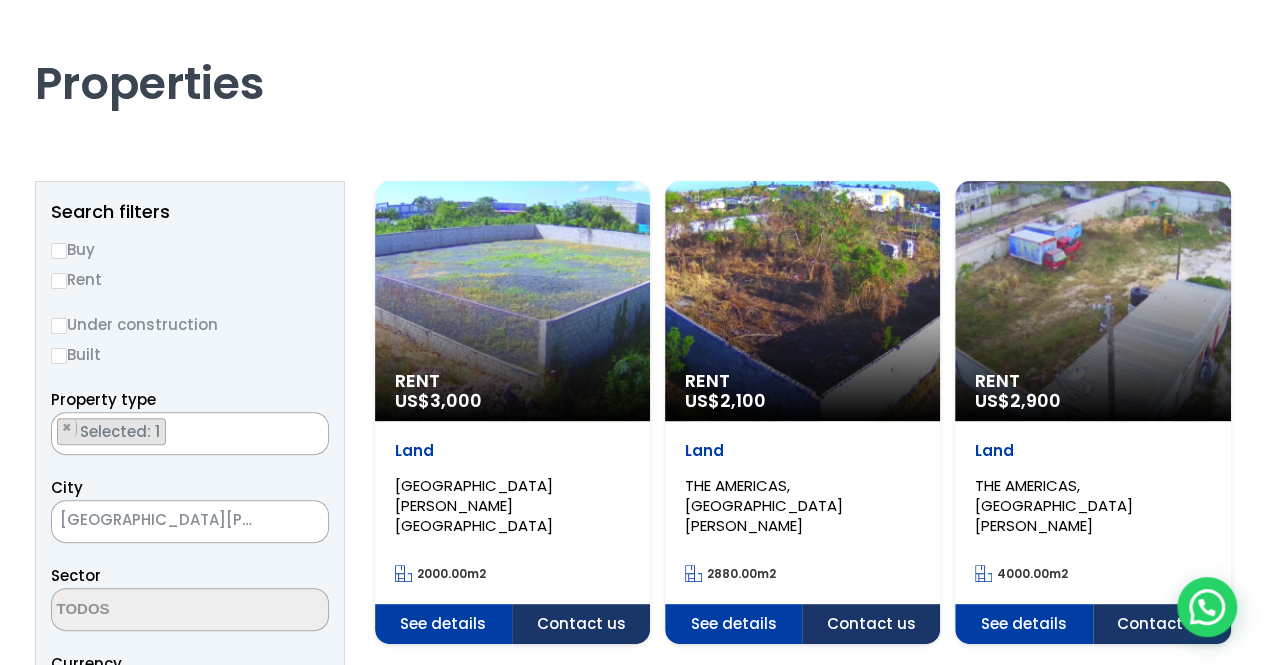 click on "Rent" at bounding box center [59, 281] 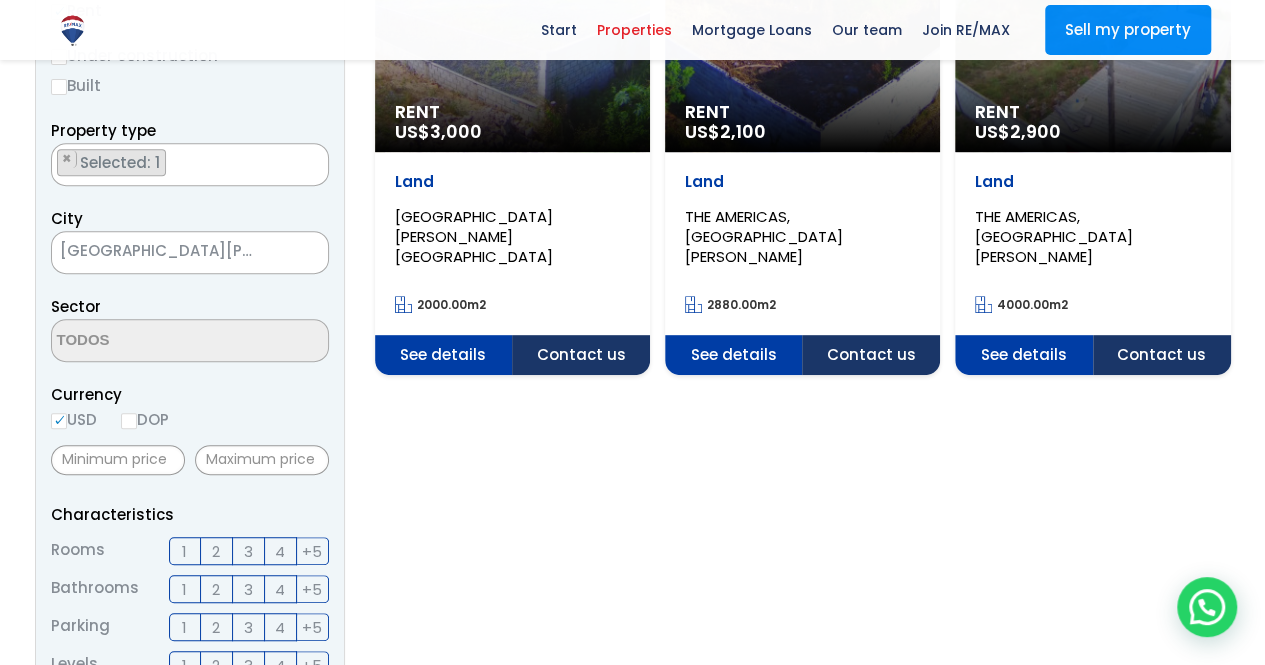scroll, scrollTop: 400, scrollLeft: 0, axis: vertical 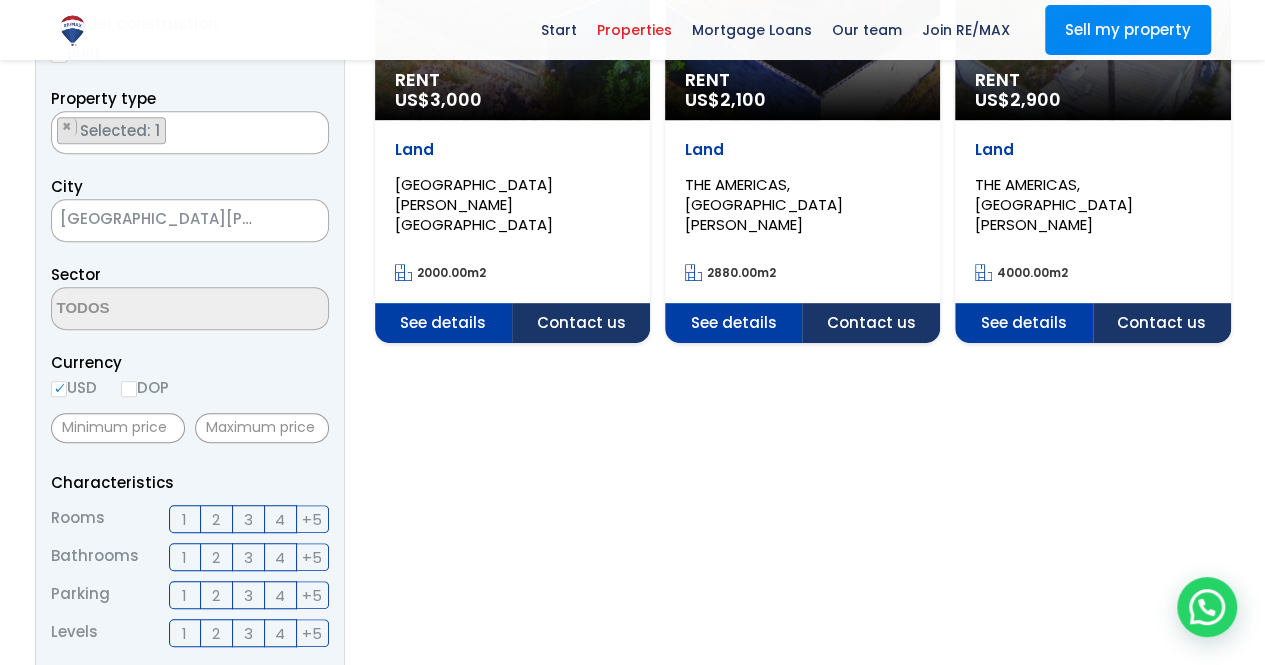 click on "[GEOGRAPHIC_DATA][PERSON_NAME]" at bounding box center (206, 218) 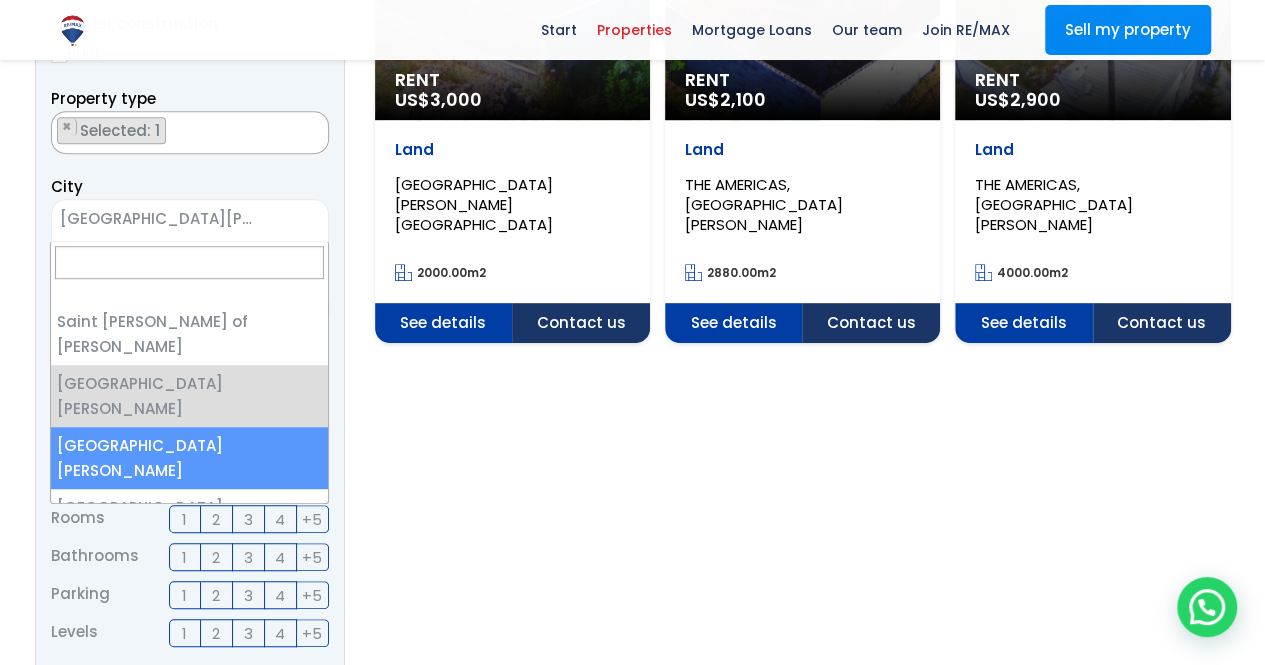 select on "149" 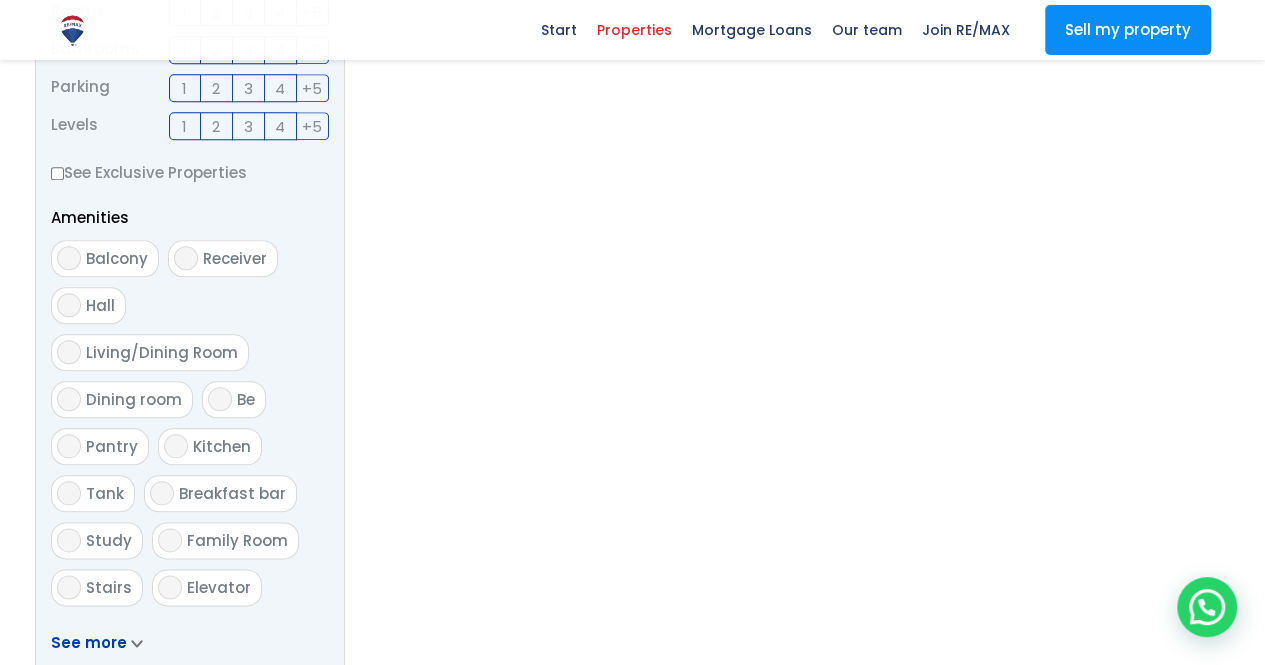 scroll, scrollTop: 1300, scrollLeft: 0, axis: vertical 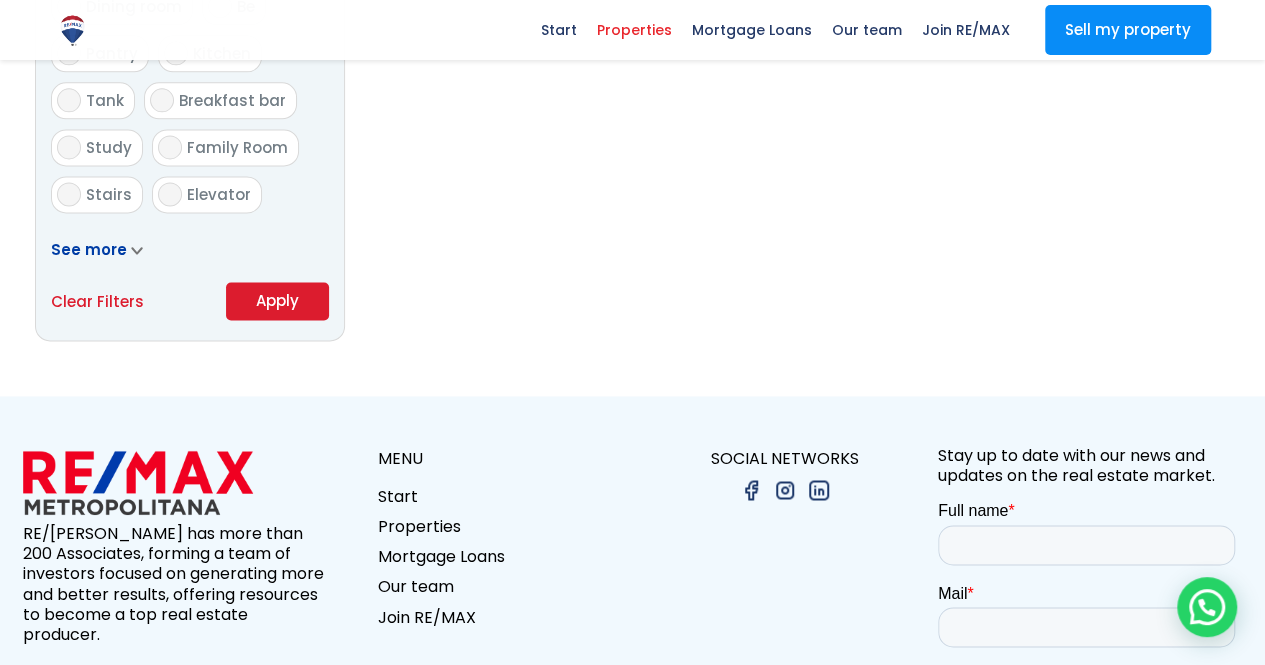 click on "Apply" at bounding box center [277, 301] 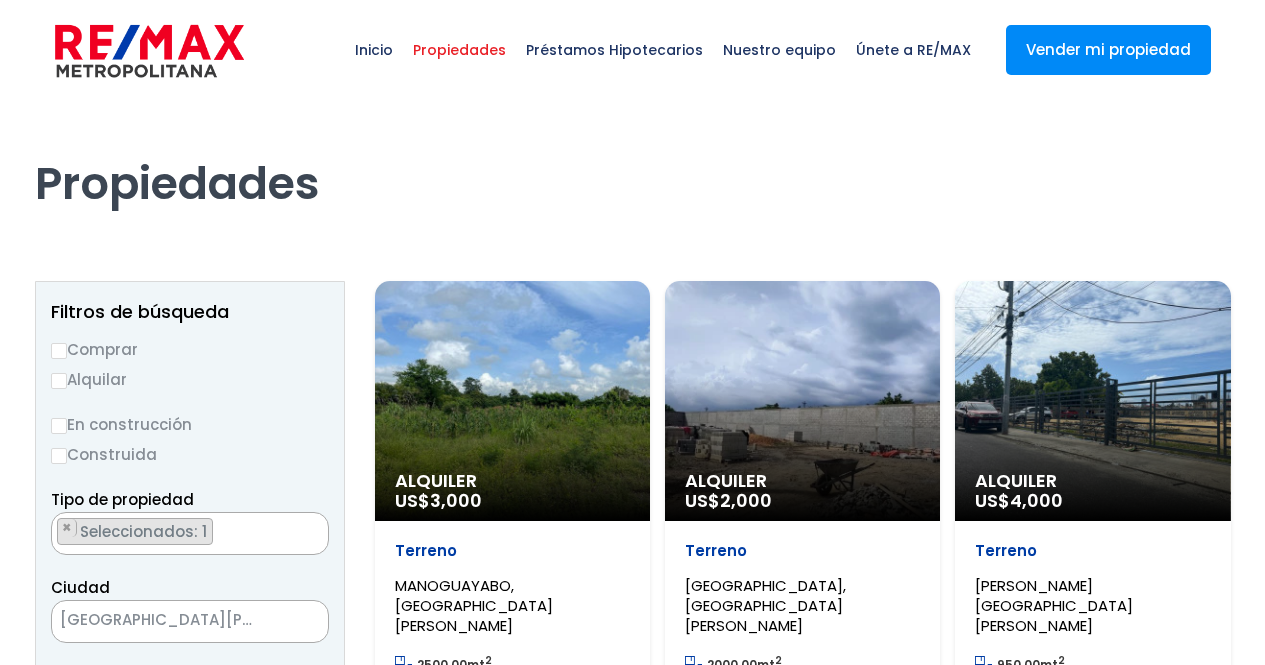 scroll, scrollTop: 0, scrollLeft: 0, axis: both 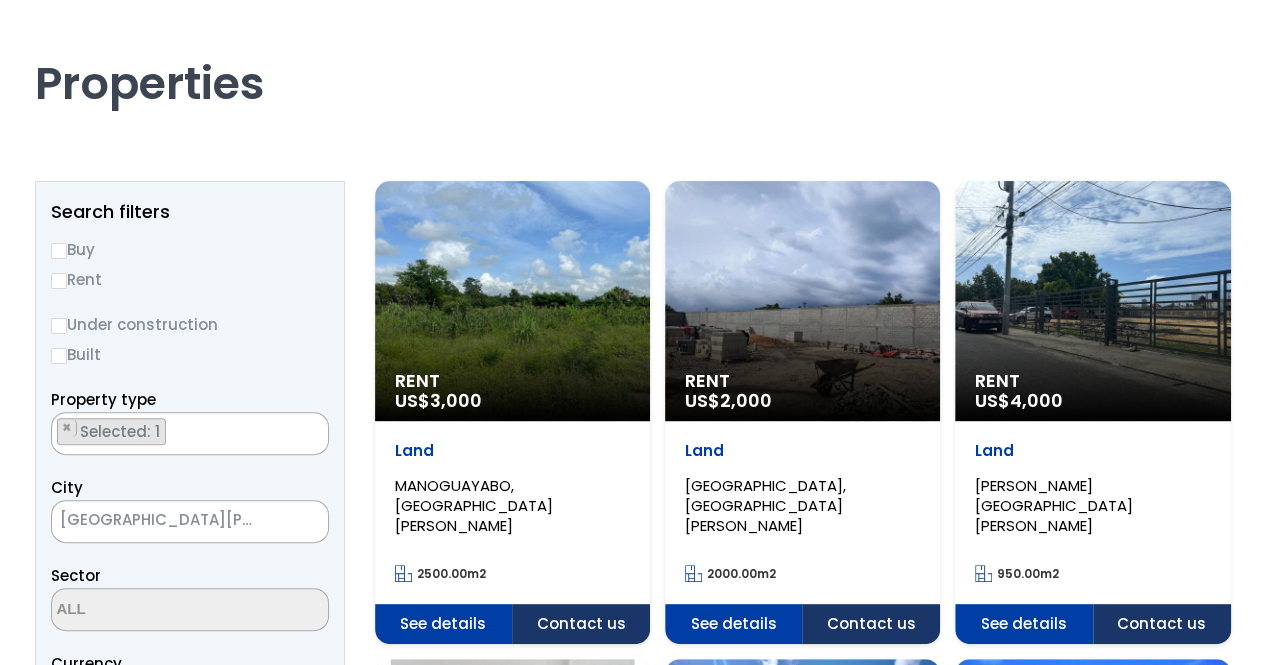 select 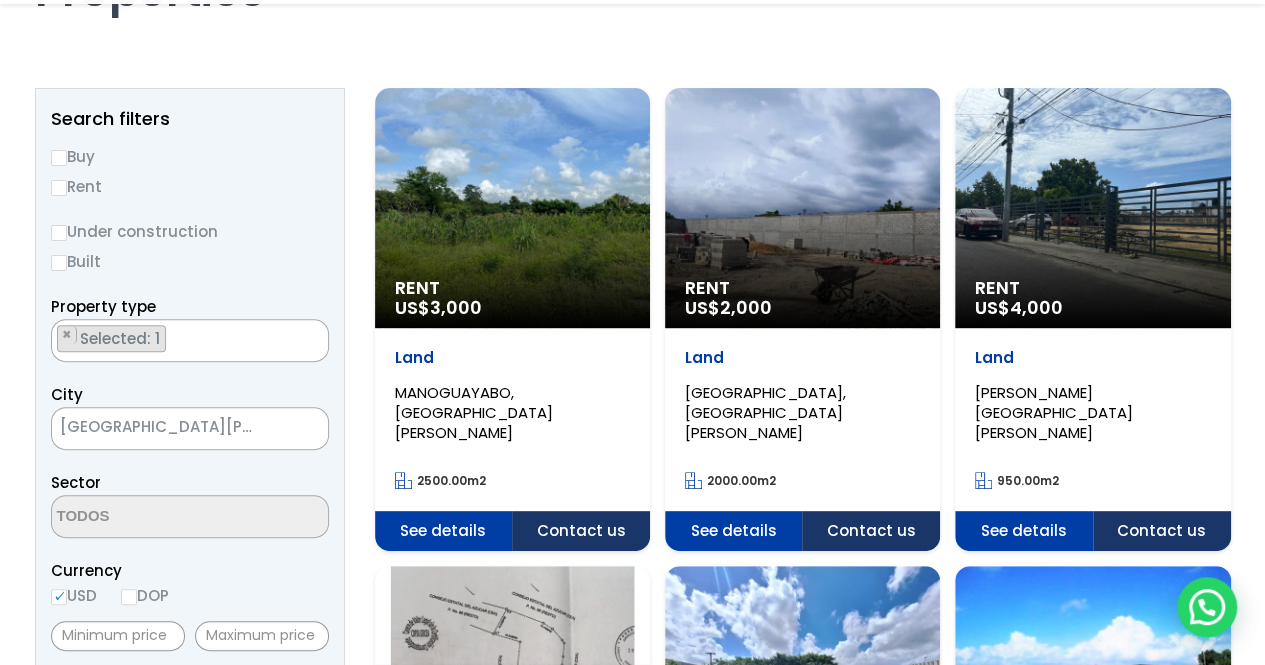 scroll, scrollTop: 300, scrollLeft: 0, axis: vertical 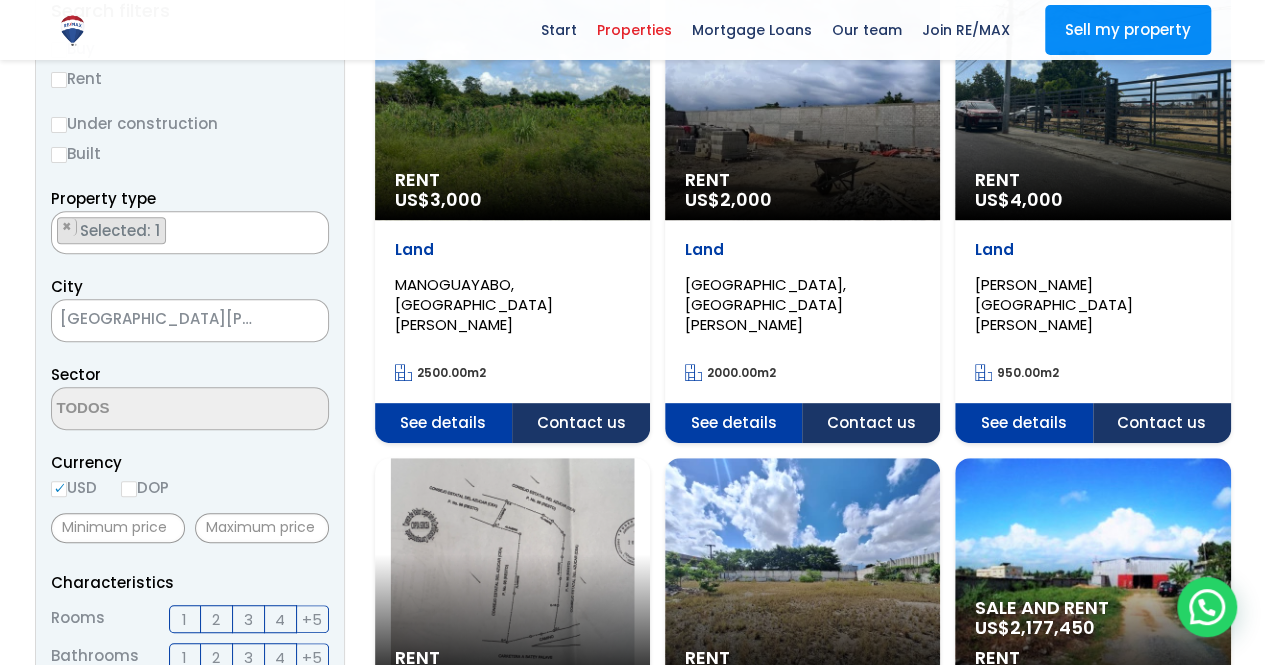 click at bounding box center (632, 598) 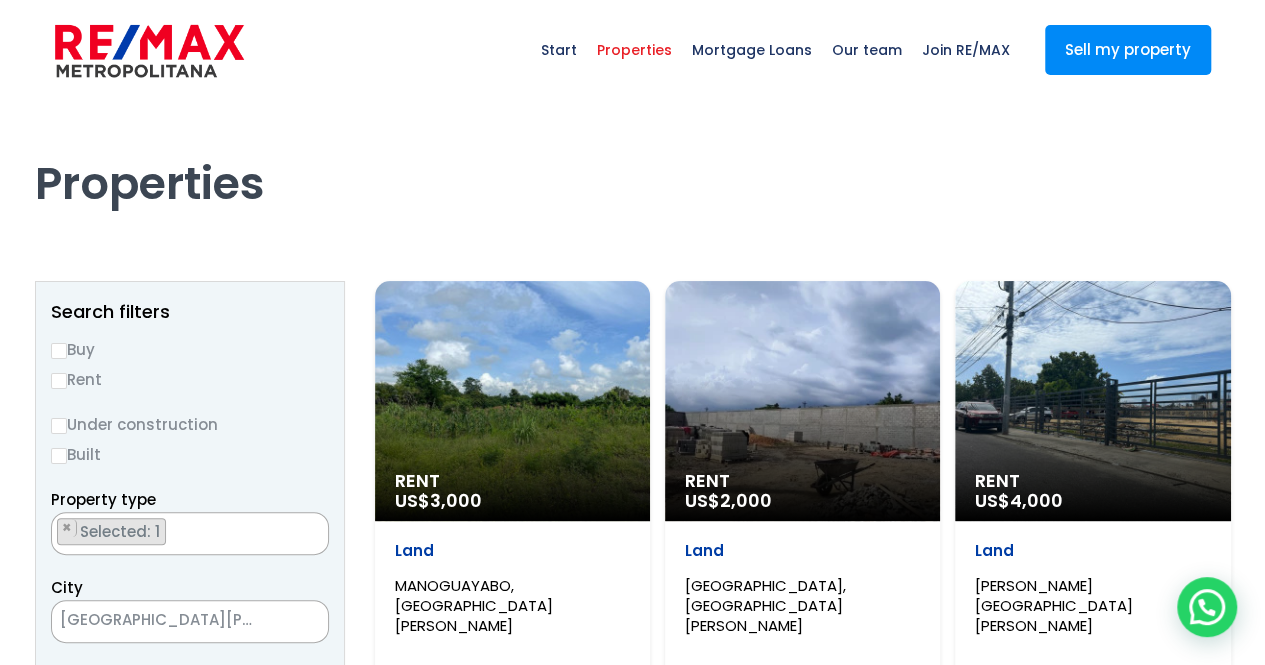 scroll, scrollTop: 100, scrollLeft: 0, axis: vertical 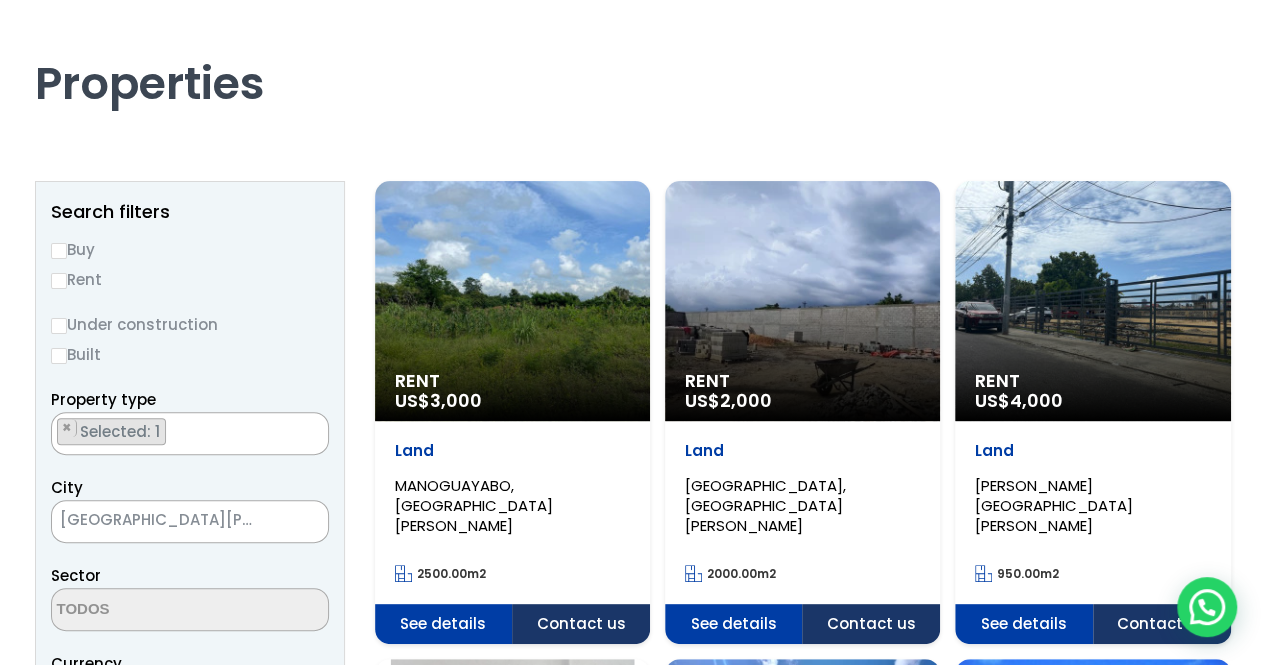 click on "Rent" at bounding box center [59, 281] 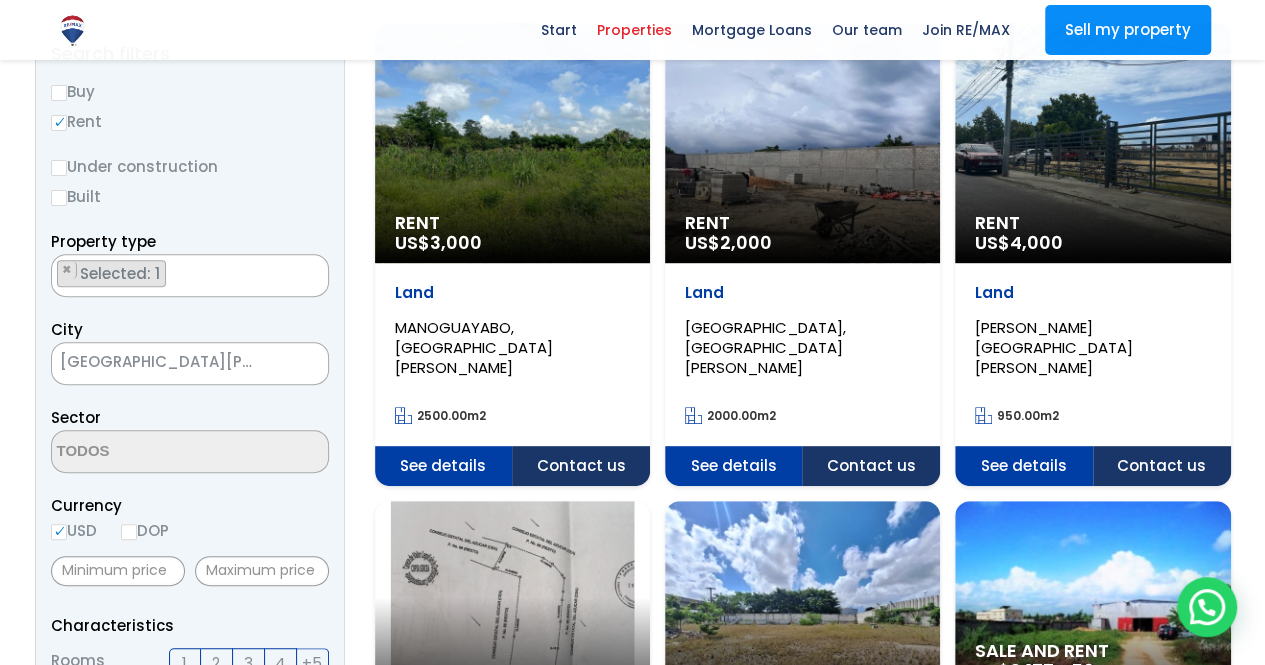 scroll, scrollTop: 300, scrollLeft: 0, axis: vertical 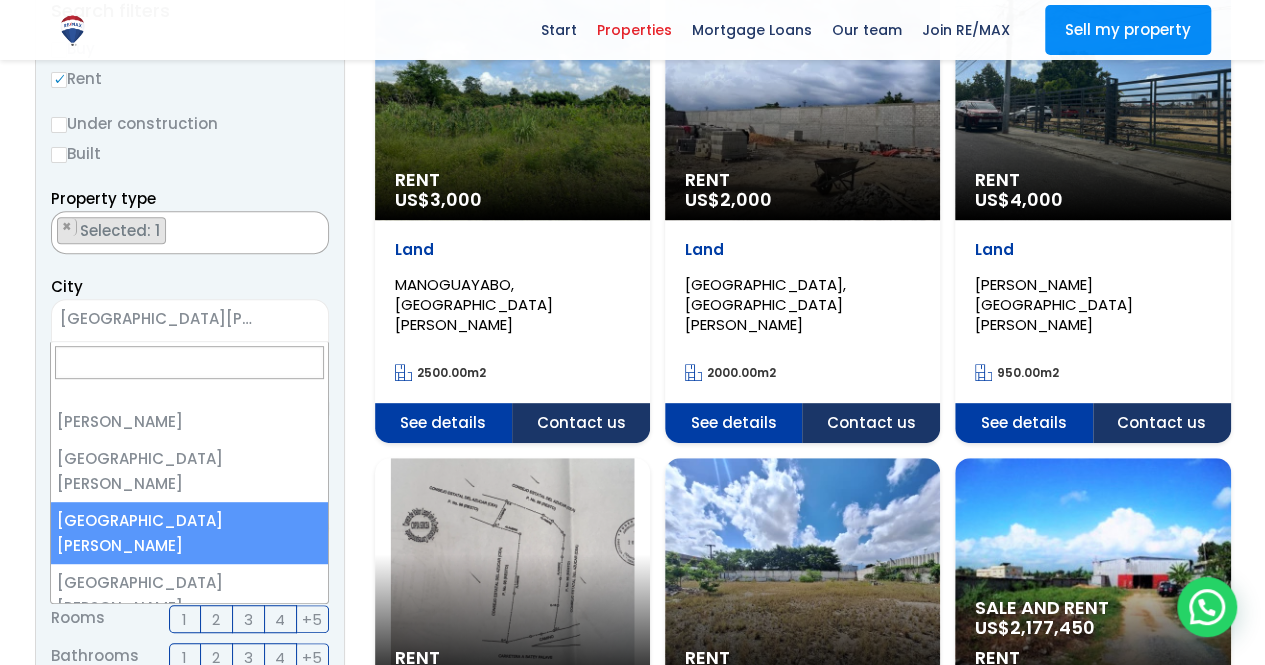 click on "[GEOGRAPHIC_DATA][PERSON_NAME]" at bounding box center (206, 318) 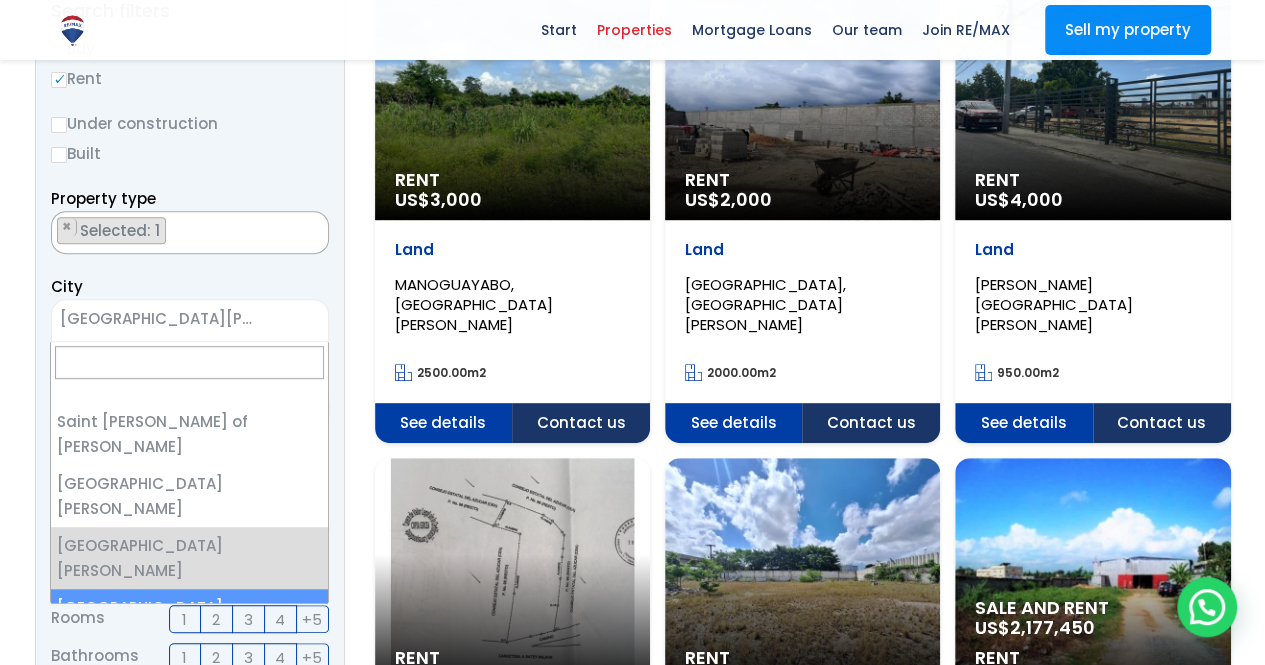 select on "150" 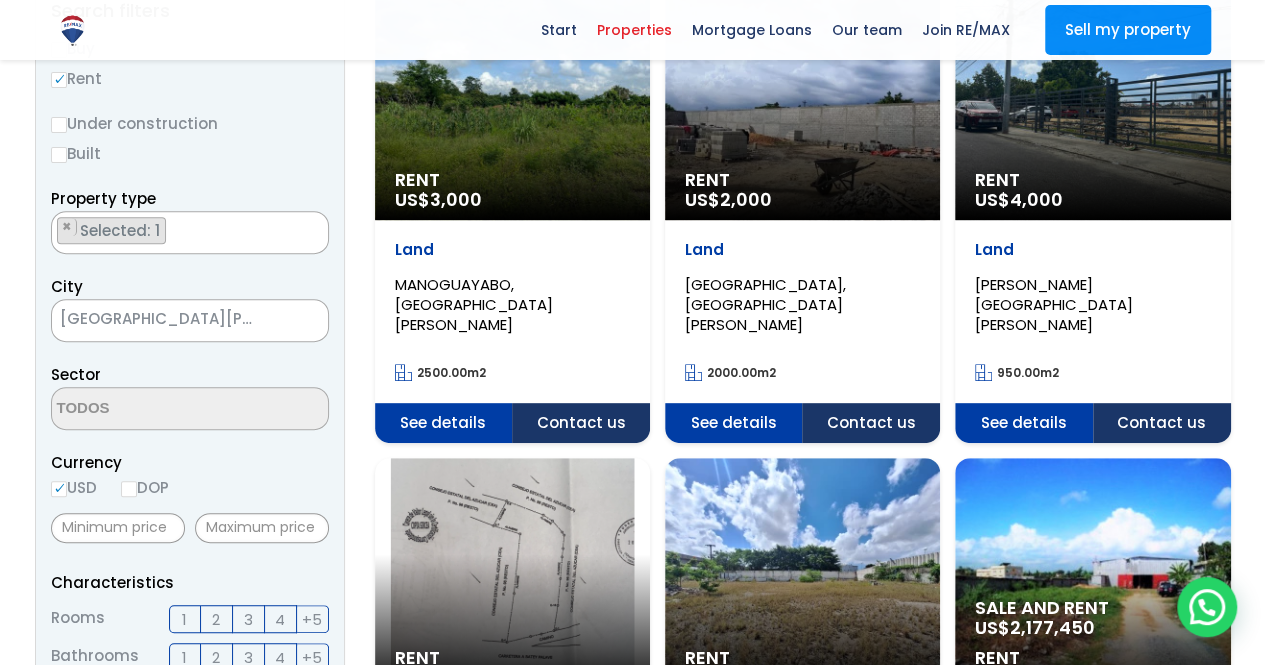 click at bounding box center [632, 598] 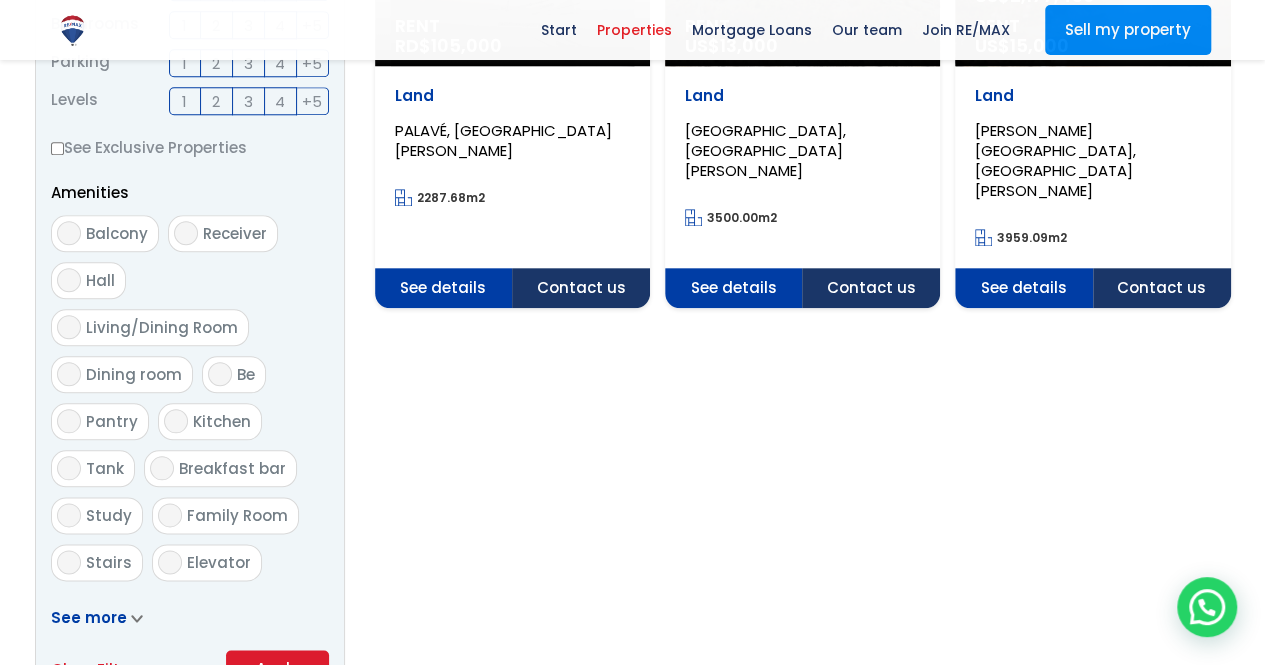 scroll, scrollTop: 1200, scrollLeft: 0, axis: vertical 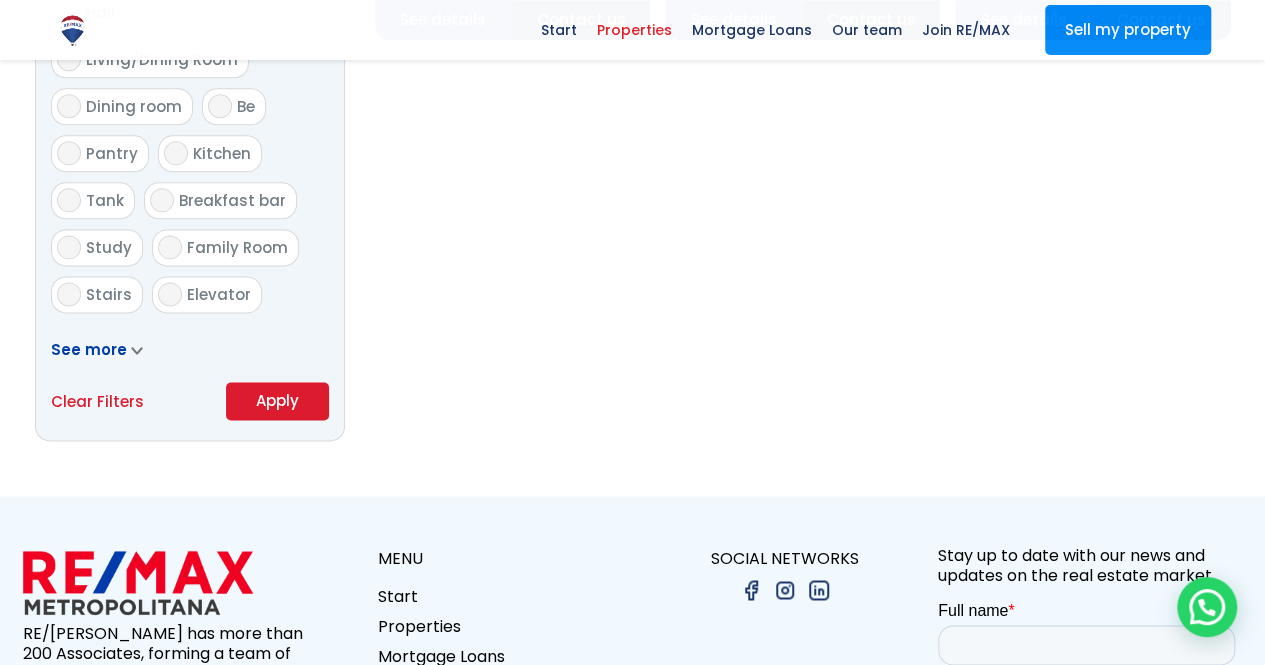 click on "Apply" at bounding box center [277, 401] 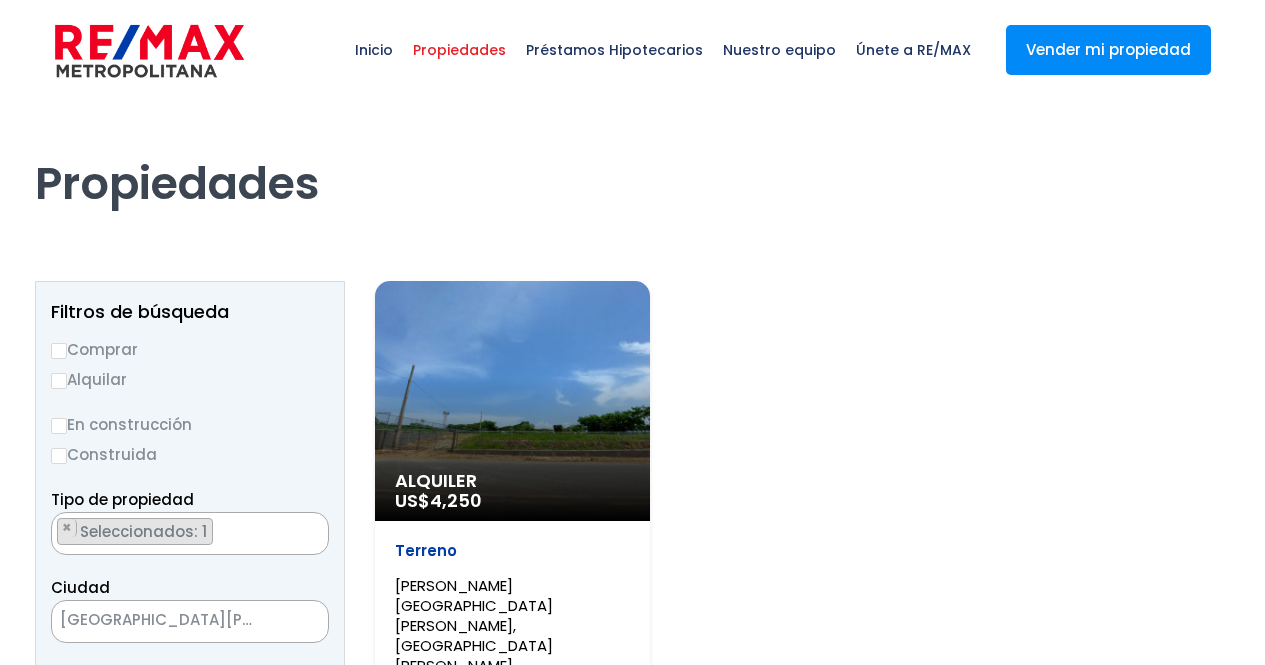 scroll, scrollTop: 0, scrollLeft: 0, axis: both 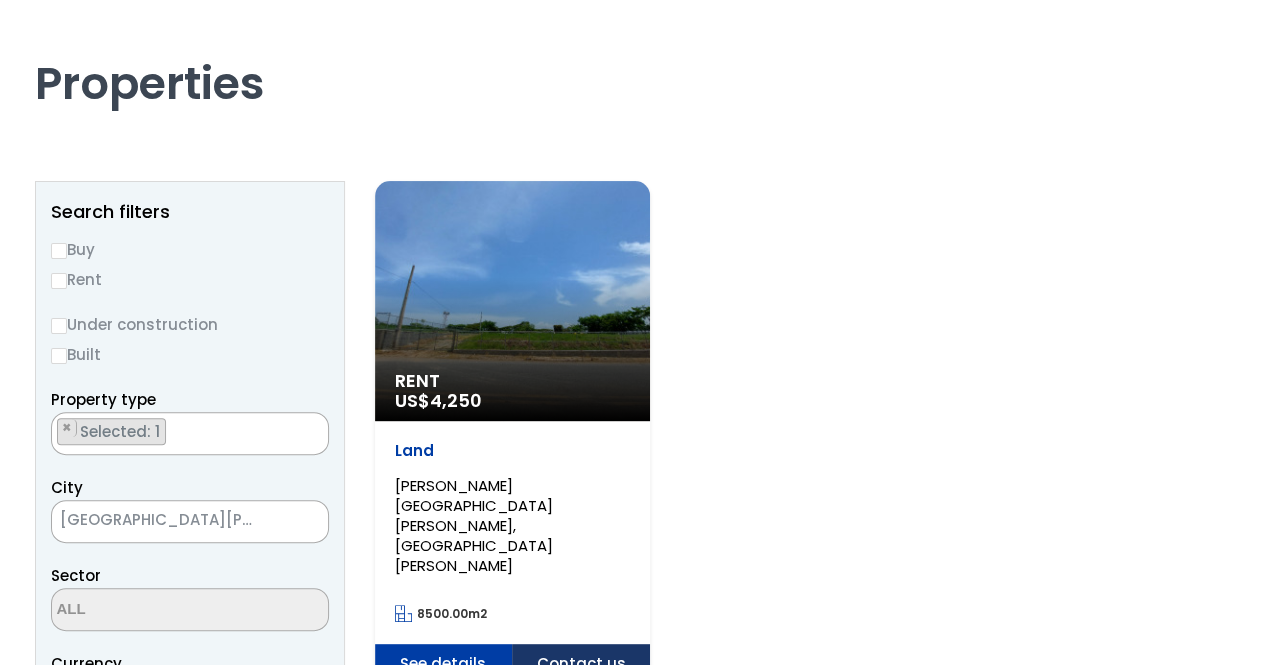 select 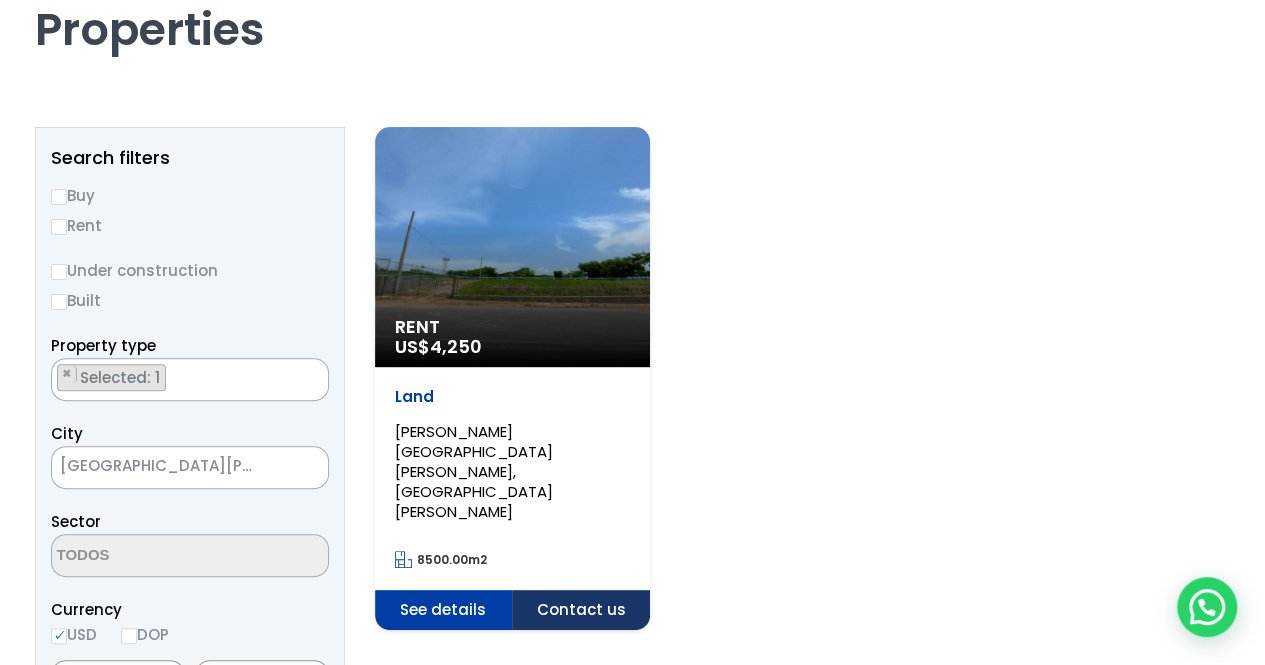 scroll, scrollTop: 200, scrollLeft: 0, axis: vertical 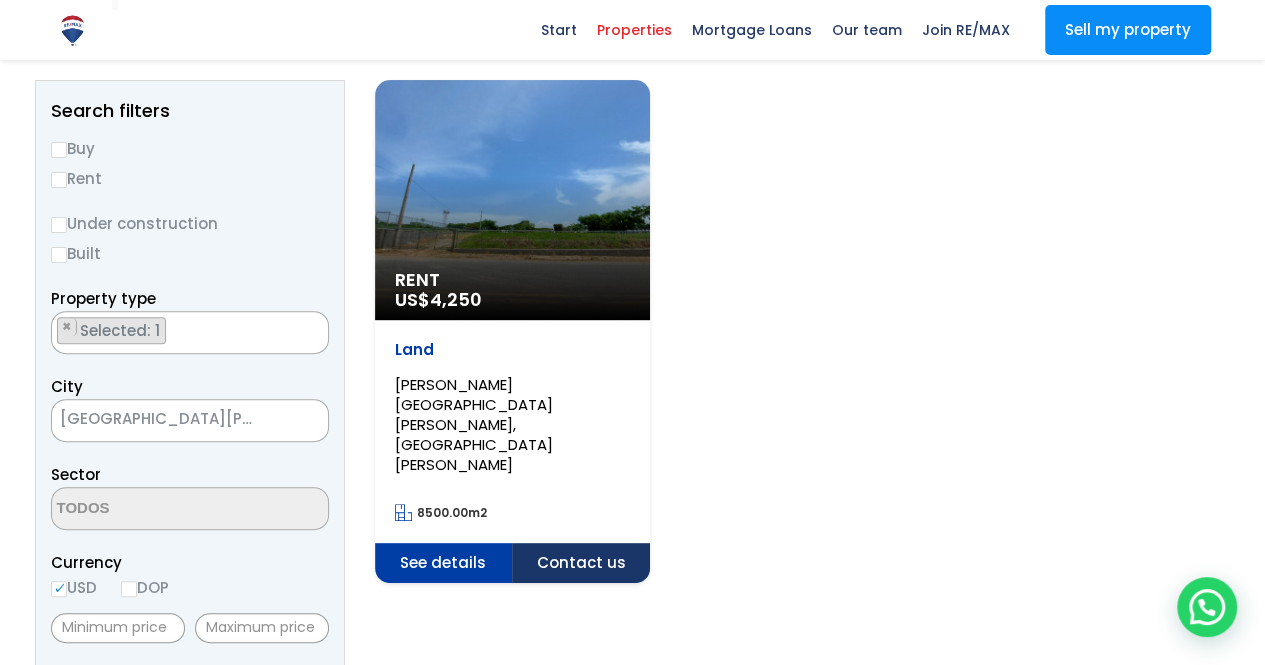 click on "[GEOGRAPHIC_DATA][PERSON_NAME]" at bounding box center [165, 419] 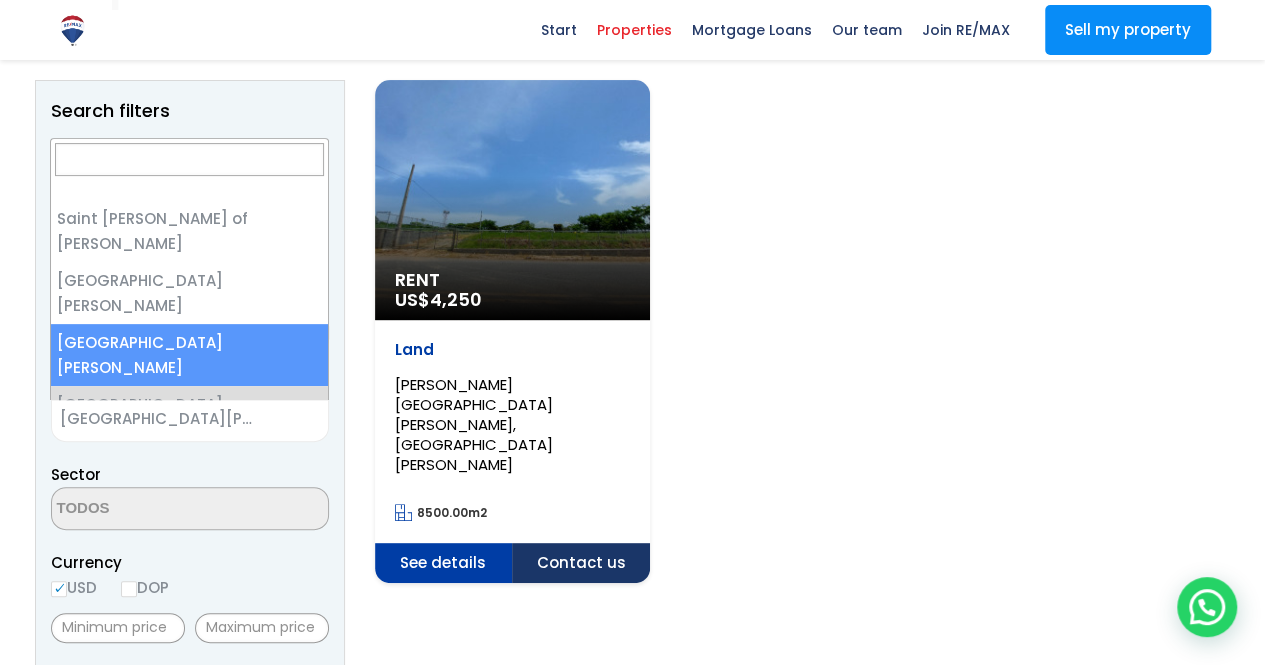 select on "149" 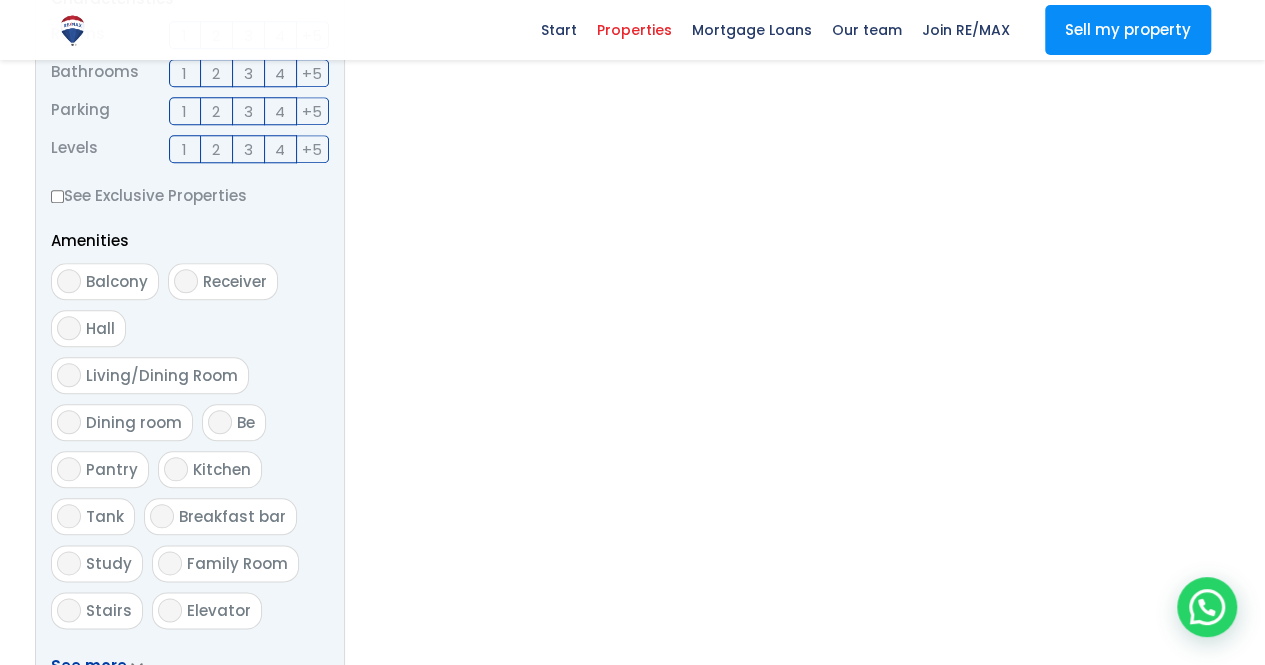 scroll, scrollTop: 1100, scrollLeft: 0, axis: vertical 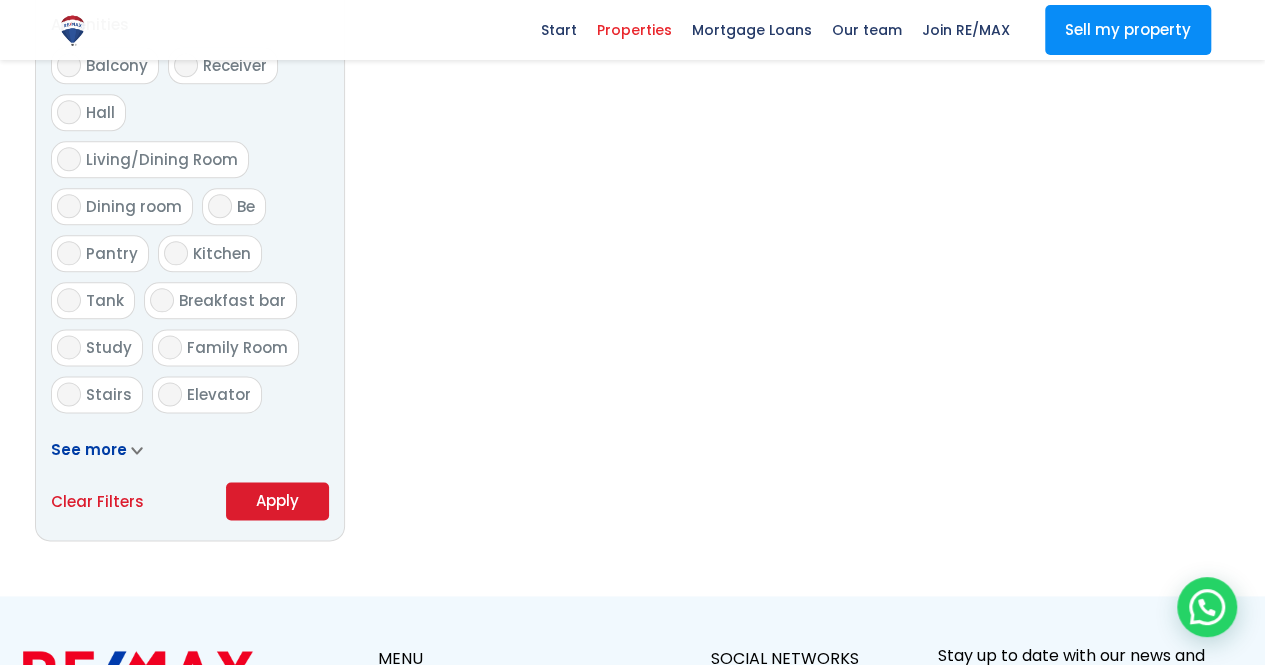 click on "Apply" at bounding box center (277, 501) 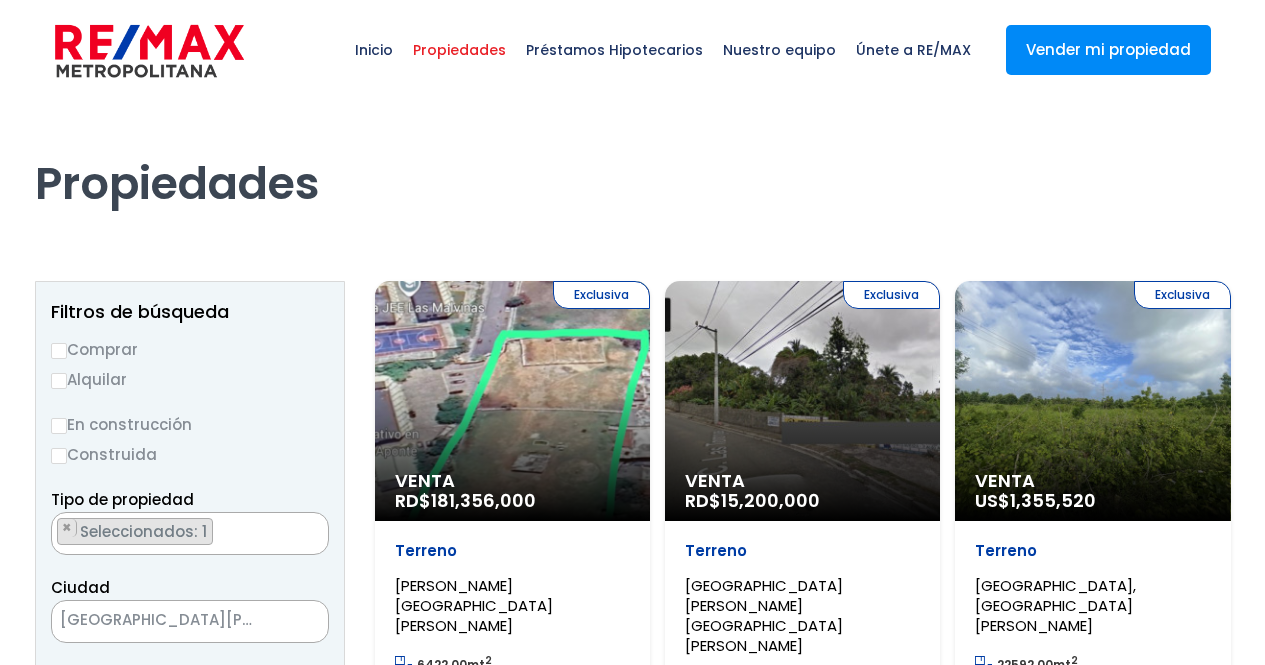 scroll, scrollTop: 0, scrollLeft: 0, axis: both 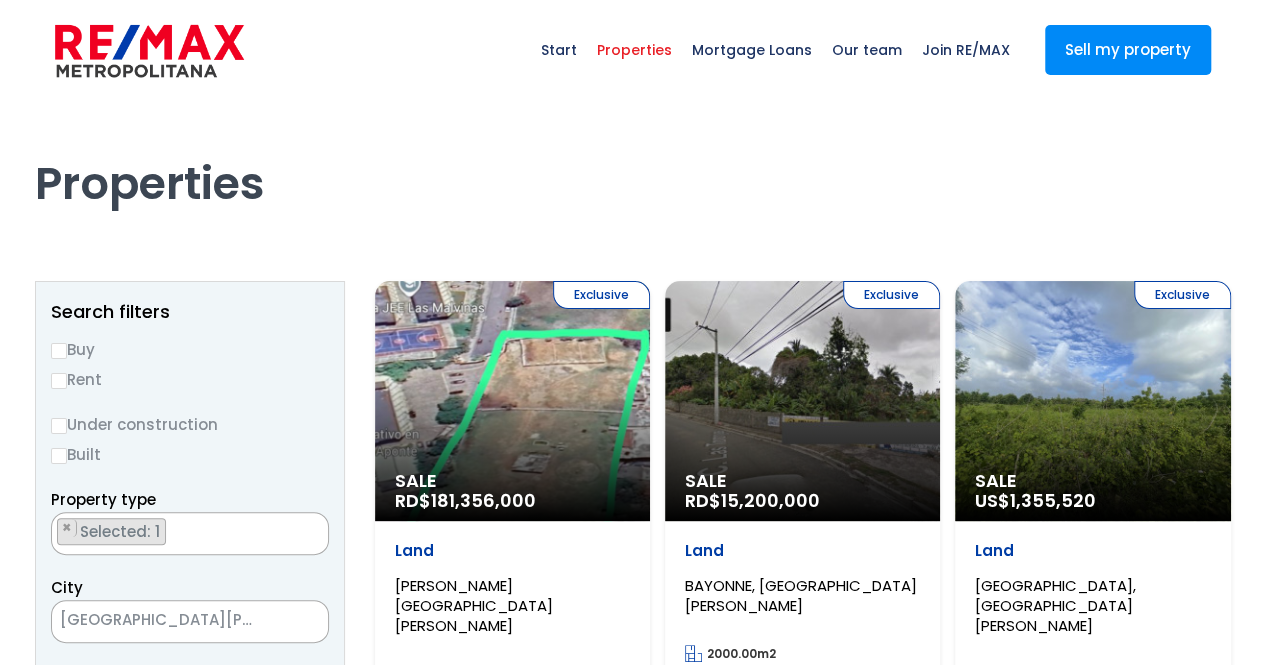 select 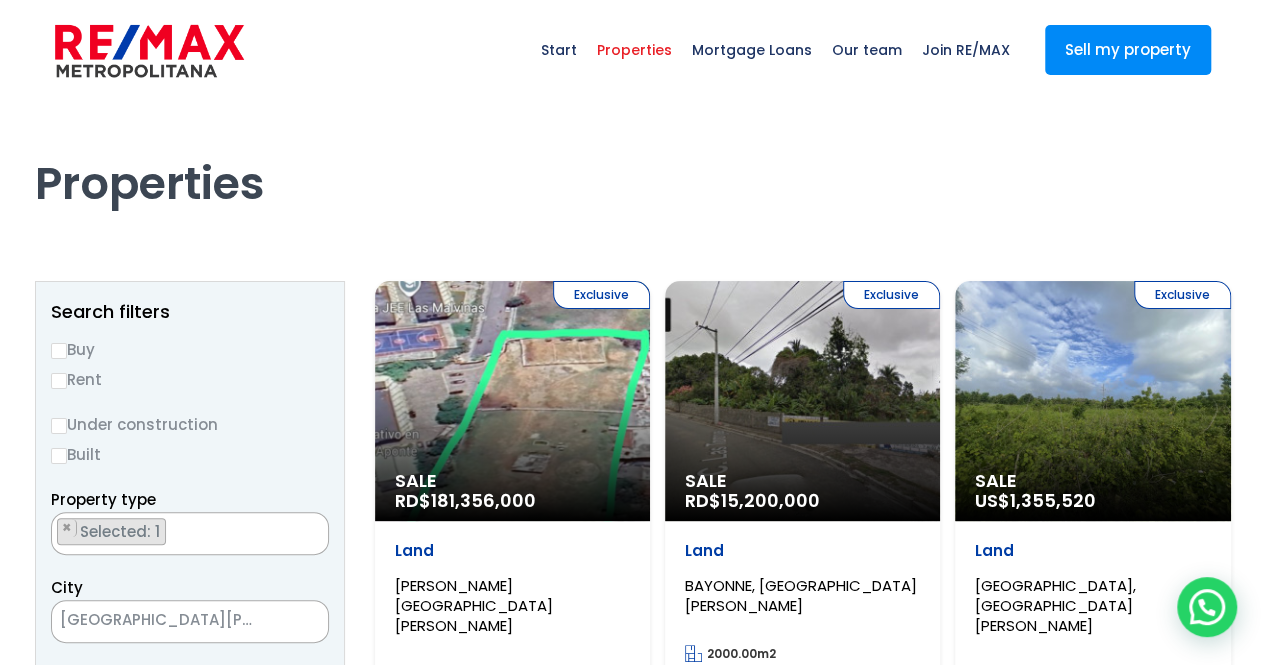 scroll, scrollTop: 100, scrollLeft: 0, axis: vertical 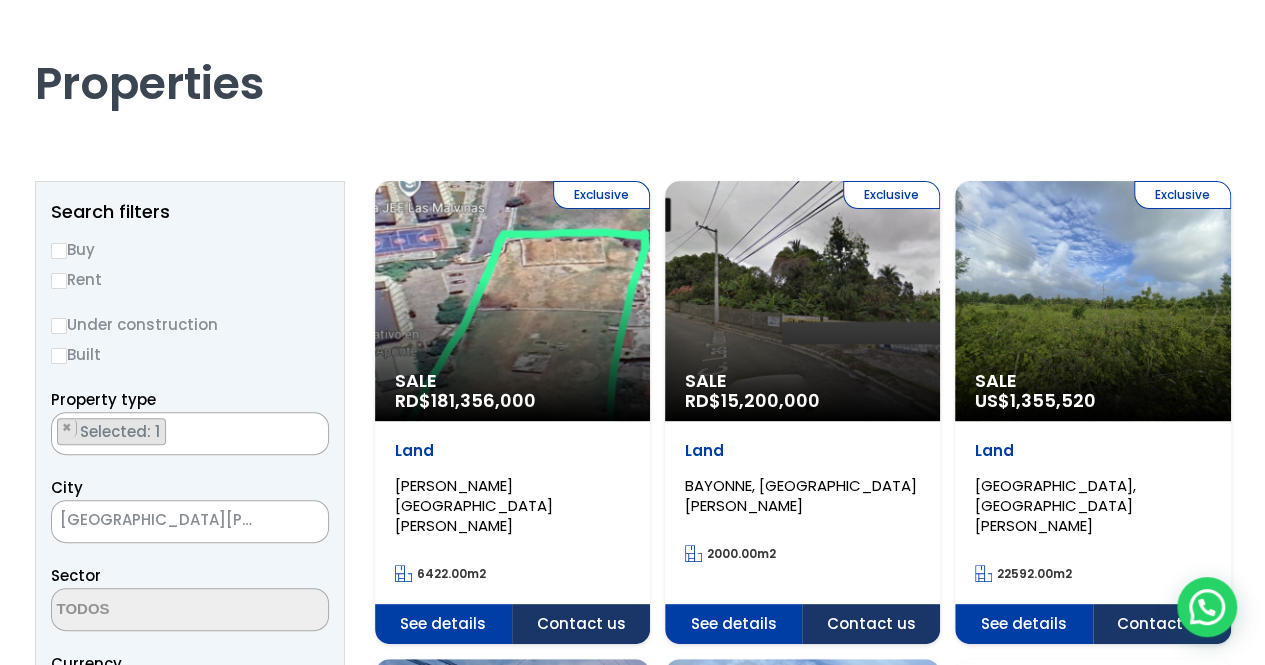 click on "Rent" at bounding box center [59, 281] 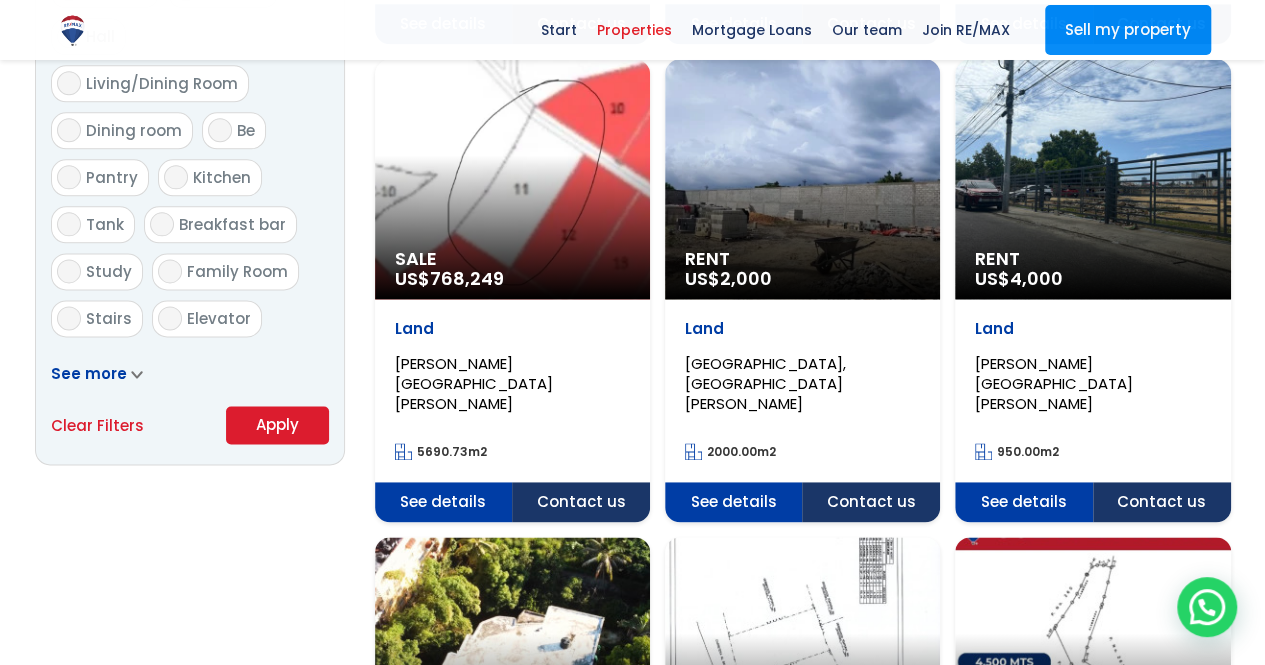scroll, scrollTop: 1200, scrollLeft: 0, axis: vertical 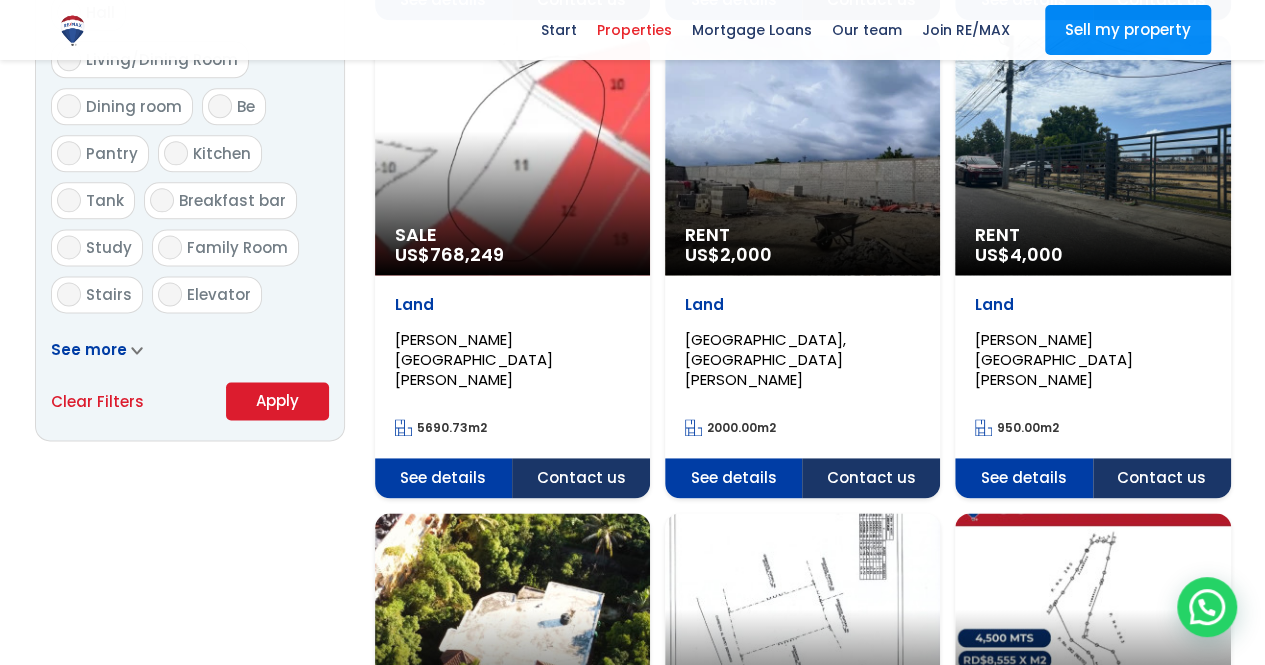 click on "Apply" at bounding box center (277, 401) 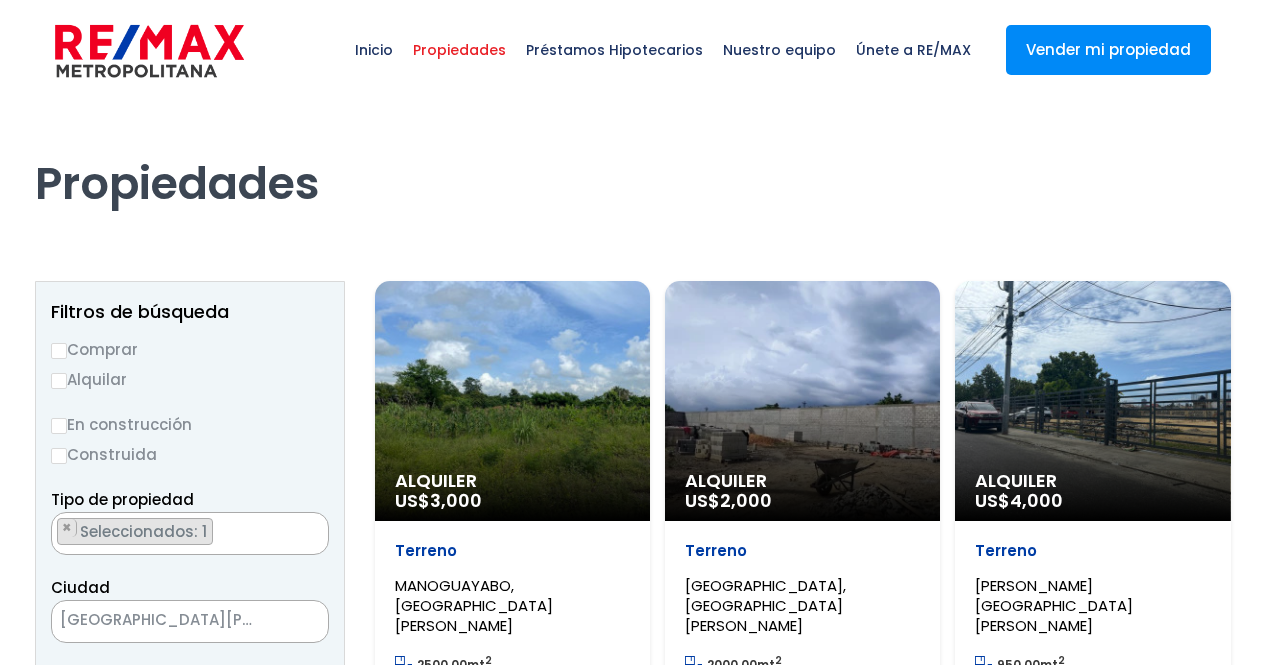 scroll, scrollTop: 0, scrollLeft: 0, axis: both 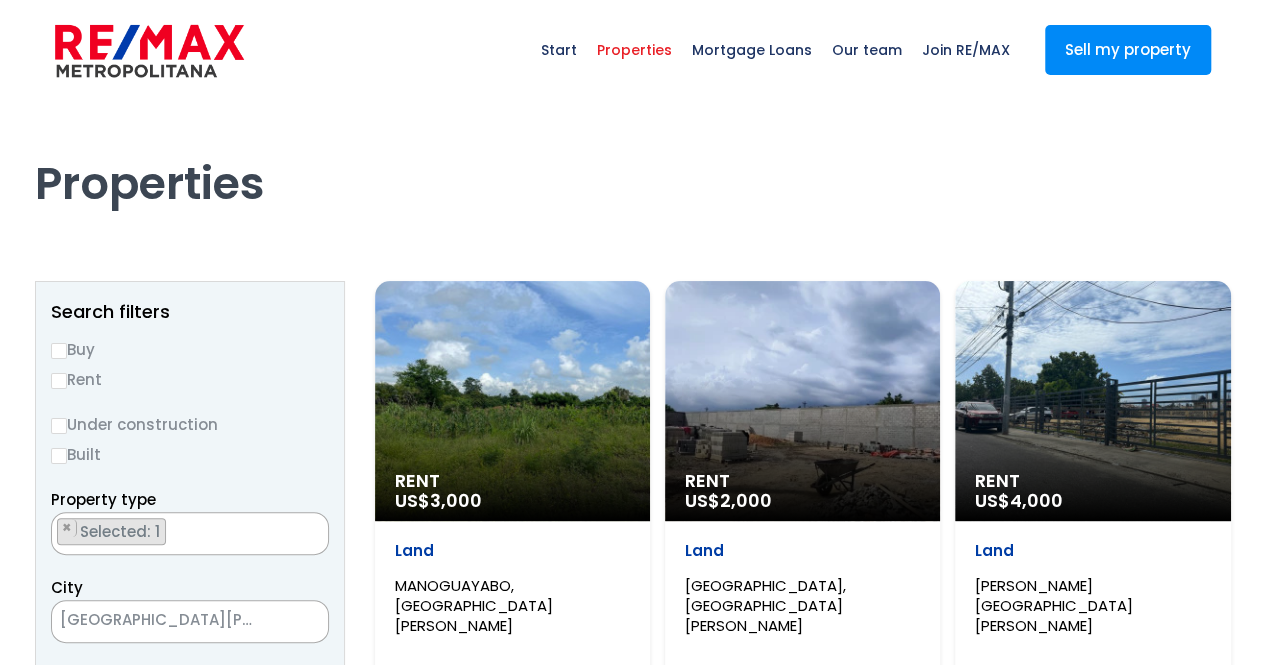 select 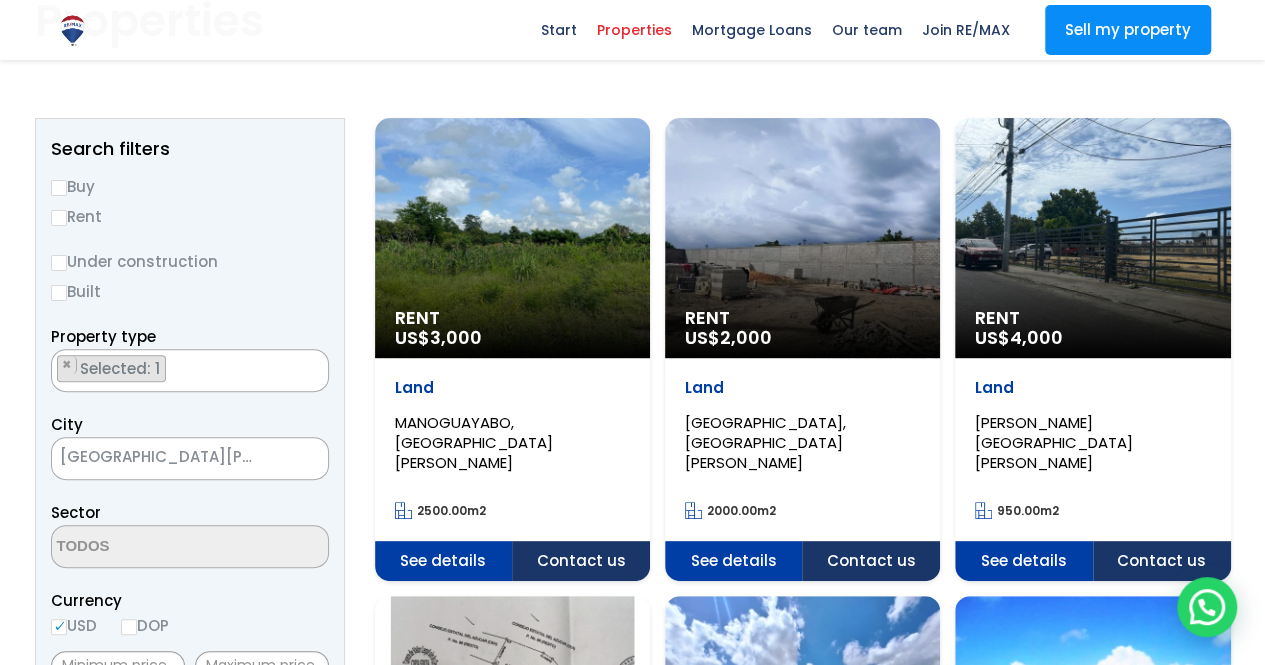 scroll, scrollTop: 100, scrollLeft: 0, axis: vertical 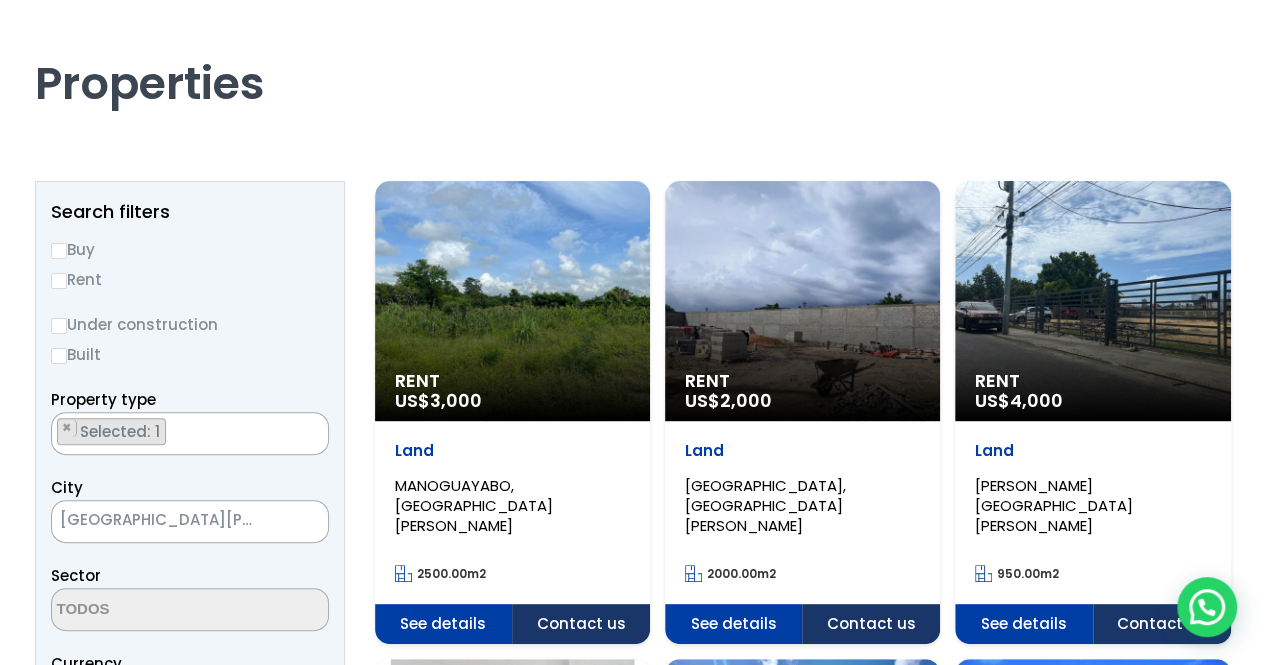 click on "Rent" at bounding box center (59, 281) 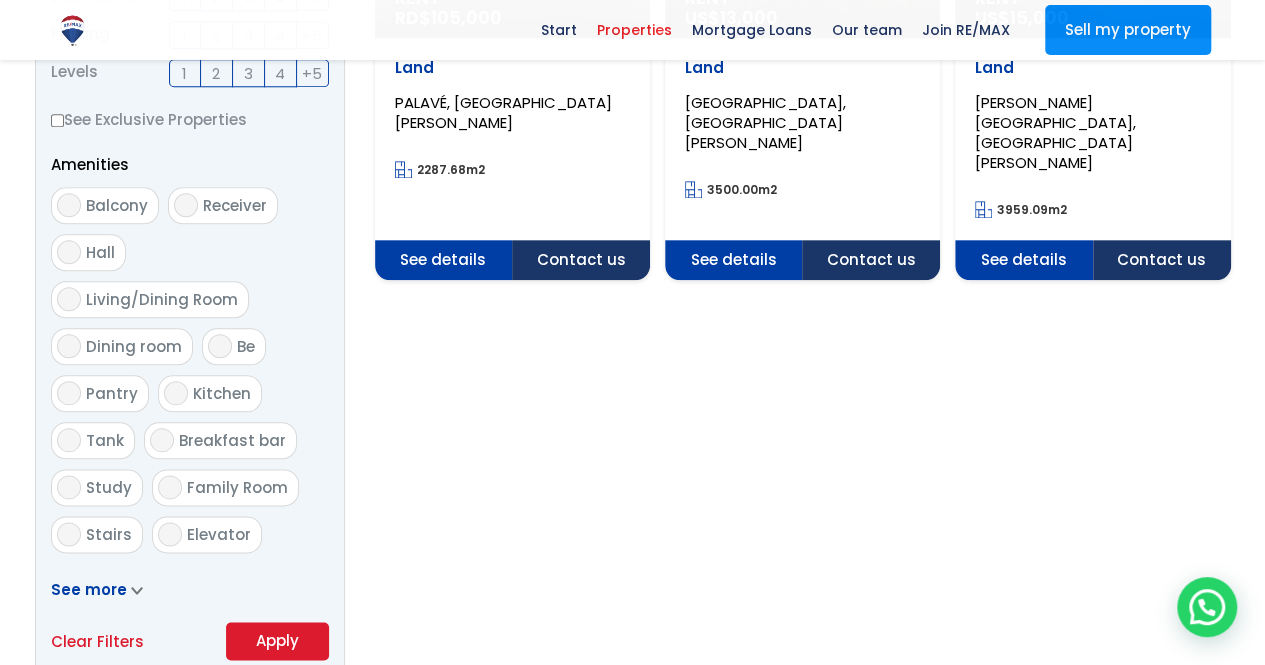 scroll, scrollTop: 1200, scrollLeft: 0, axis: vertical 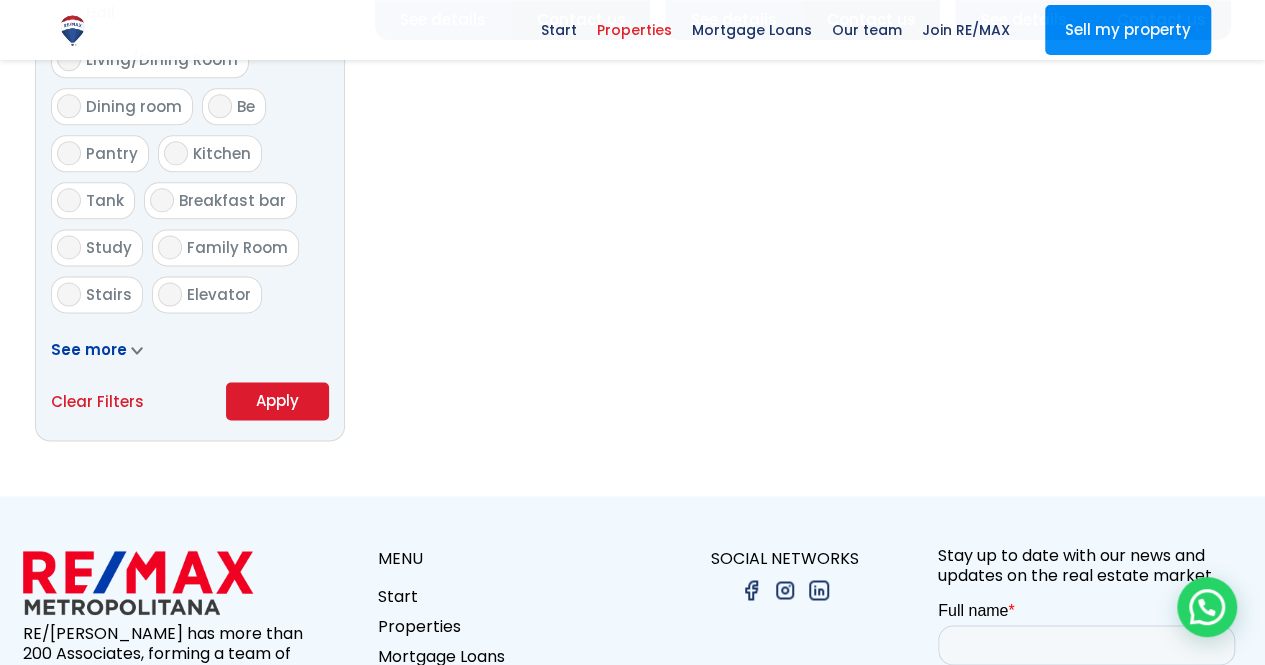click on "Apply" at bounding box center [277, 400] 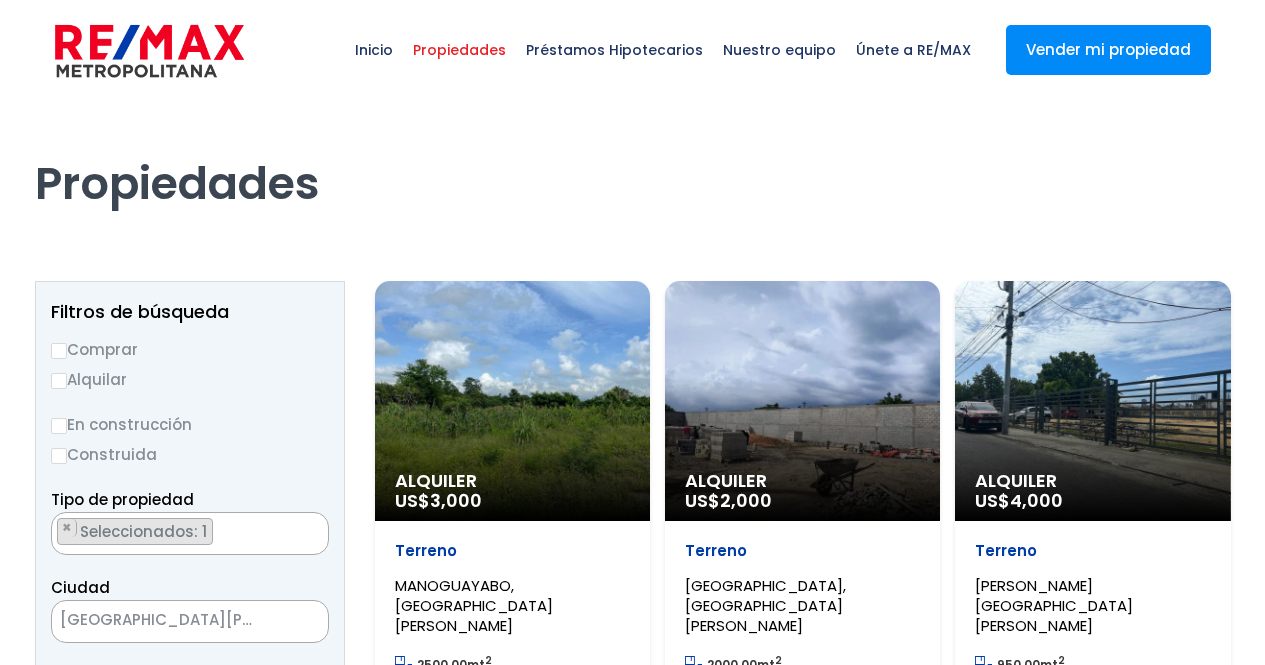scroll, scrollTop: 0, scrollLeft: 0, axis: both 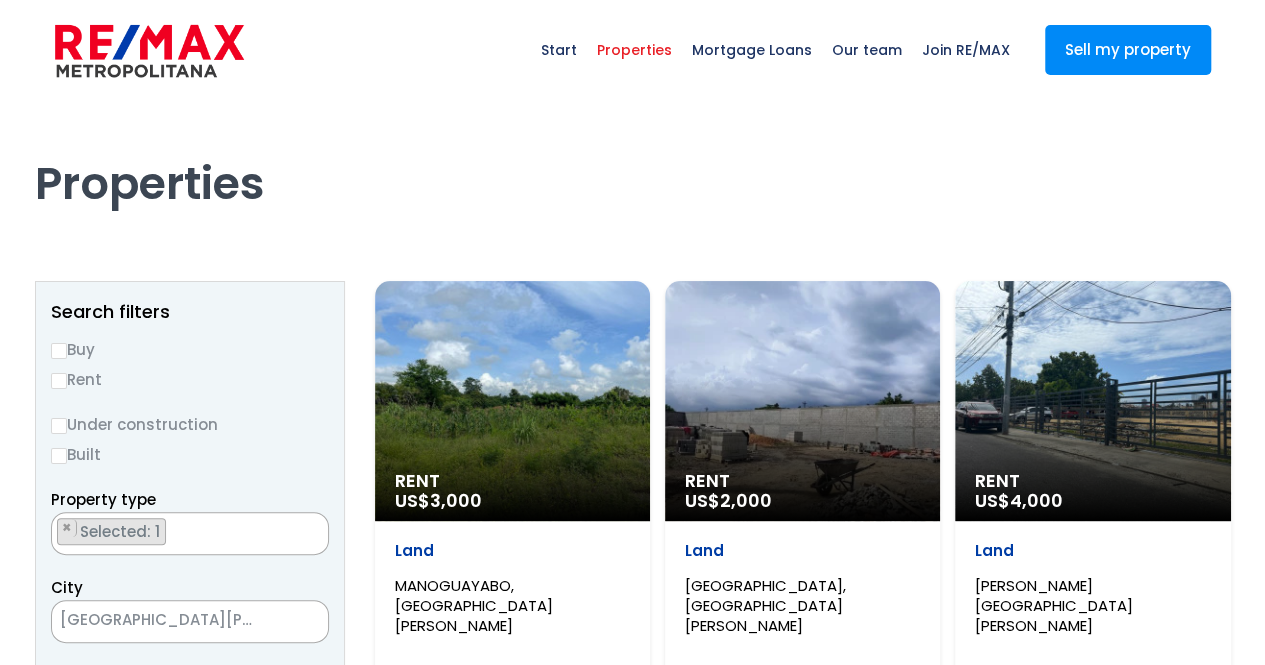 select 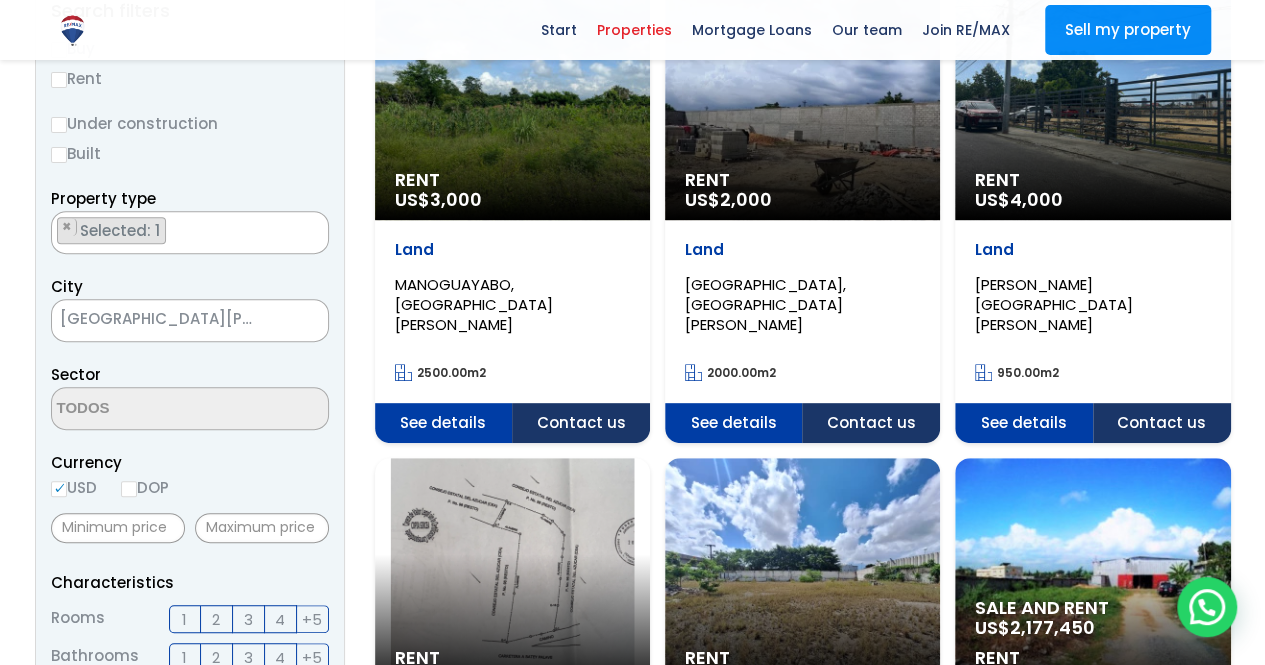 scroll, scrollTop: 200, scrollLeft: 0, axis: vertical 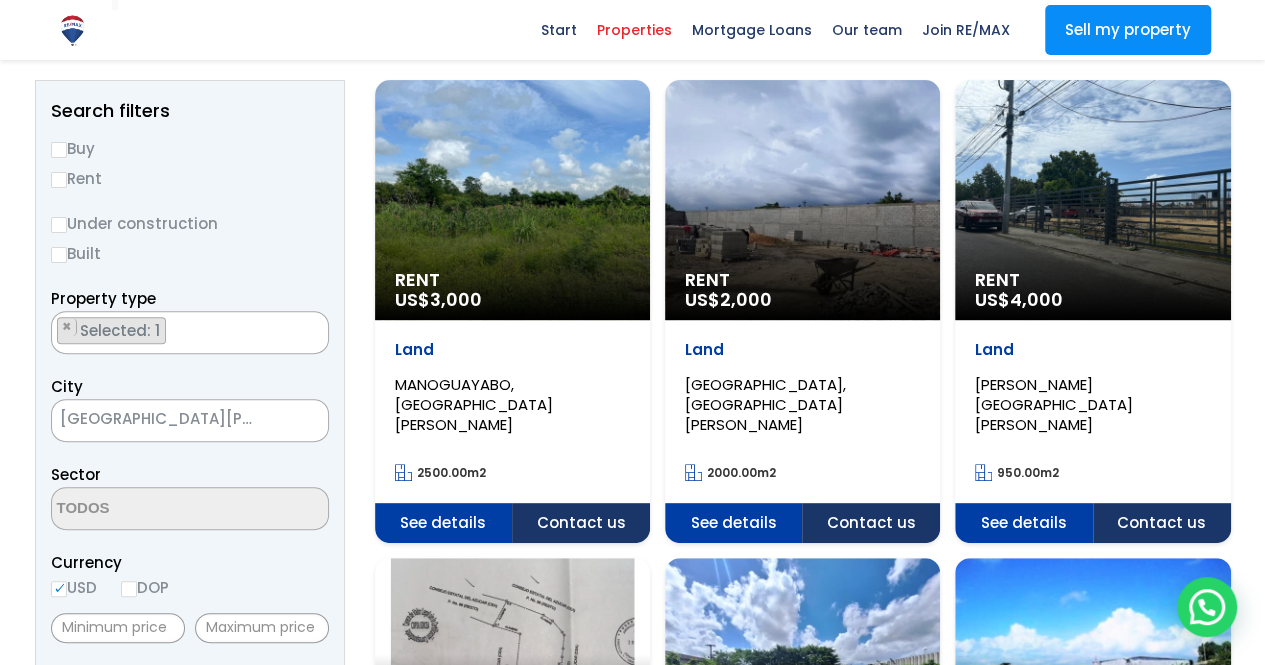 click on "Rent" at bounding box center (59, 180) 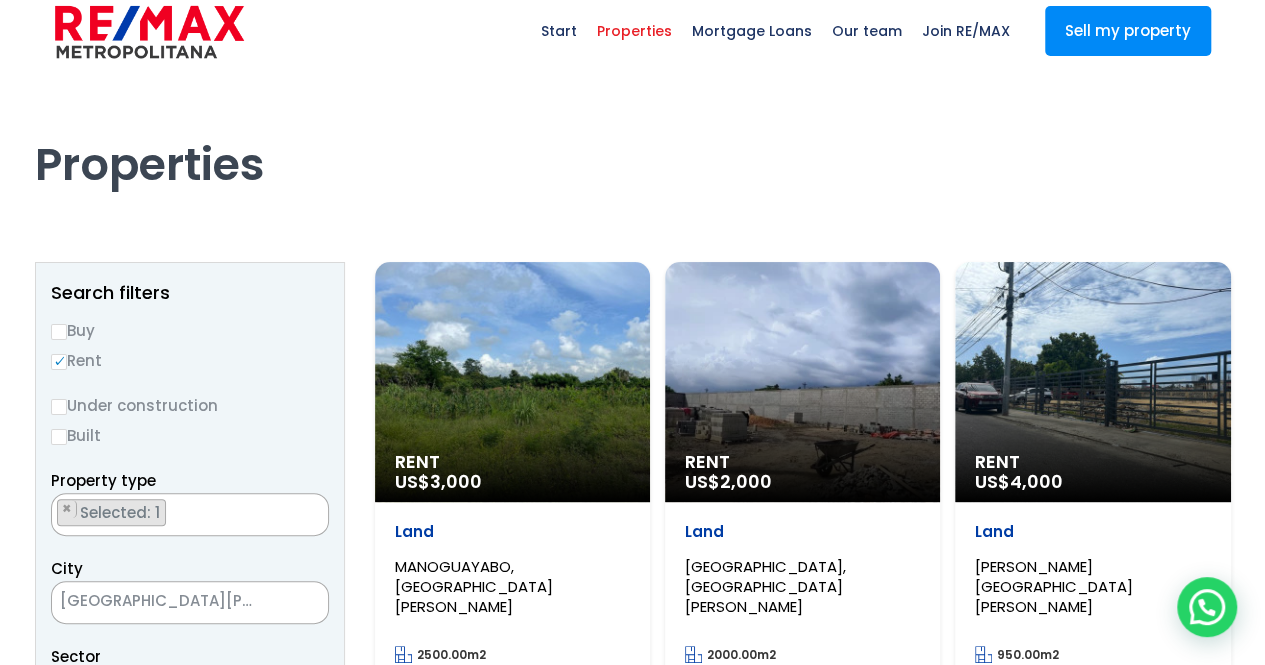 scroll, scrollTop: 0, scrollLeft: 0, axis: both 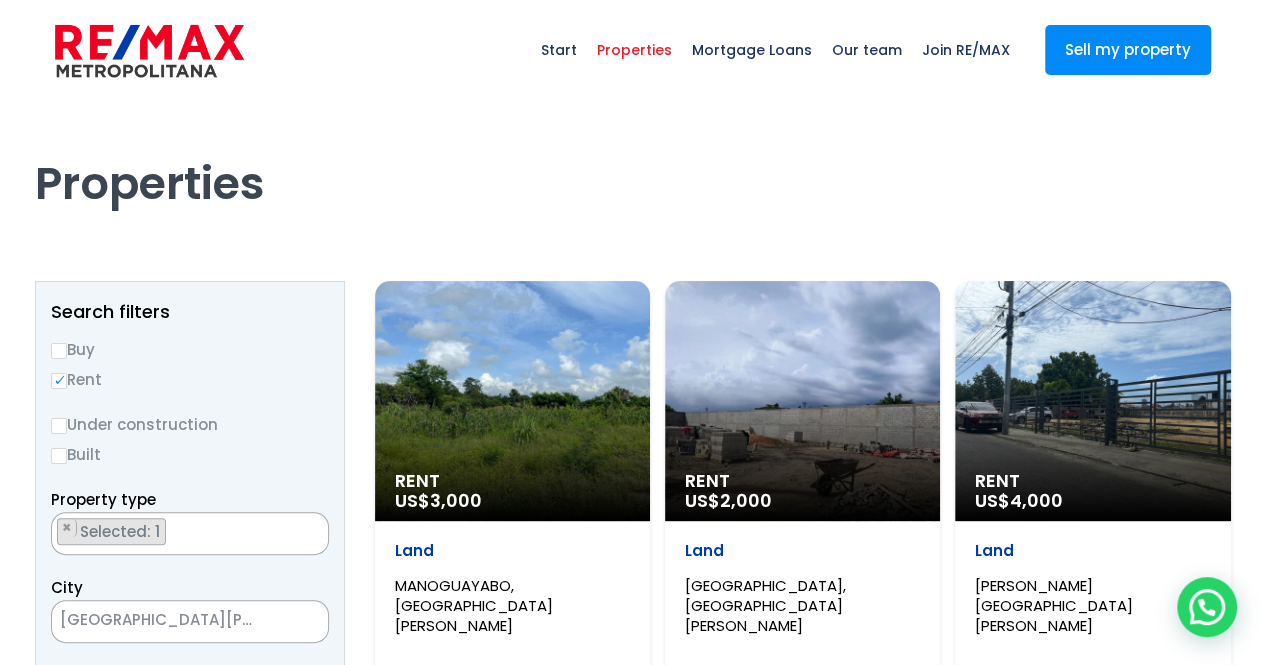 click on "Buy" at bounding box center [59, 351] 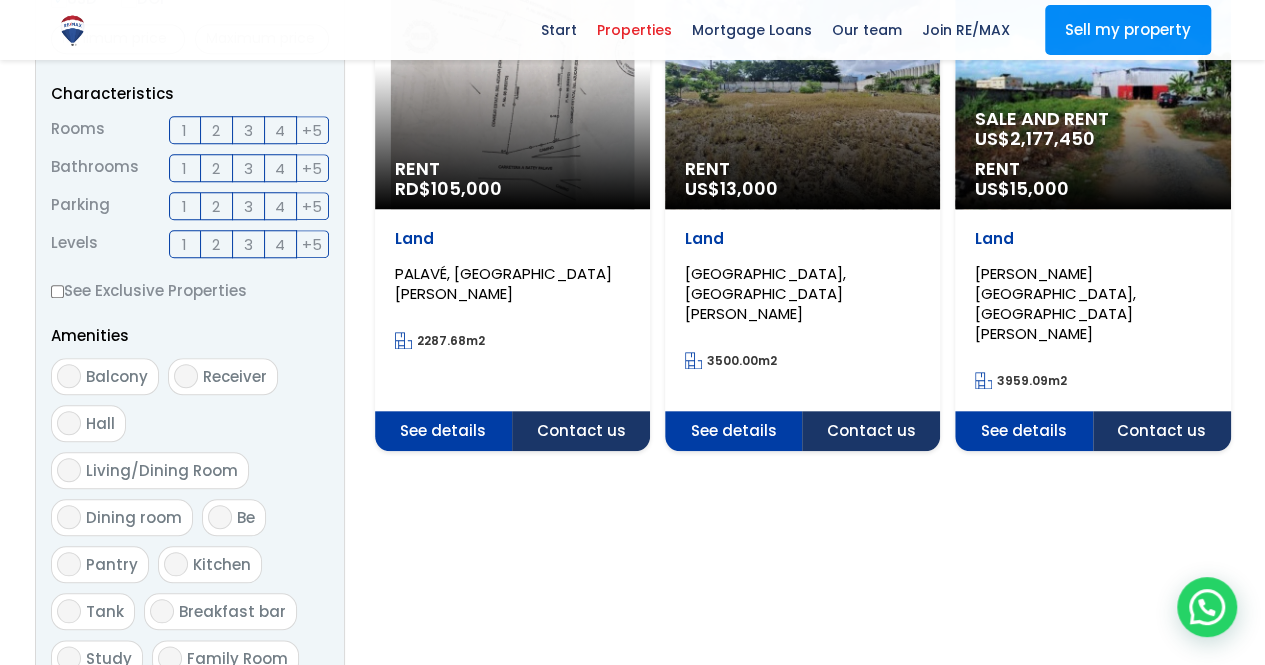 scroll, scrollTop: 1000, scrollLeft: 0, axis: vertical 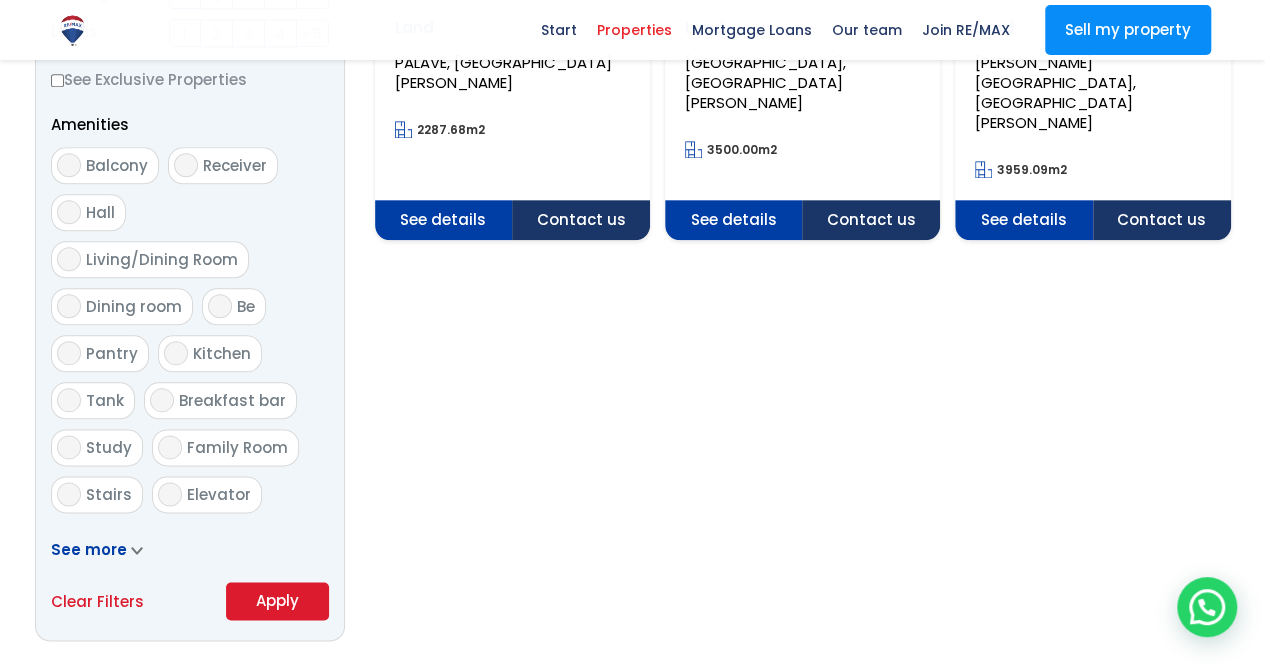 click on "Apply" at bounding box center [277, 601] 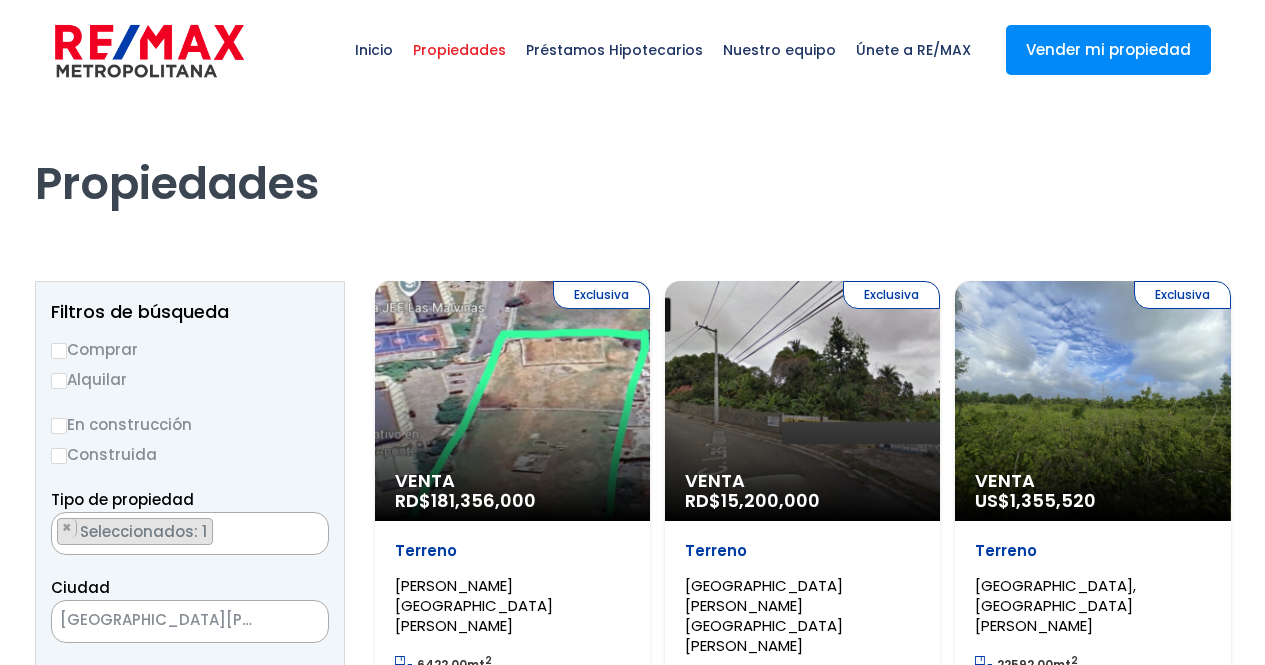 scroll, scrollTop: 0, scrollLeft: 0, axis: both 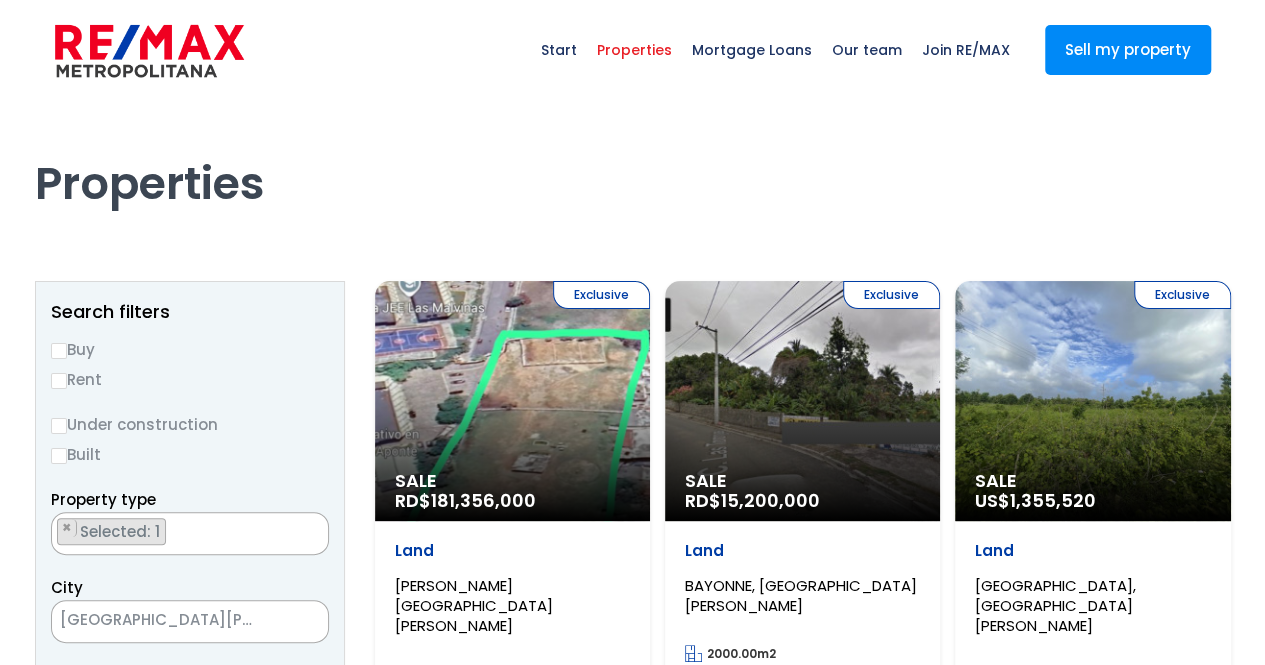 select 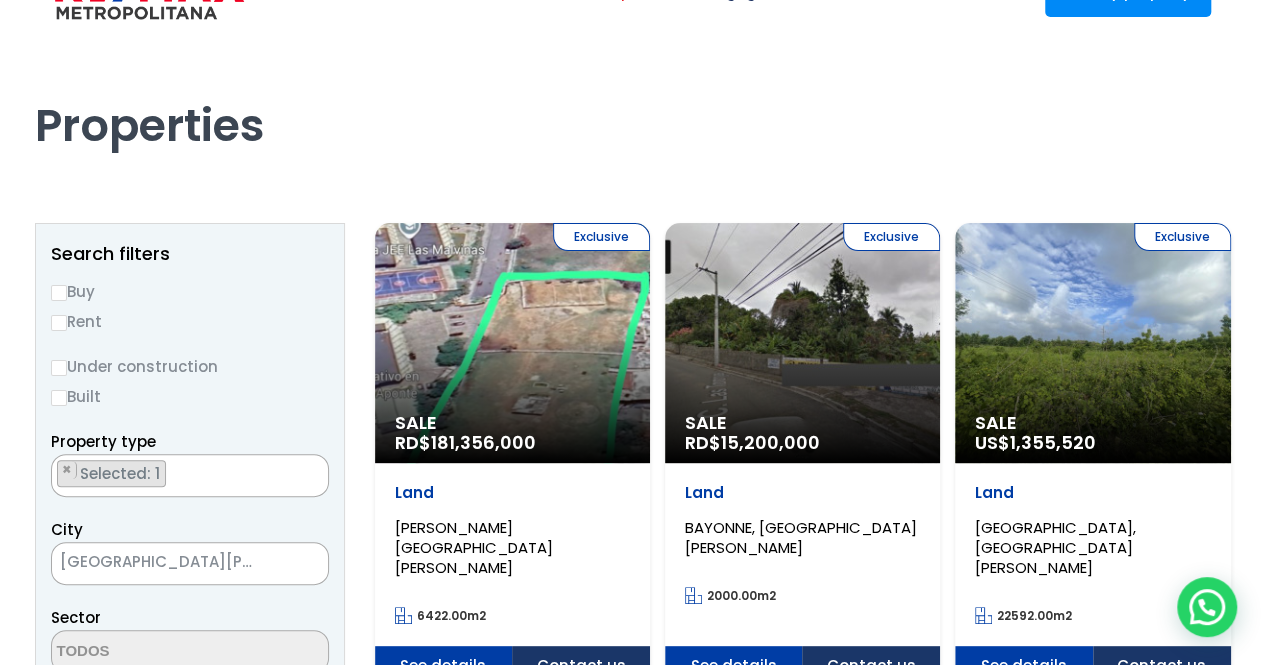 scroll, scrollTop: 100, scrollLeft: 0, axis: vertical 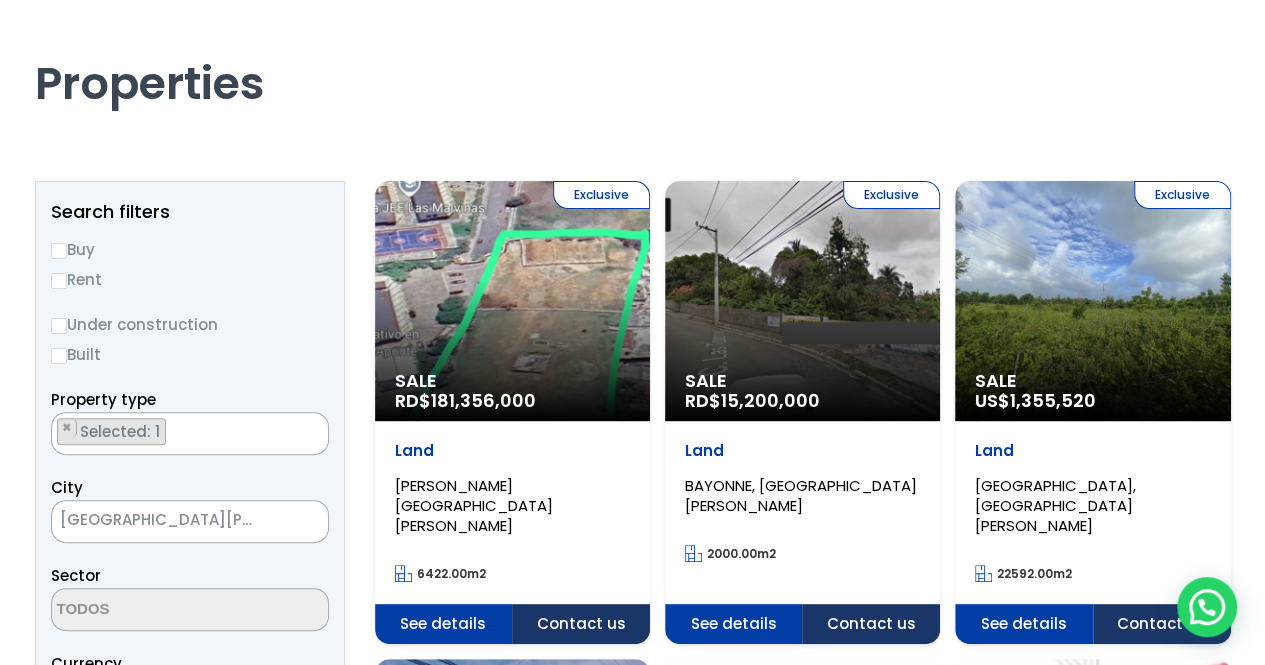 click on "Exclusive
Sale
US$  1,355,520" at bounding box center [512, 301] 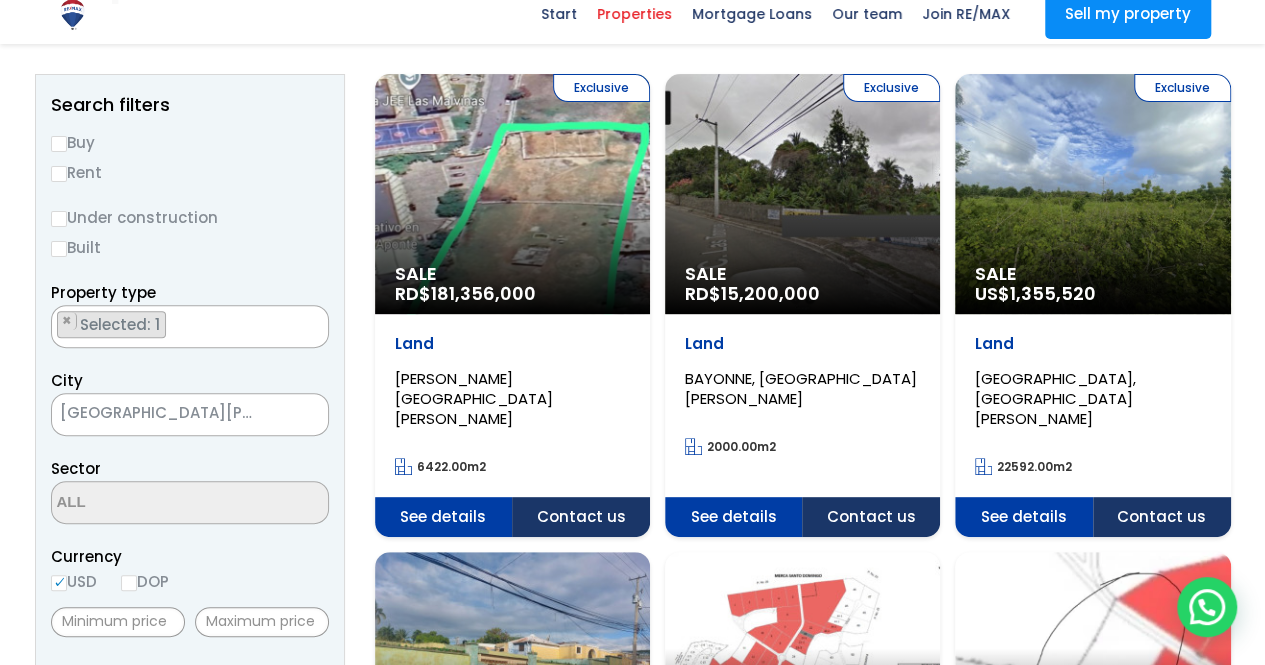 scroll, scrollTop: 300, scrollLeft: 0, axis: vertical 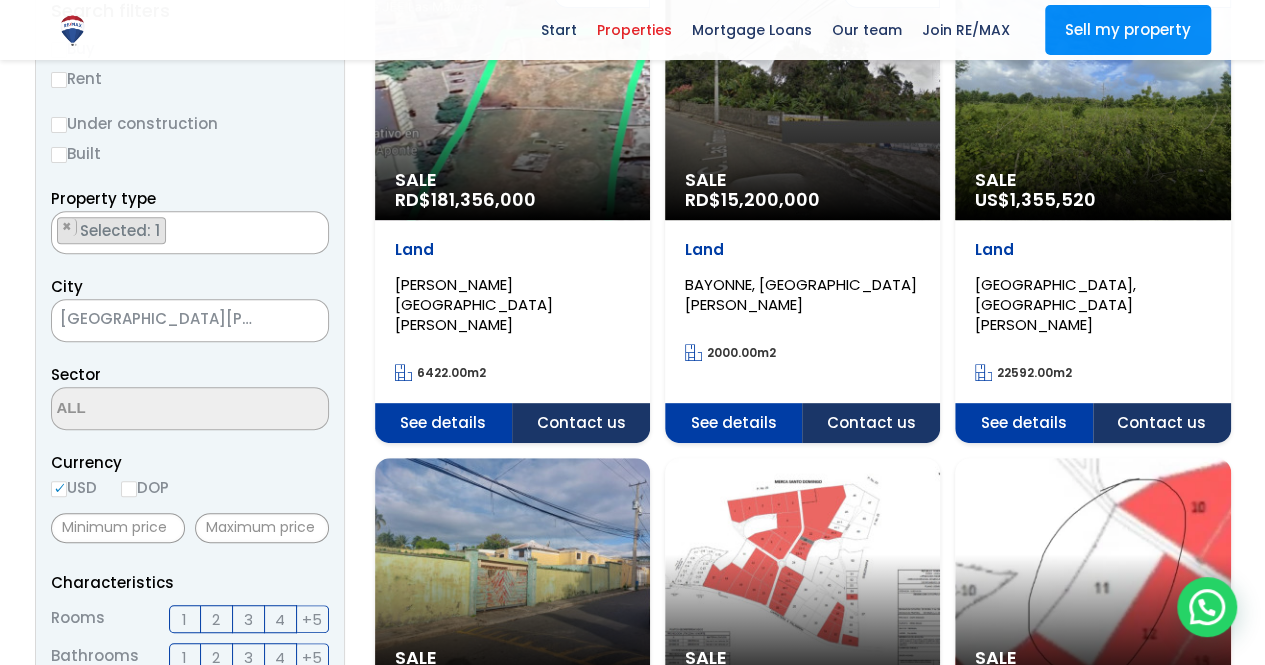 click on "Exclusive
Sale
RD$  181,356,000
Land
HERRERA, SANTO DOMINGO WEST
6422.00  m2 ​
See details
Contact us
Exclusive Sale RD$  15,200,000" at bounding box center [803, 1415] 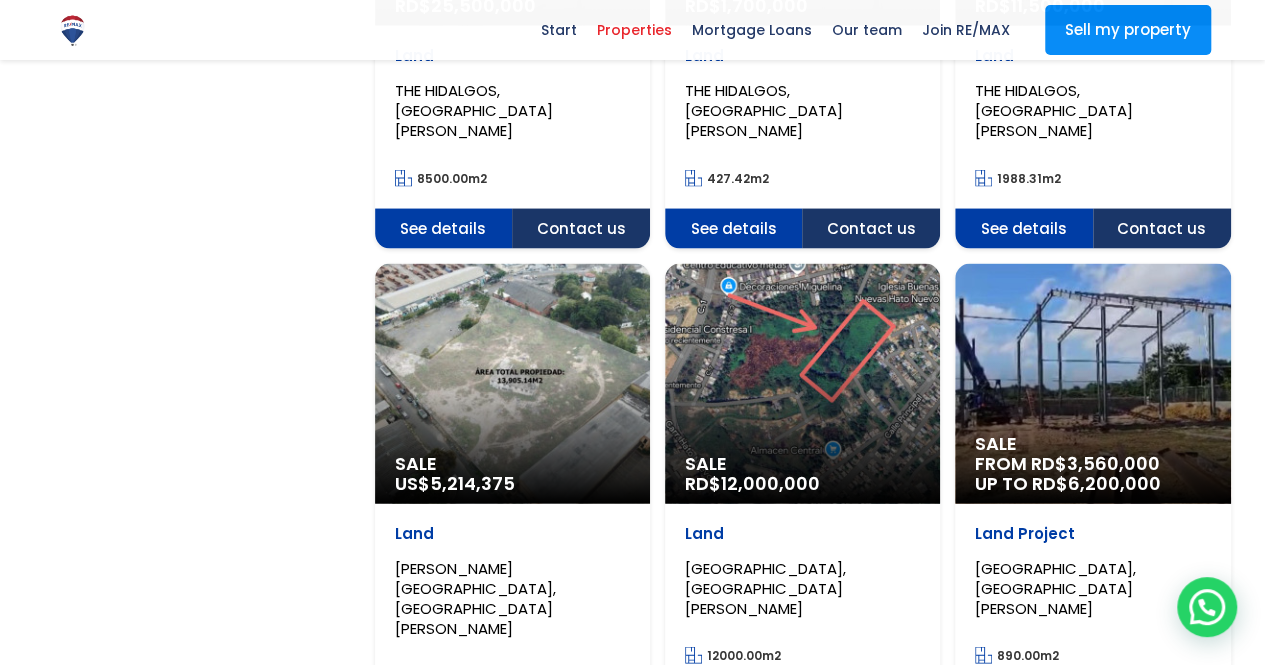 scroll, scrollTop: 2000, scrollLeft: 0, axis: vertical 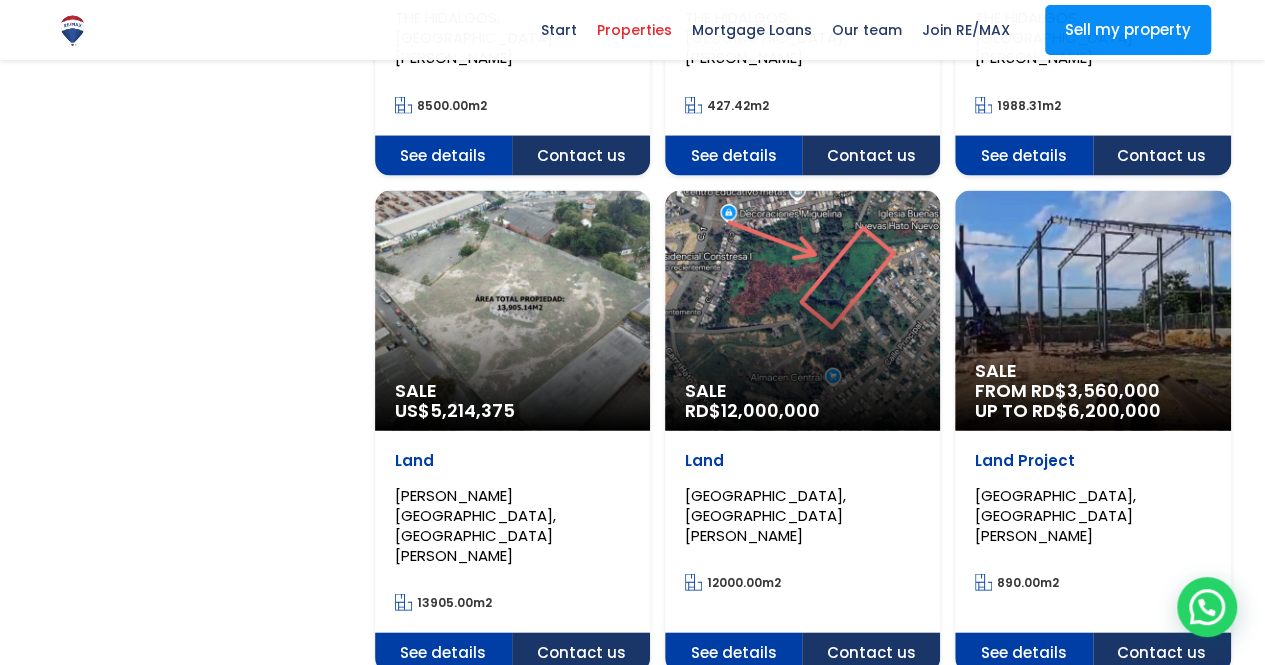 click on "Sale
RD$  12,000,000" at bounding box center [512, -1600] 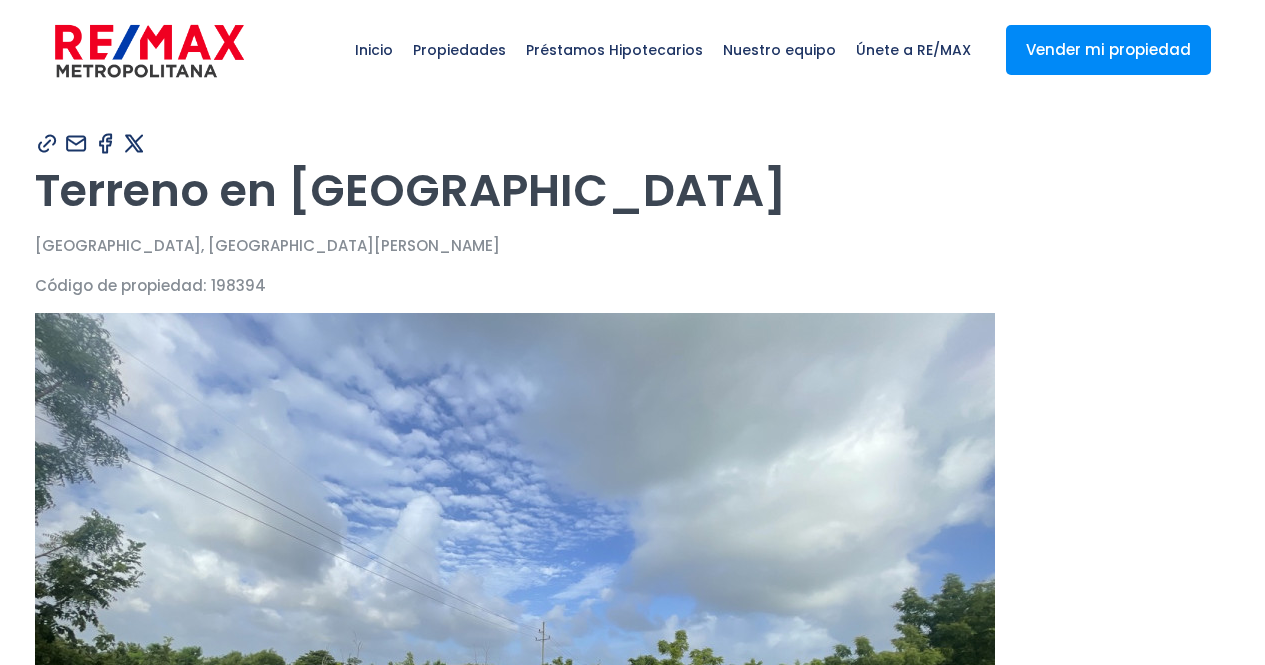 scroll, scrollTop: 0, scrollLeft: 0, axis: both 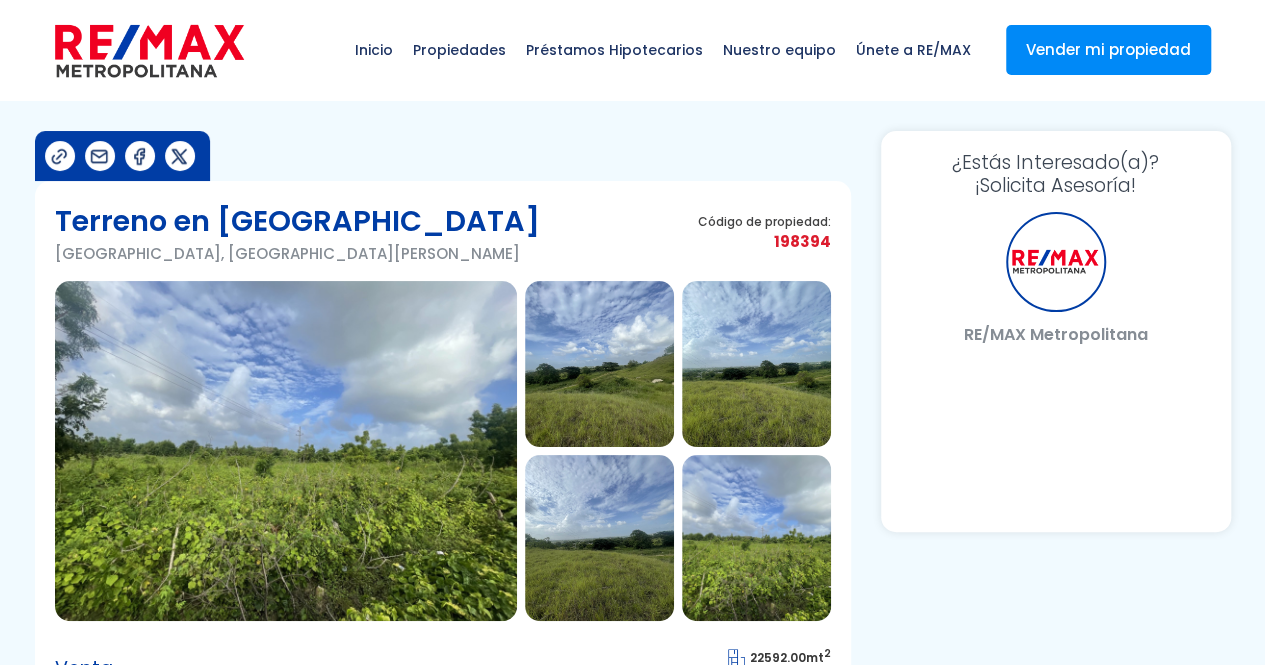 select on "US" 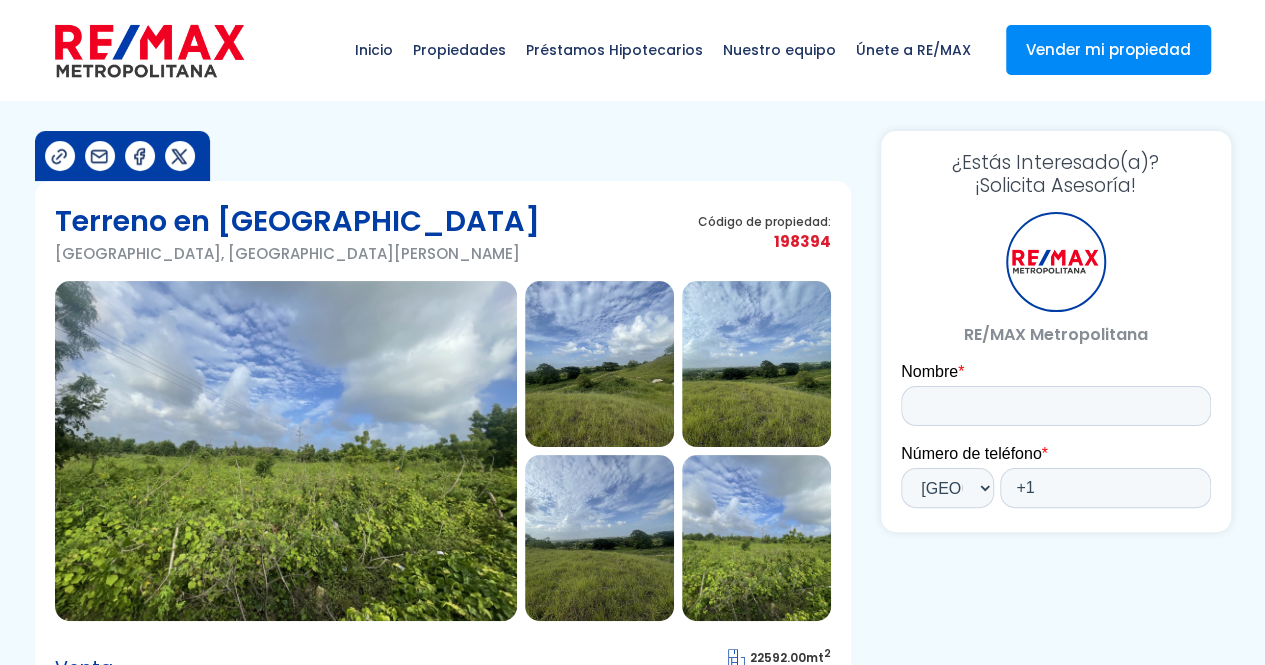 scroll, scrollTop: 0, scrollLeft: 0, axis: both 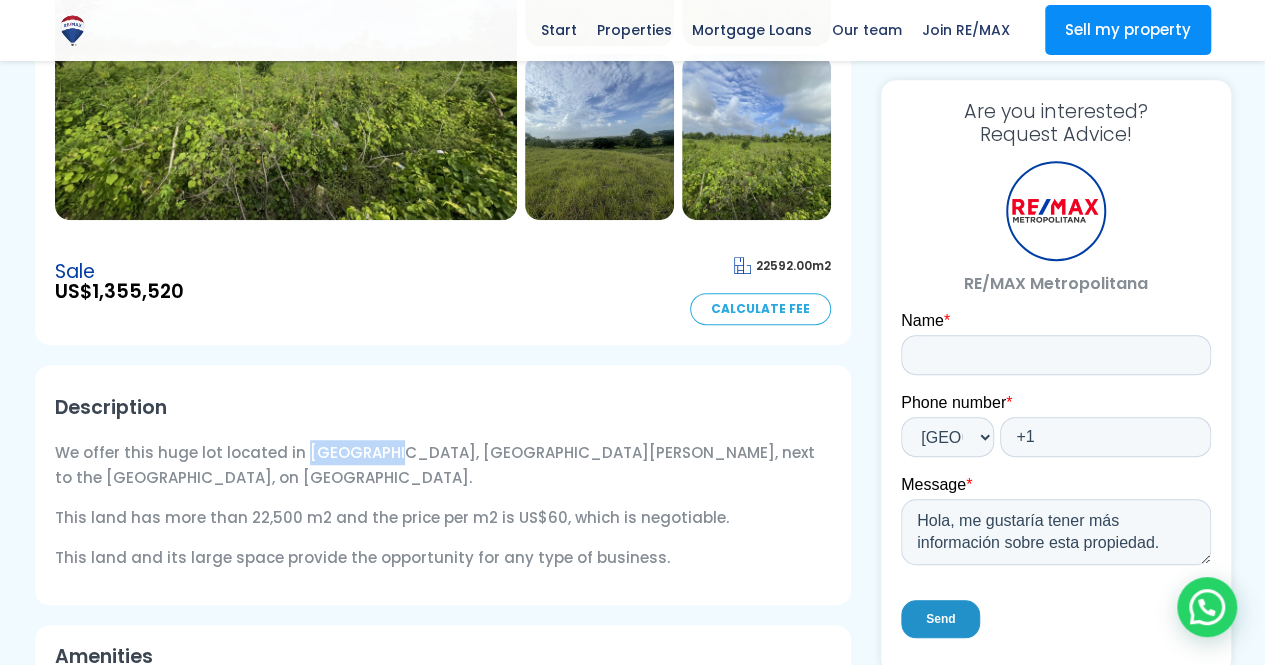 drag, startPoint x: 299, startPoint y: 448, endPoint x: 386, endPoint y: 460, distance: 87.823685 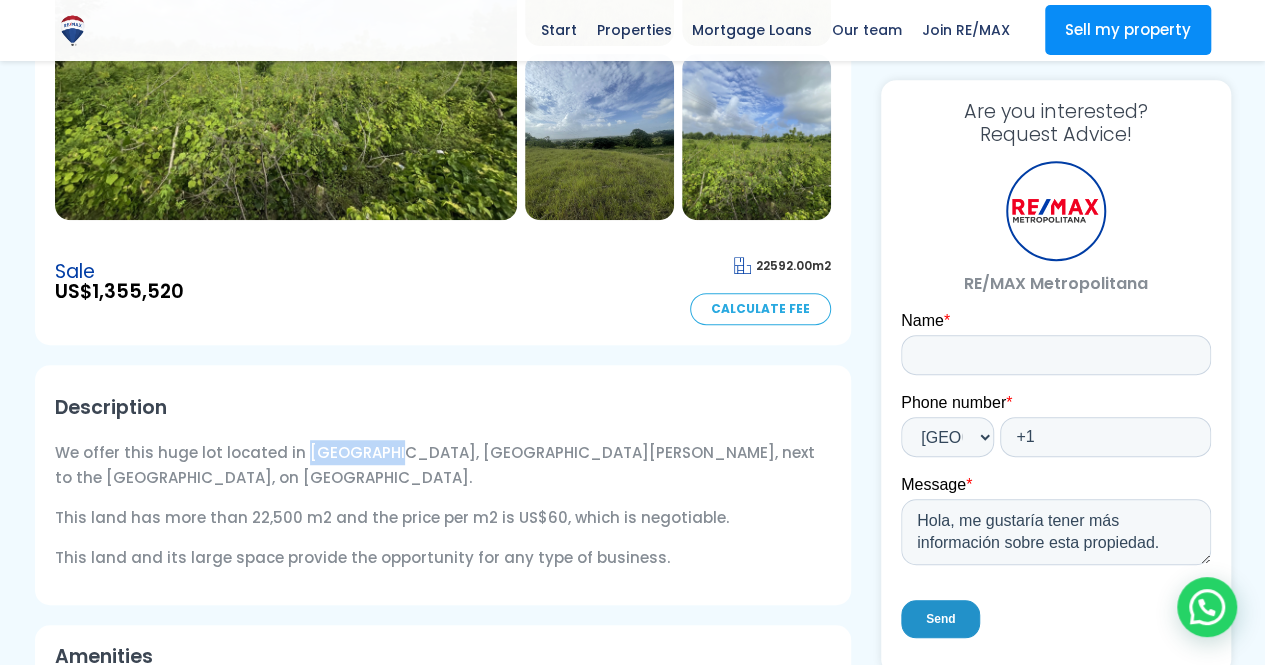 click on "We offer this huge lot located in Hato Nuevo, Santo Domingo Oeste, next to the Hato Nuevo Highway, on First Street." at bounding box center (435, 465) 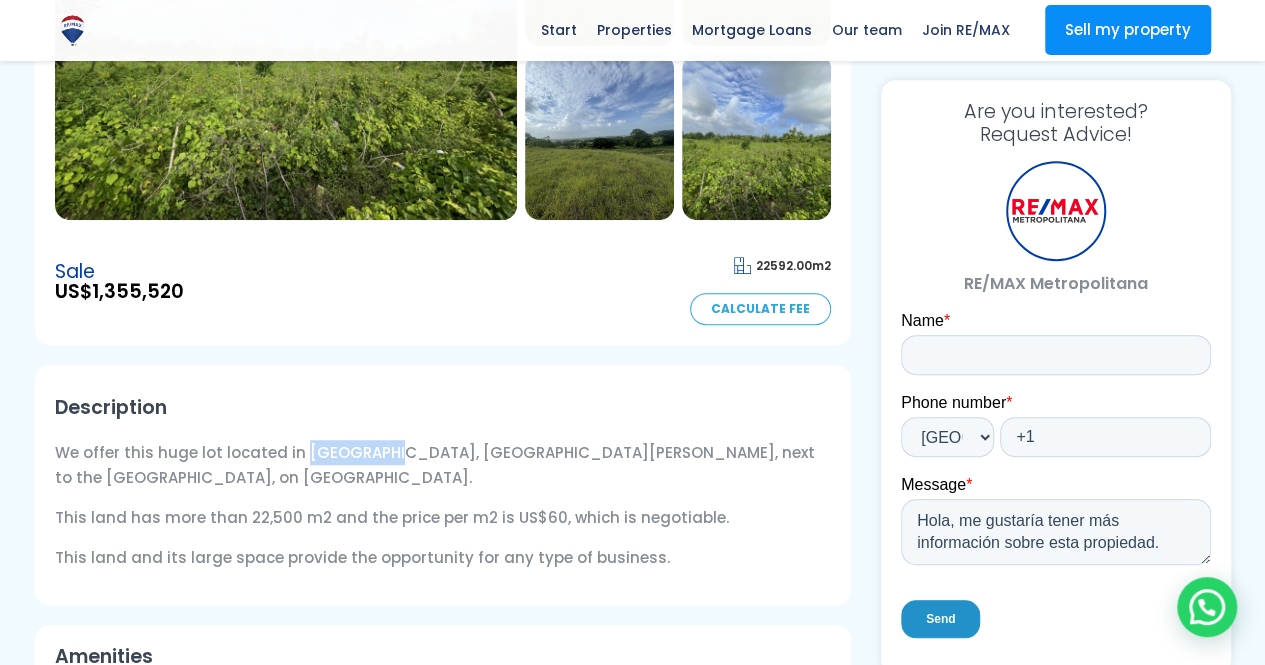 copy on "Hato Nuevo" 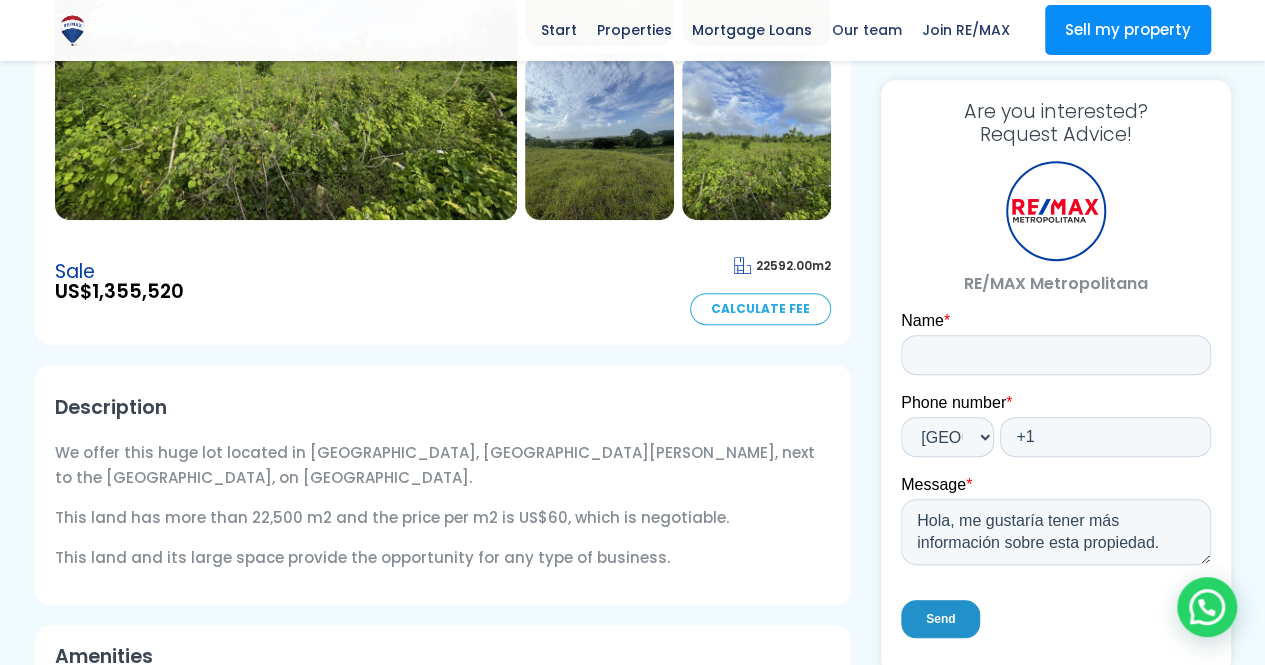 click at bounding box center [632, 619] 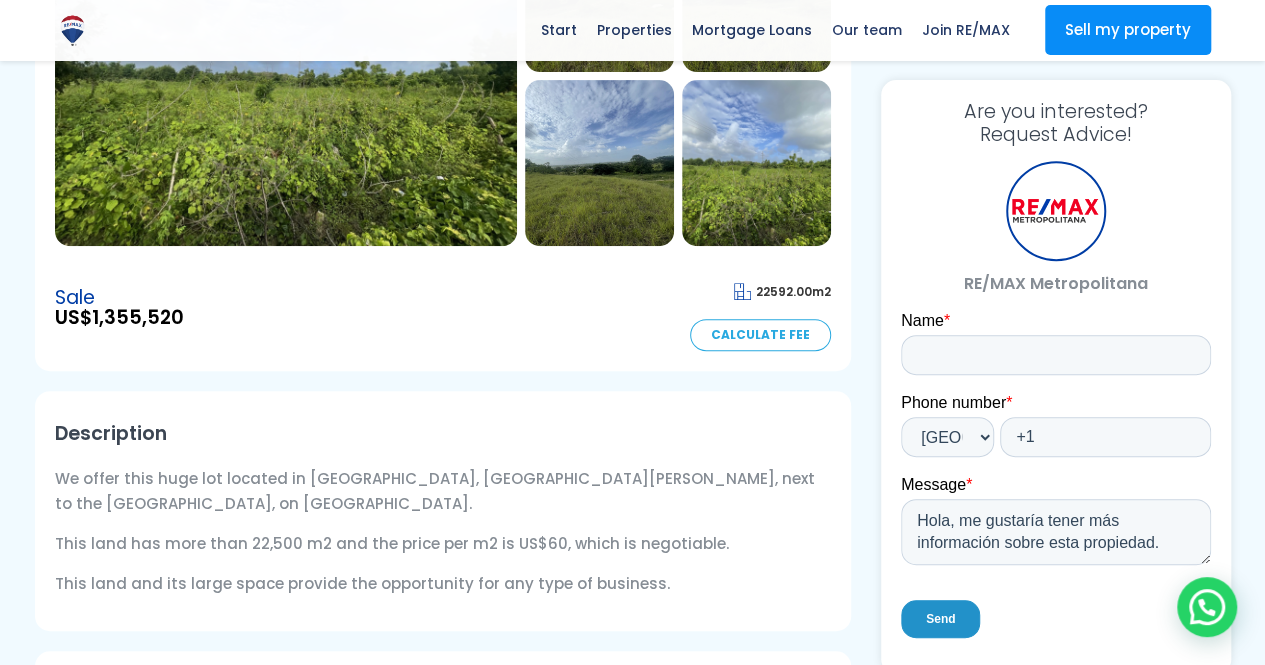 scroll, scrollTop: 400, scrollLeft: 0, axis: vertical 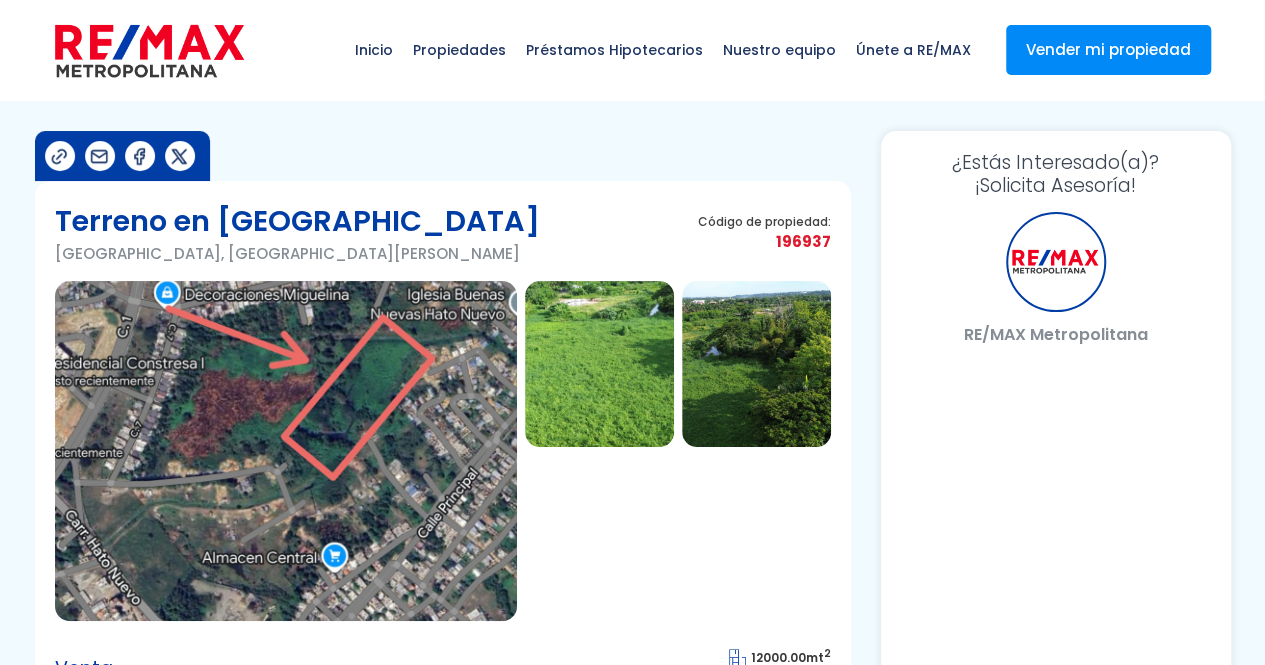 select on "US" 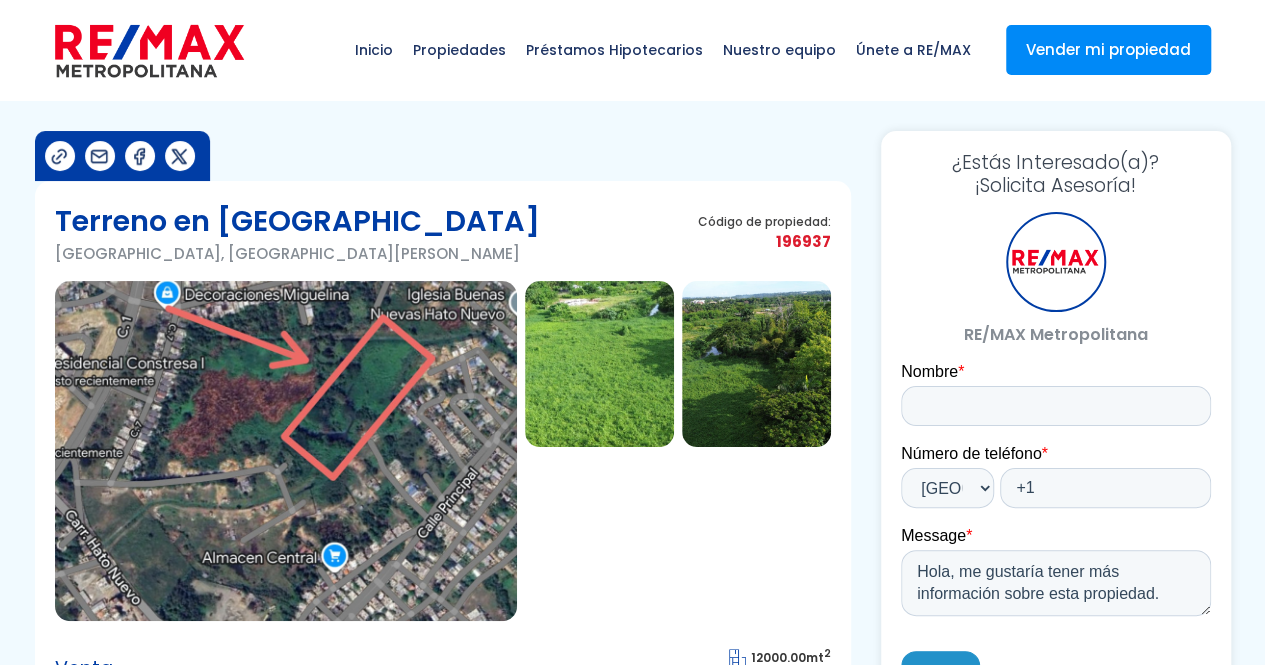 scroll, scrollTop: 0, scrollLeft: 0, axis: both 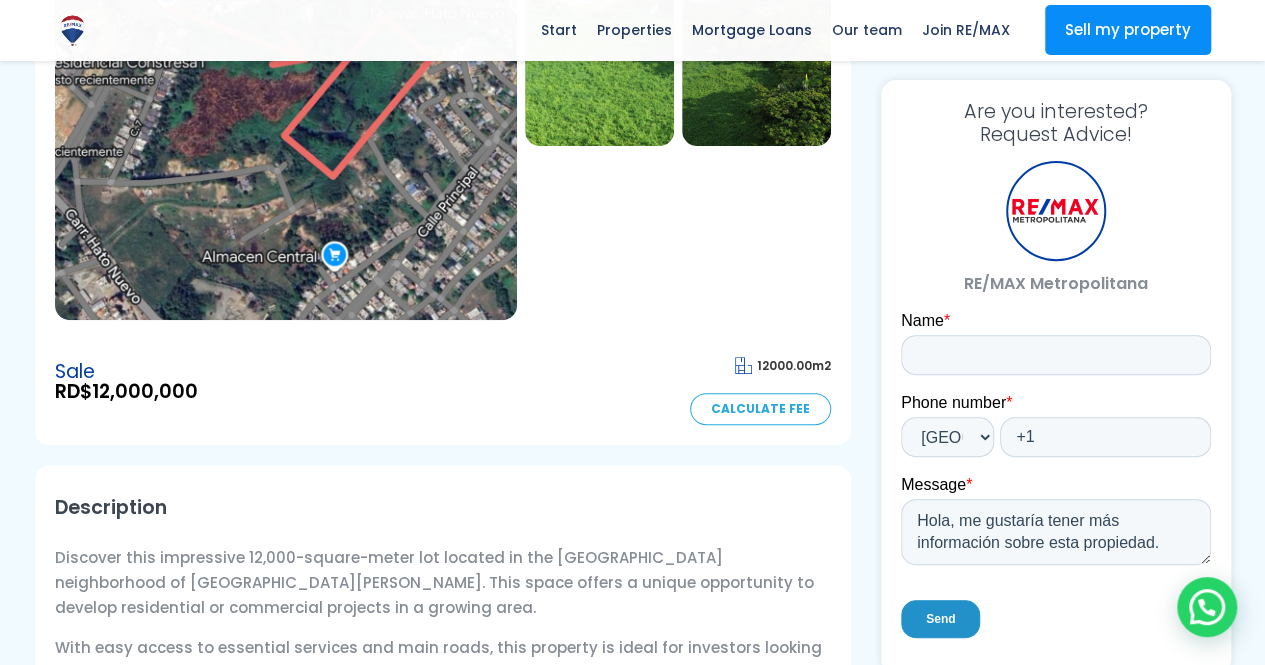 click on "Calculate Fee" at bounding box center (760, 409) 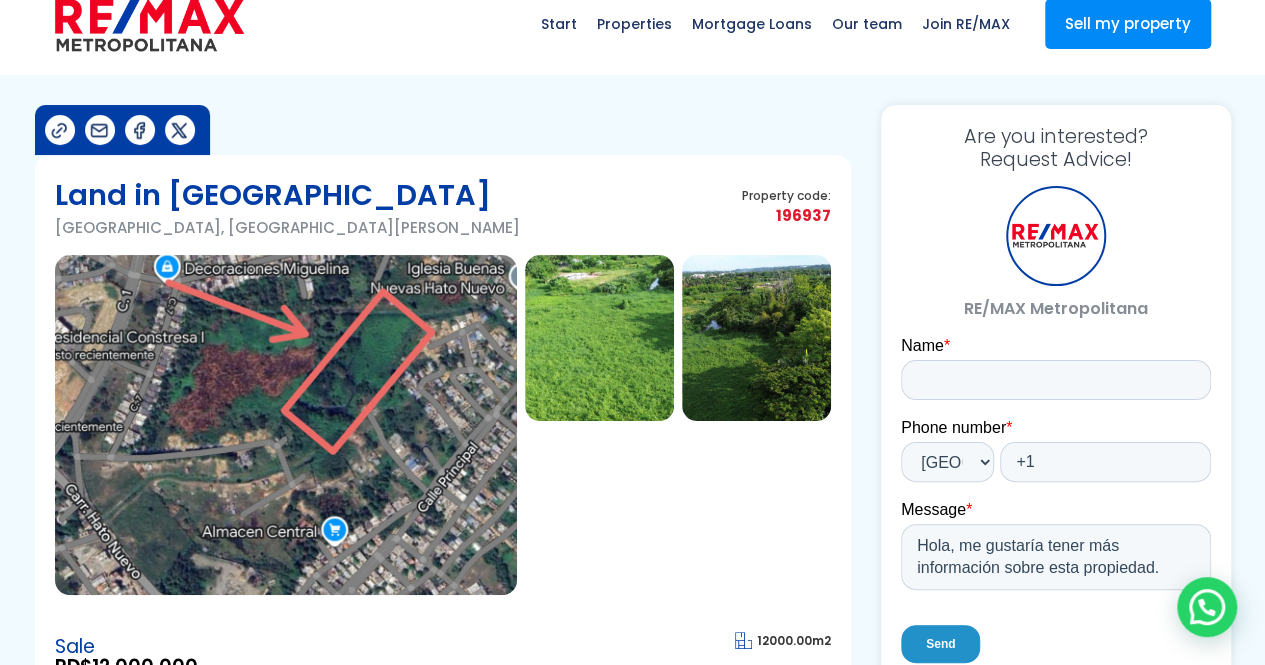 scroll, scrollTop: 0, scrollLeft: 0, axis: both 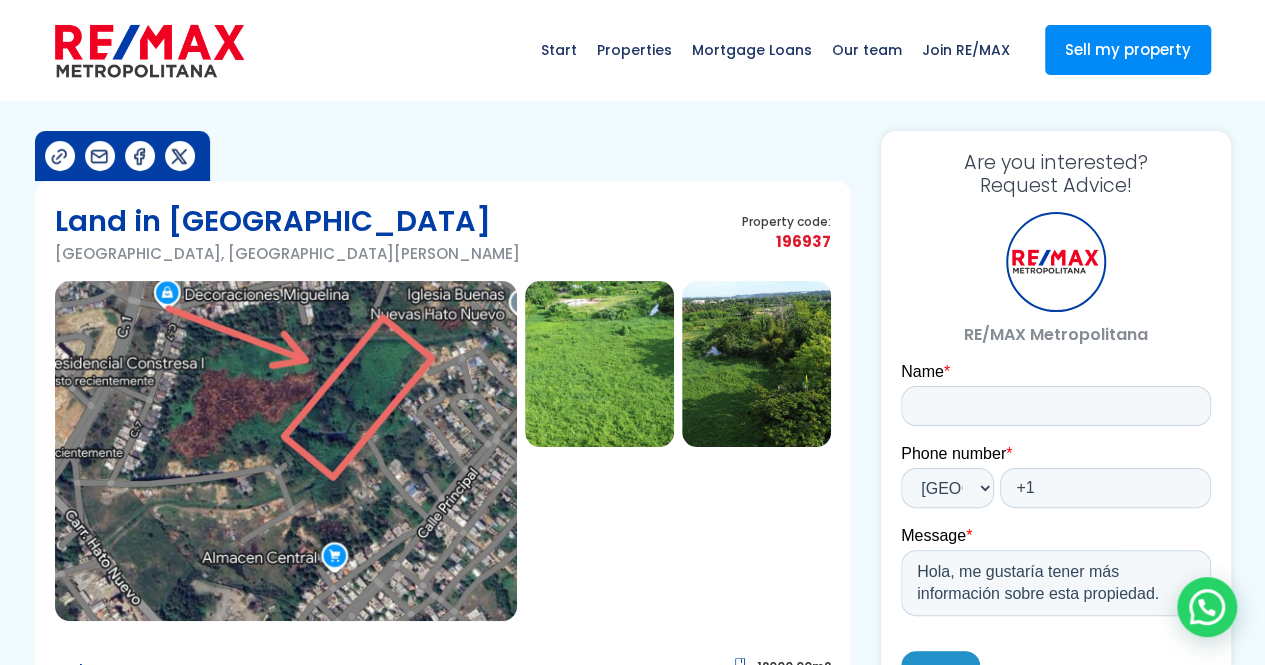 click at bounding box center [286, 451] 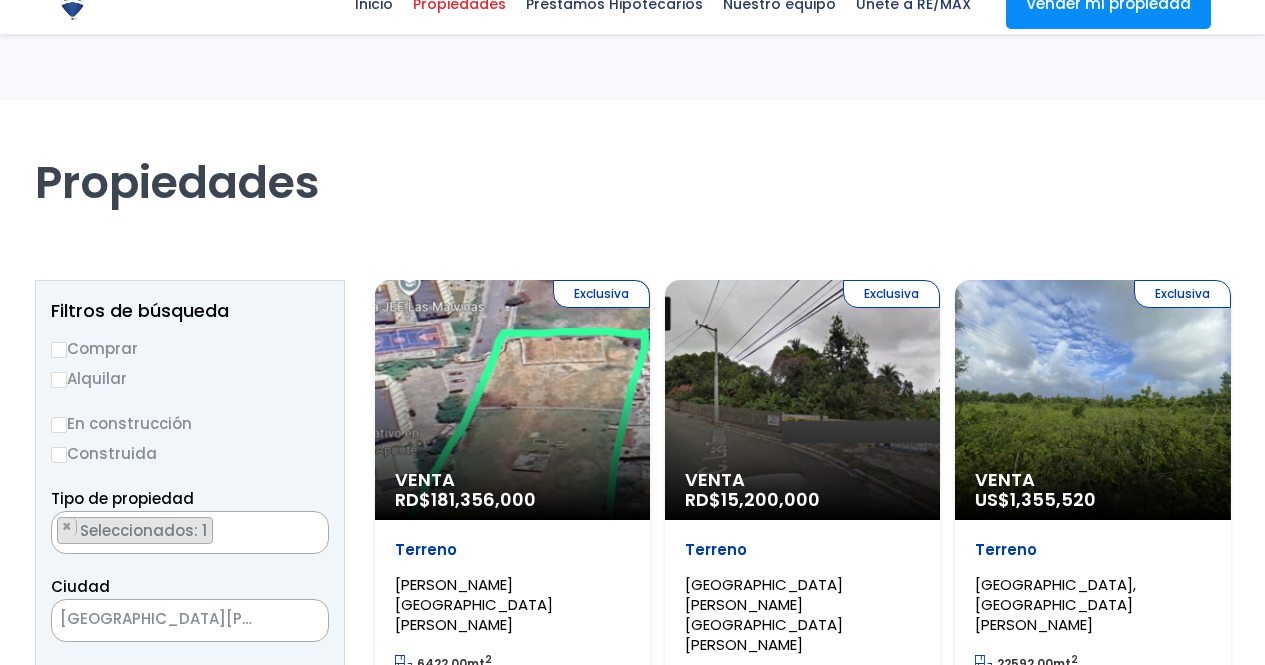 scroll, scrollTop: 2000, scrollLeft: 0, axis: vertical 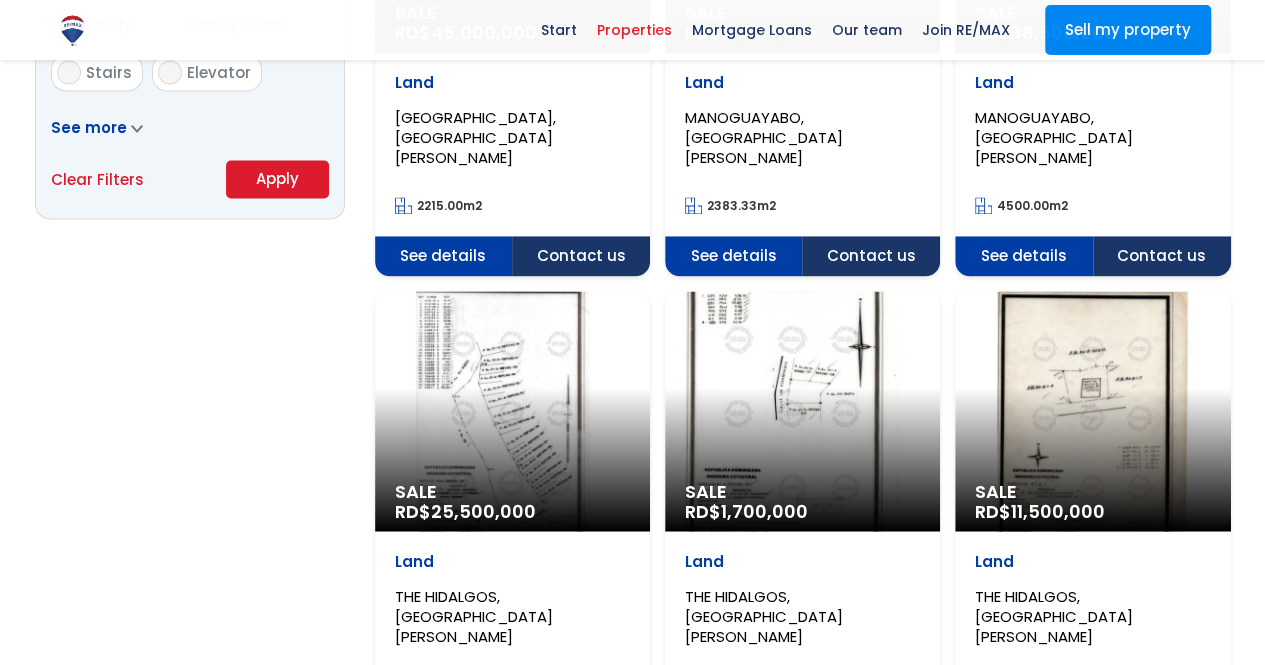 select 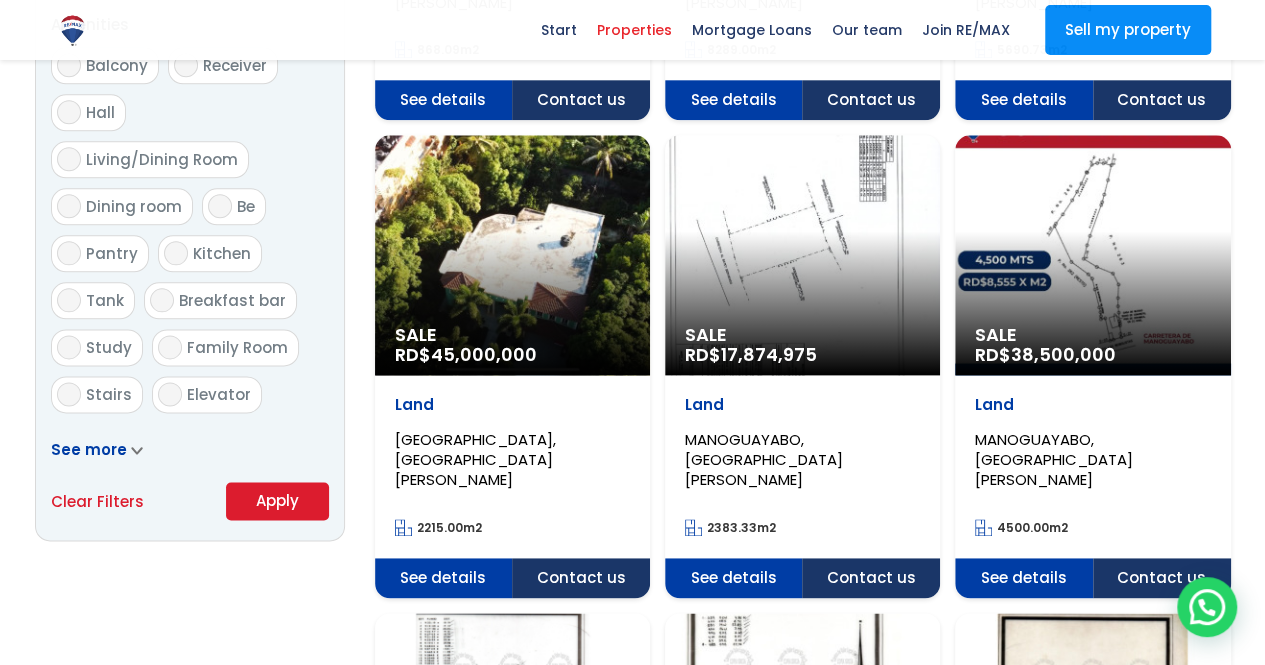 scroll, scrollTop: 1200, scrollLeft: 0, axis: vertical 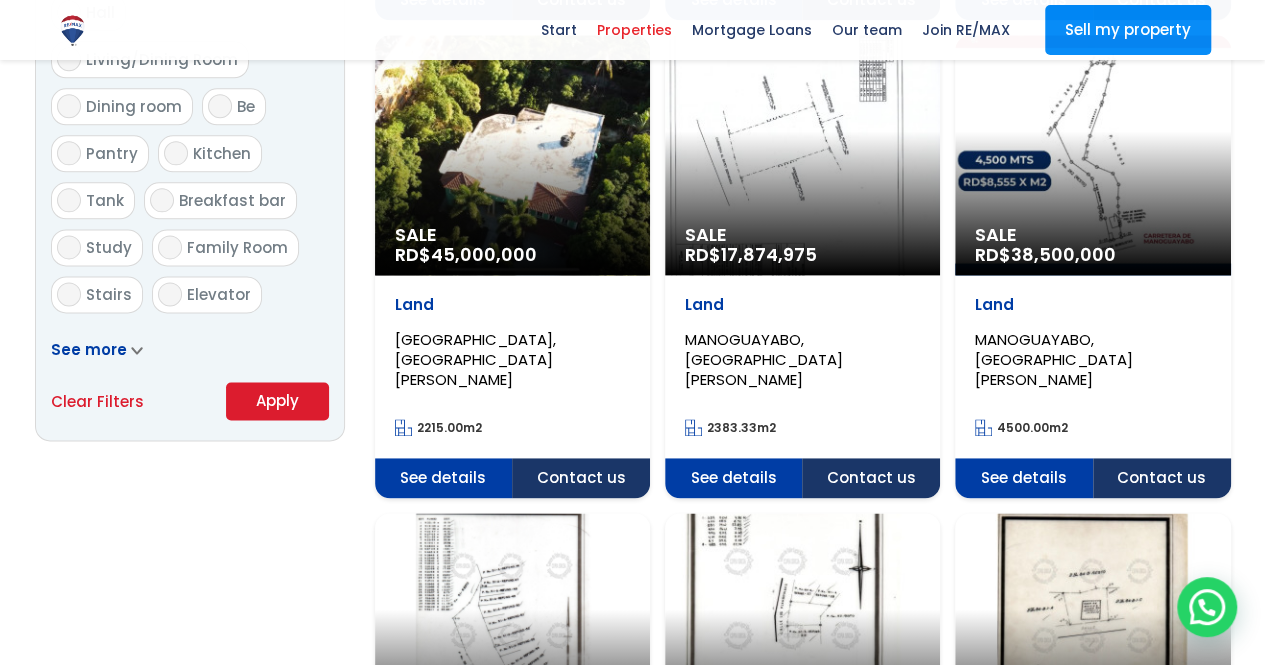 click on "Apply" at bounding box center [277, 400] 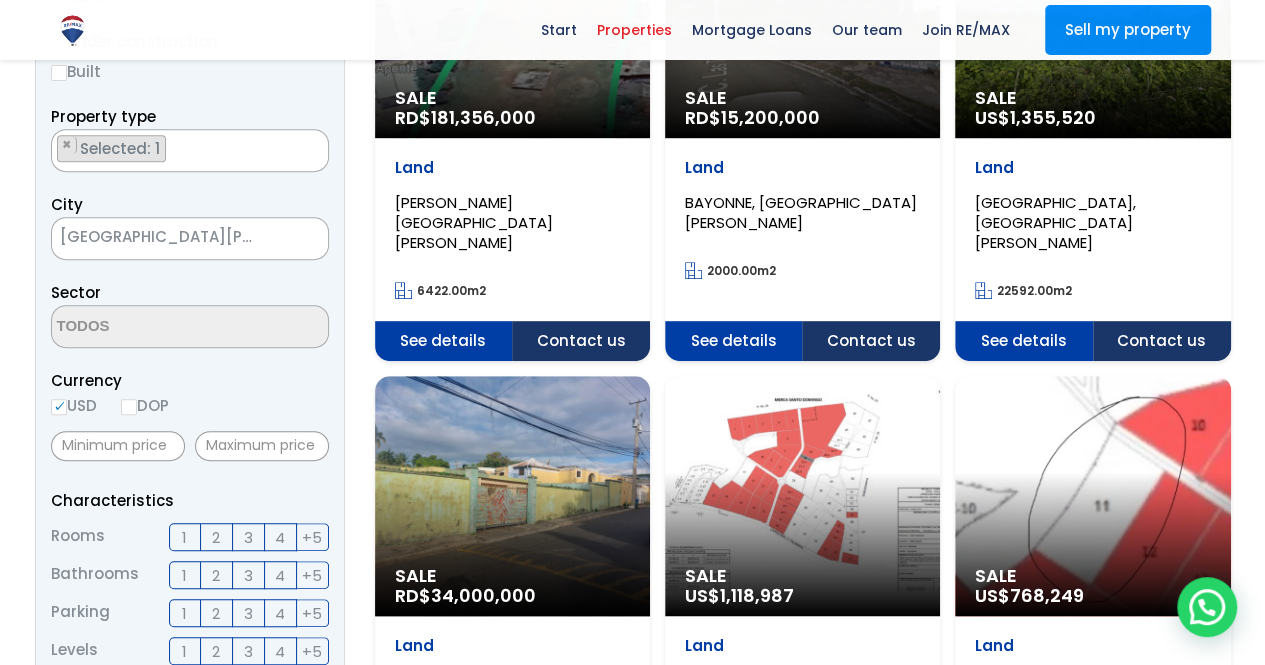 scroll, scrollTop: 200, scrollLeft: 0, axis: vertical 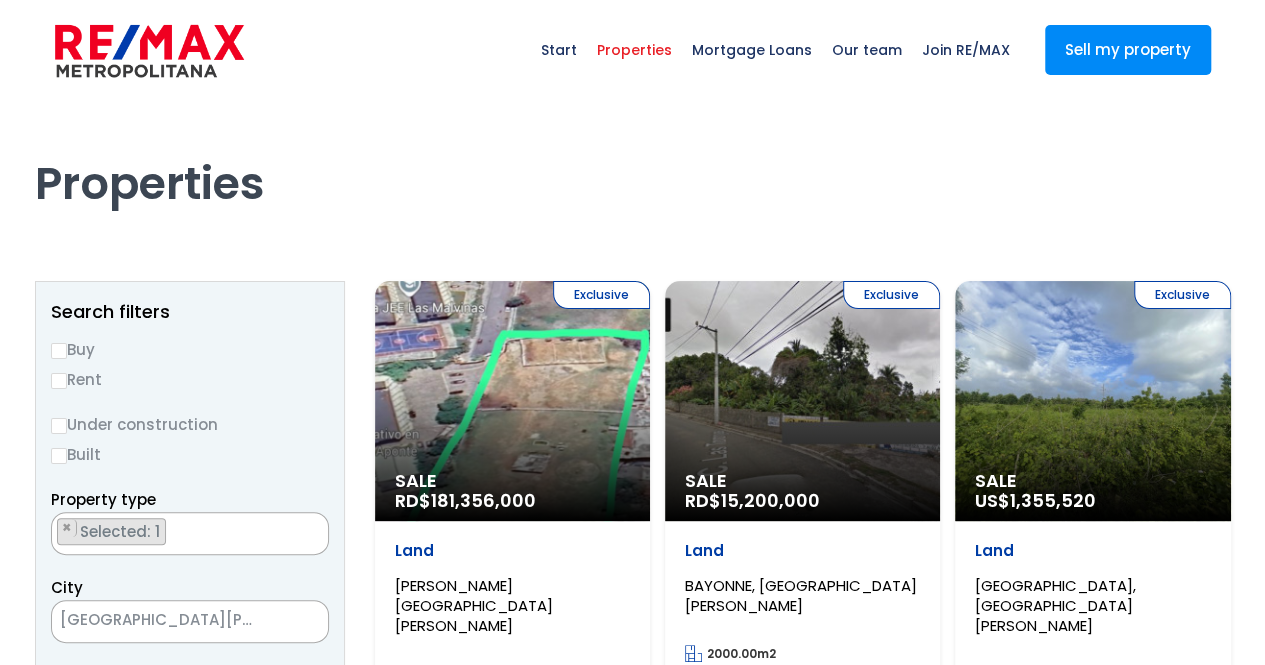 select 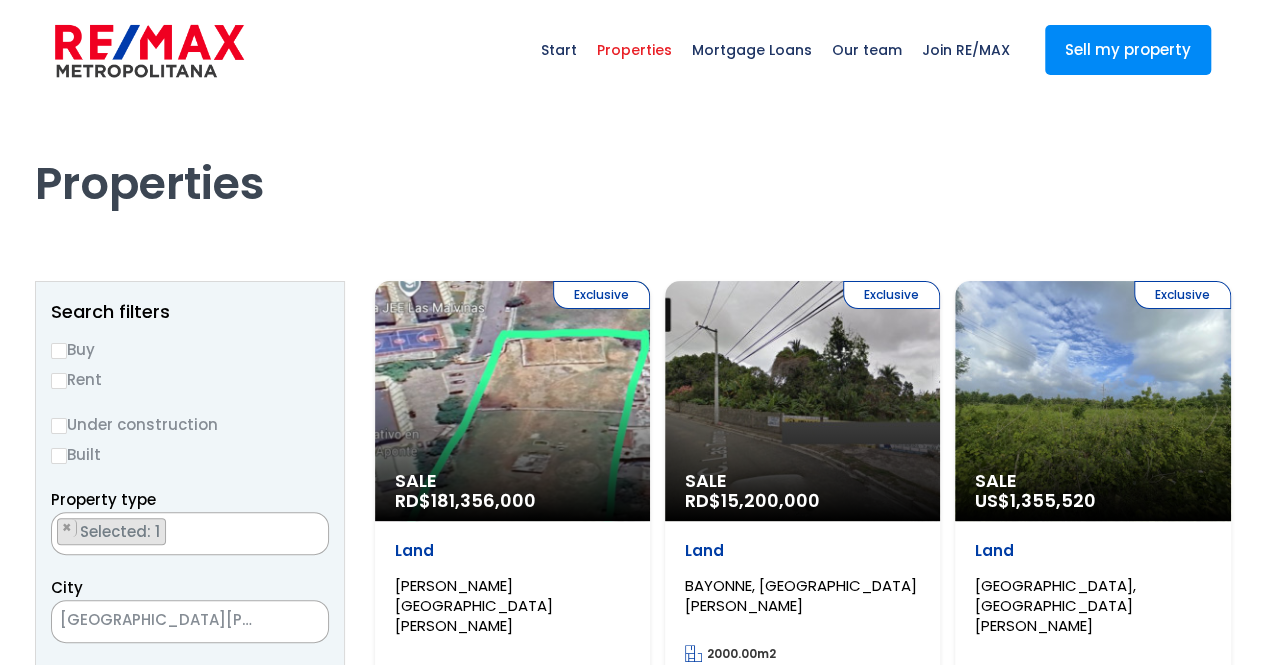 click on "Buy" at bounding box center [59, 351] 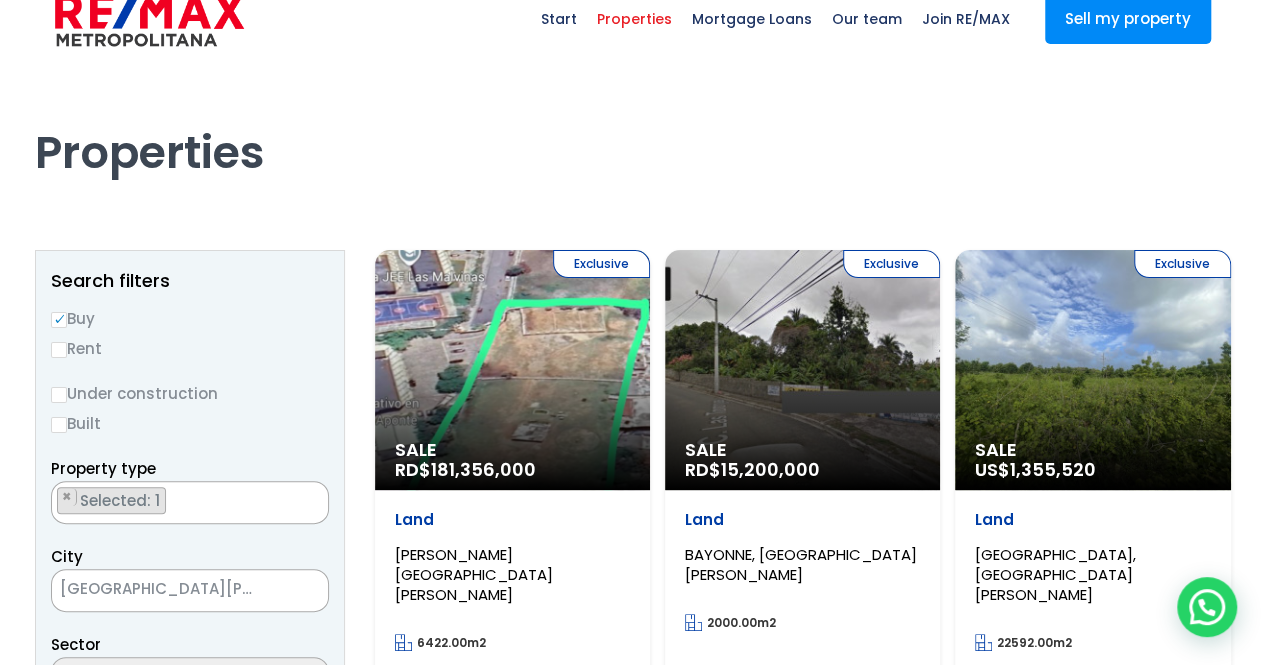 scroll, scrollTop: 0, scrollLeft: 0, axis: both 